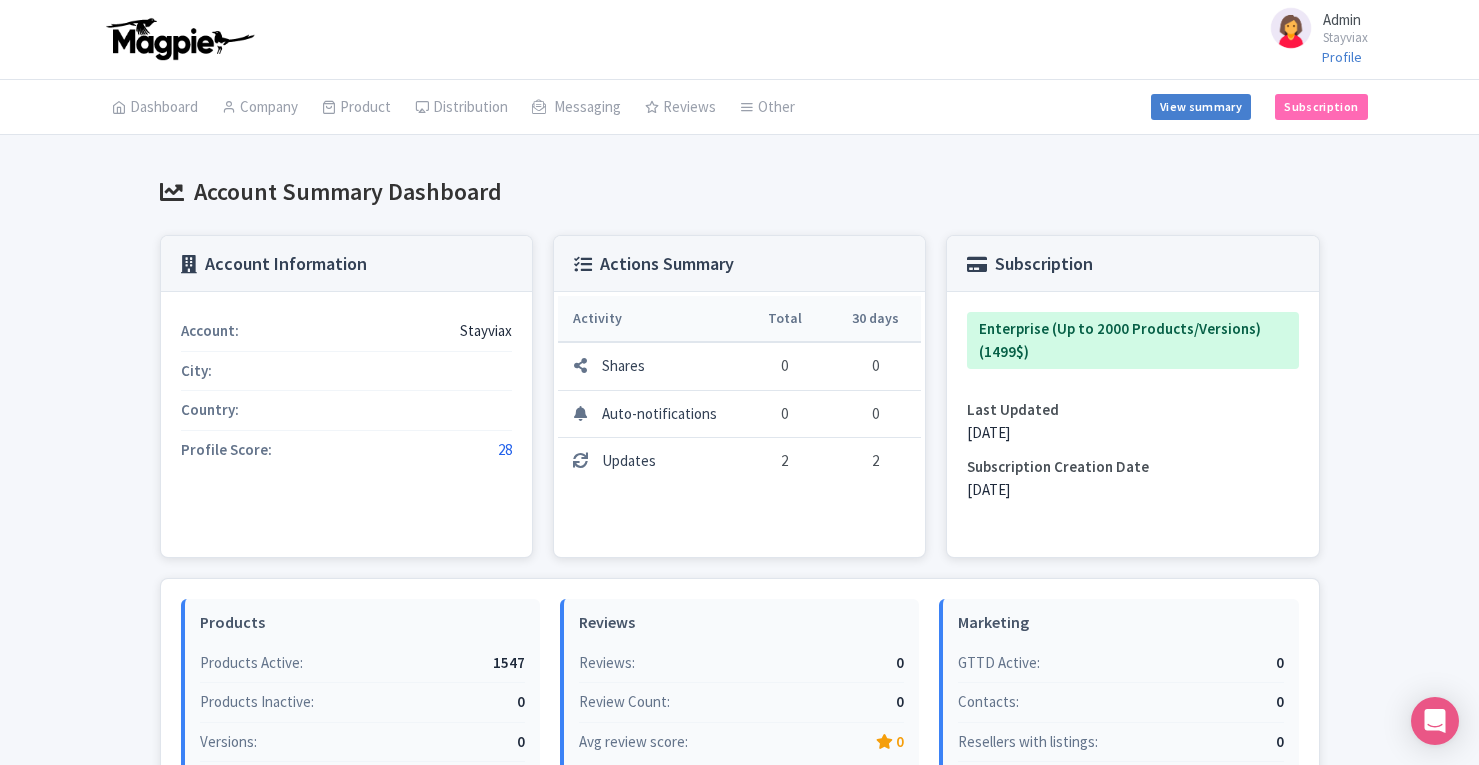 scroll, scrollTop: 0, scrollLeft: 0, axis: both 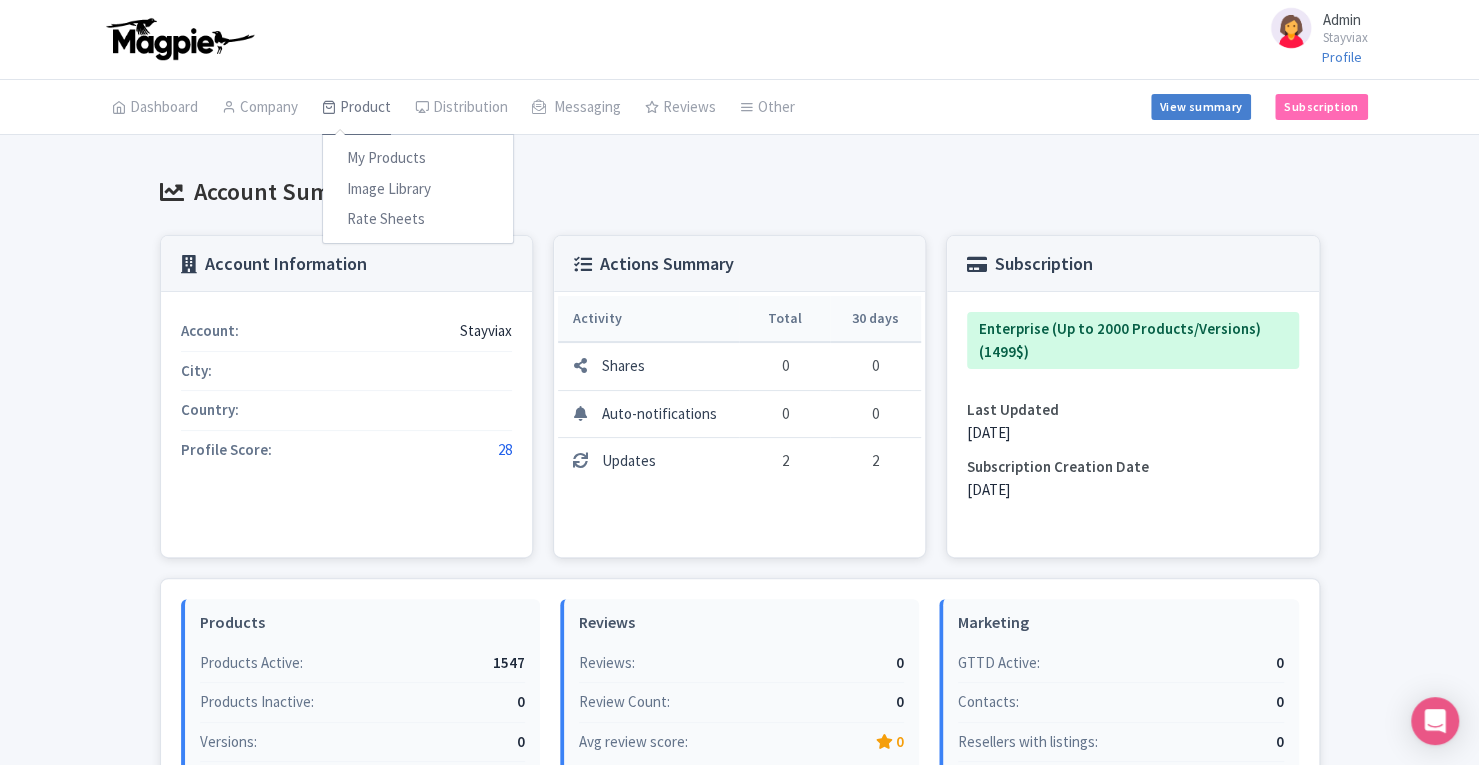 click on "Product" at bounding box center (356, 108) 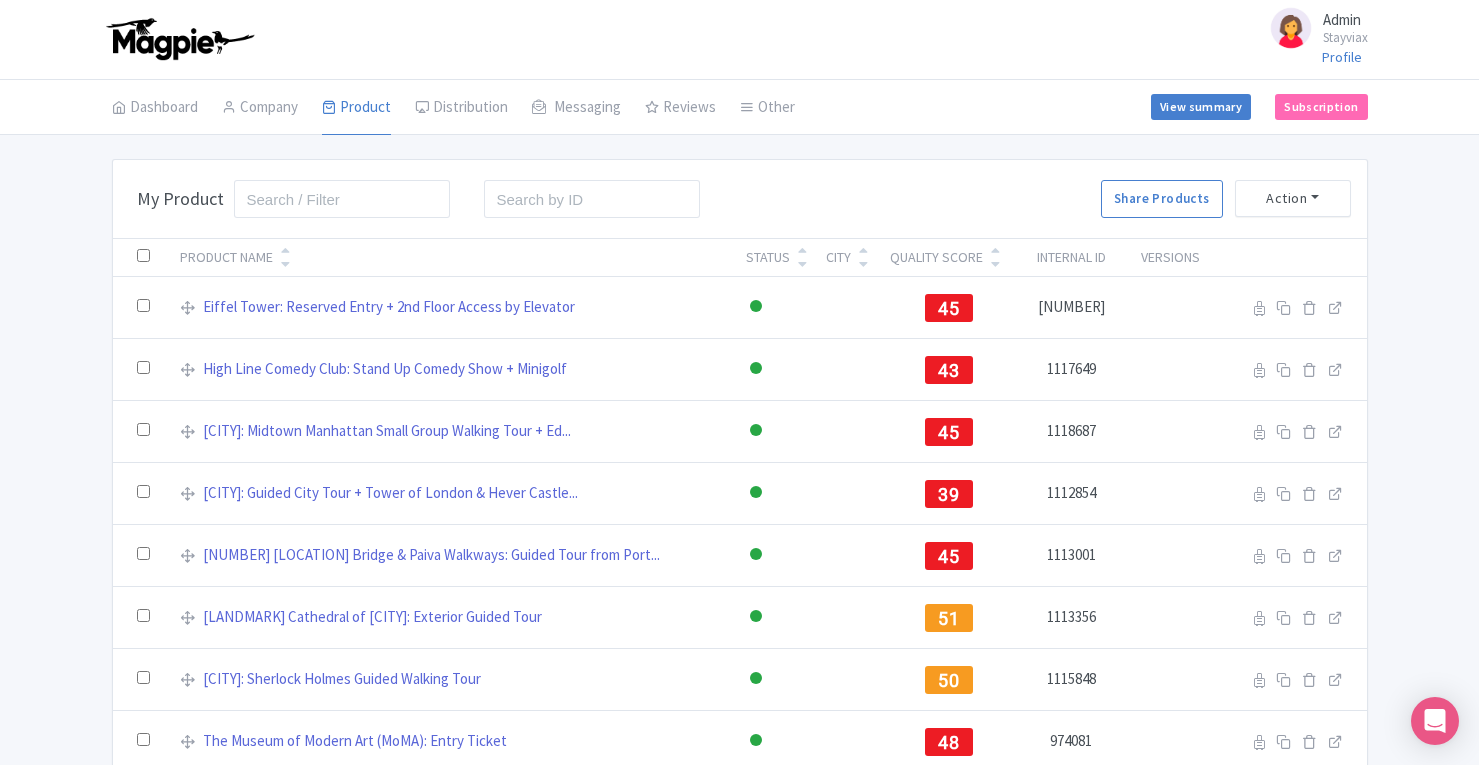 scroll, scrollTop: 0, scrollLeft: 0, axis: both 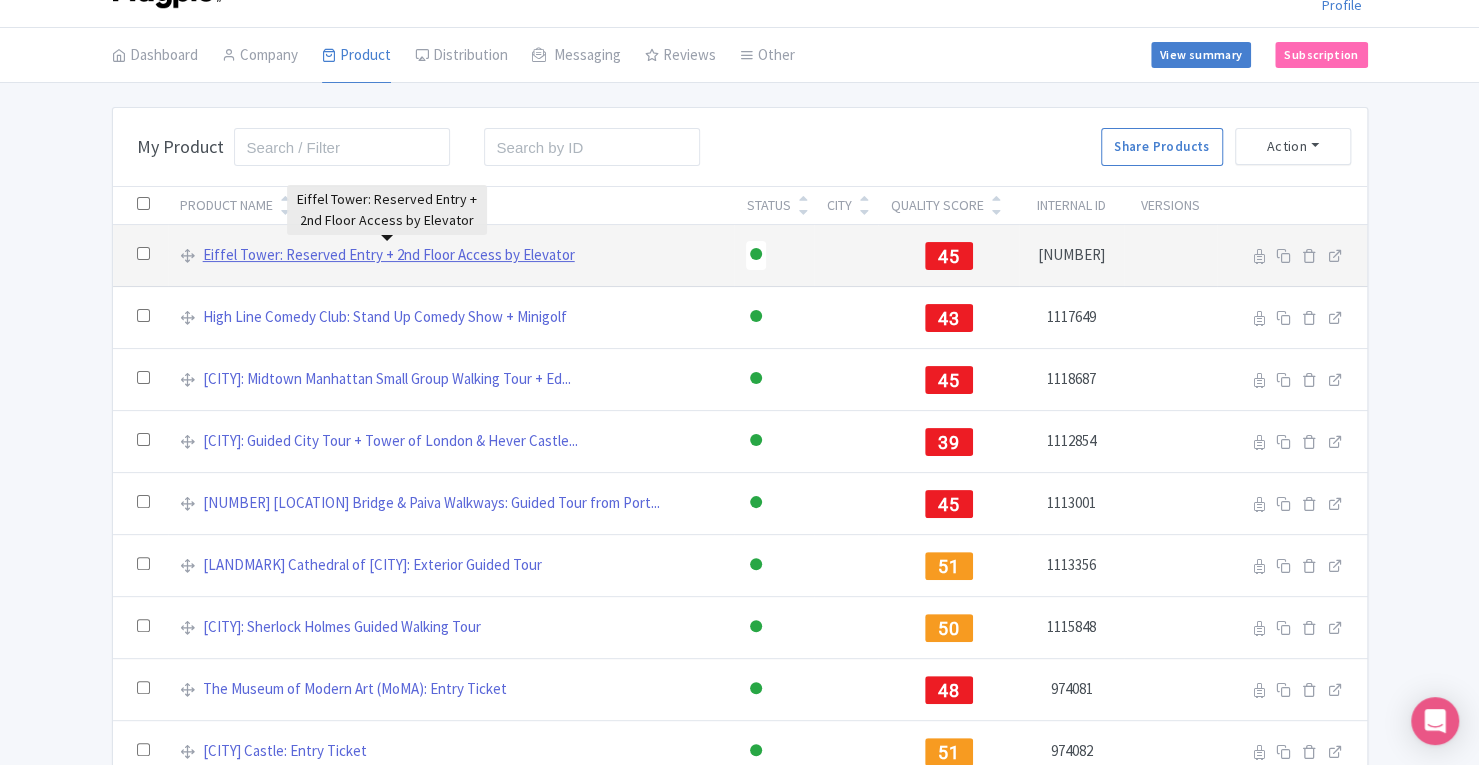 click on "Eiffel Tower: Reserved Entry + 2nd Floor Access by Elevator" at bounding box center (389, 255) 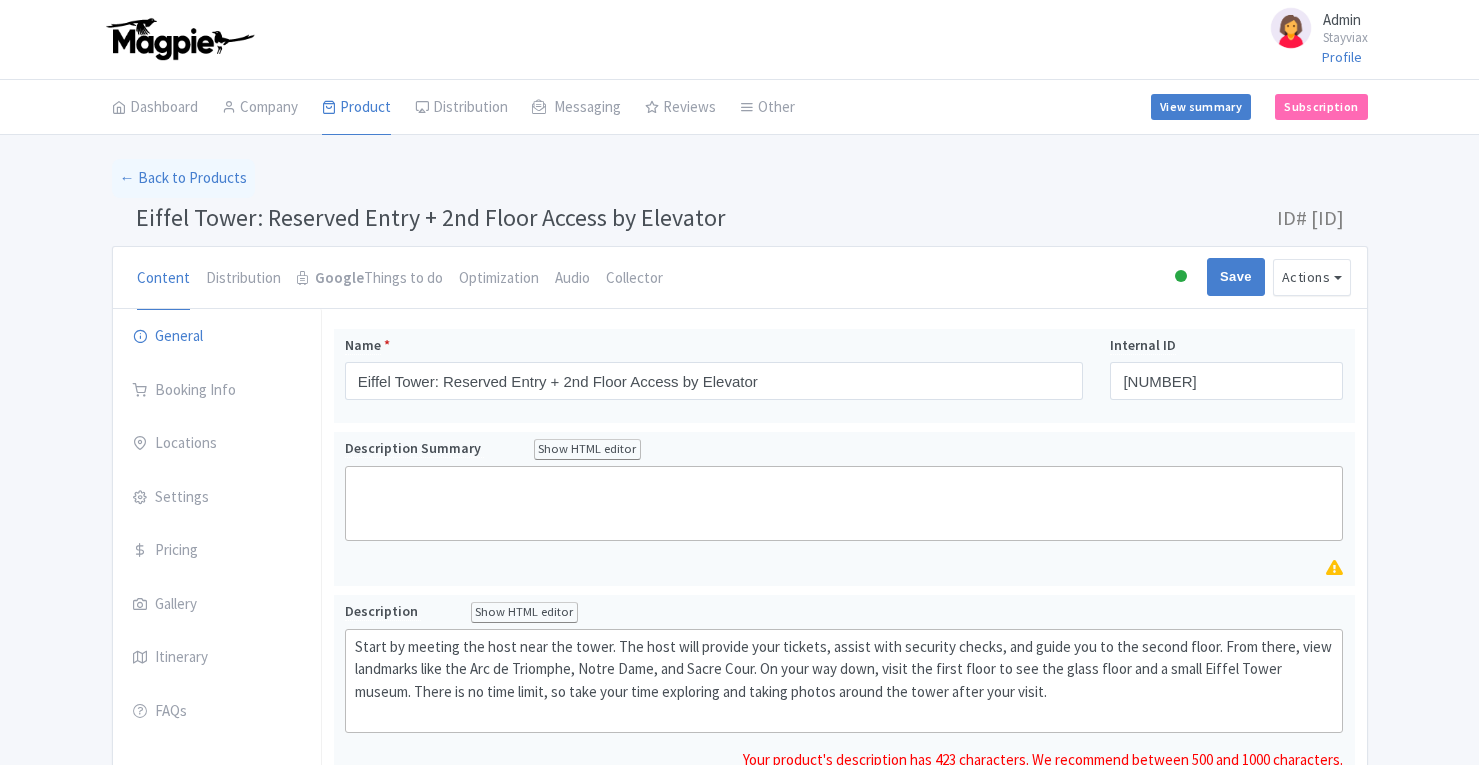 scroll, scrollTop: 0, scrollLeft: 0, axis: both 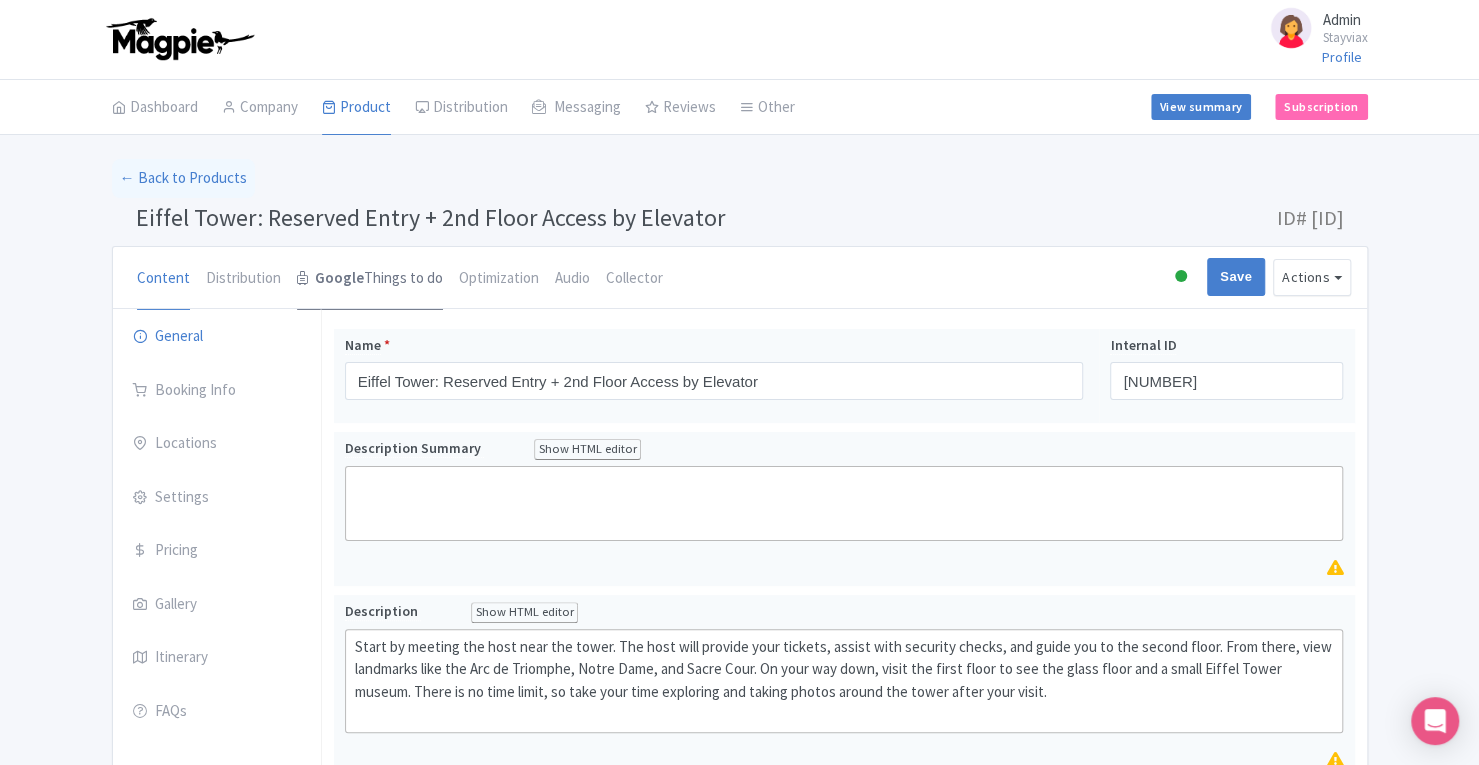 click on "Google  Things to do" at bounding box center (370, 279) 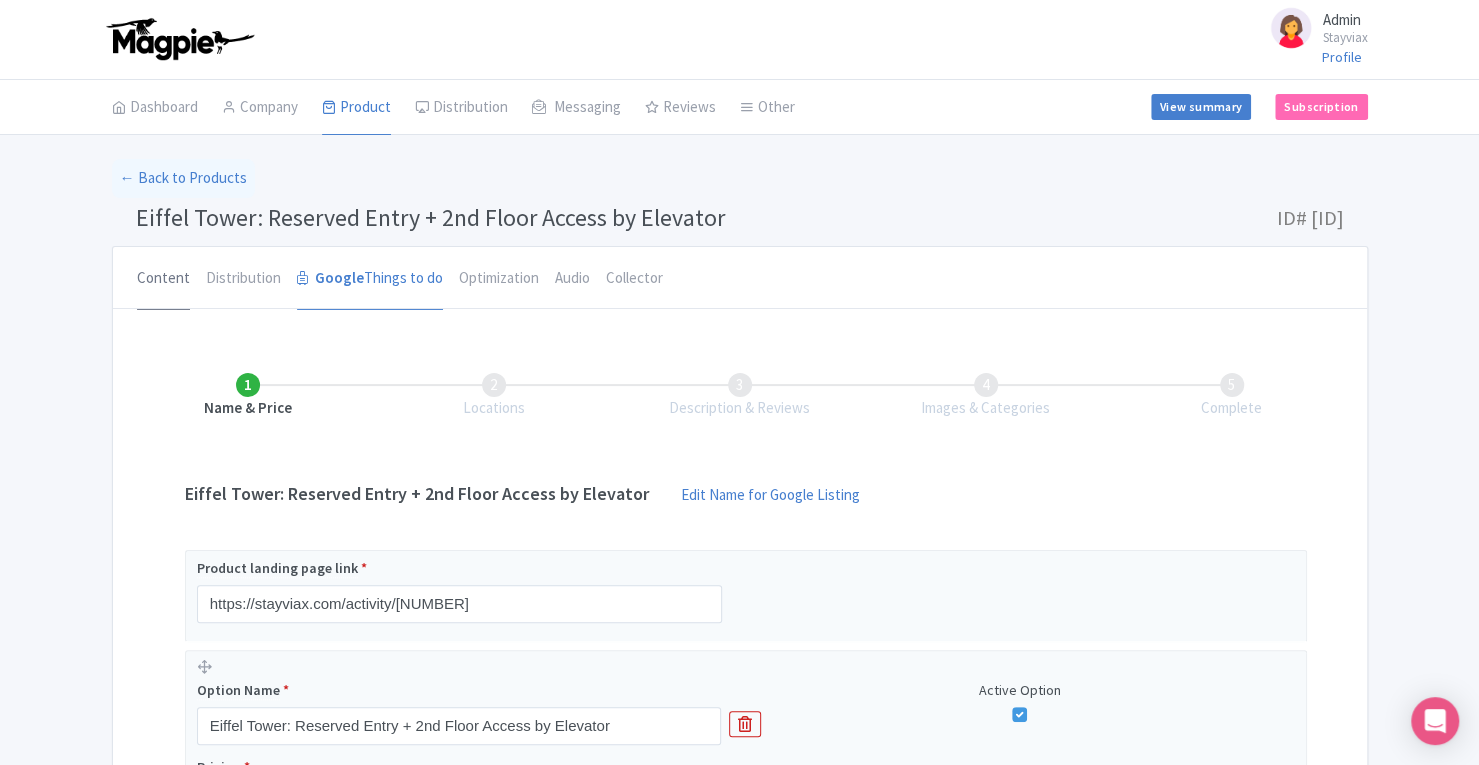 click on "Content" at bounding box center [163, 279] 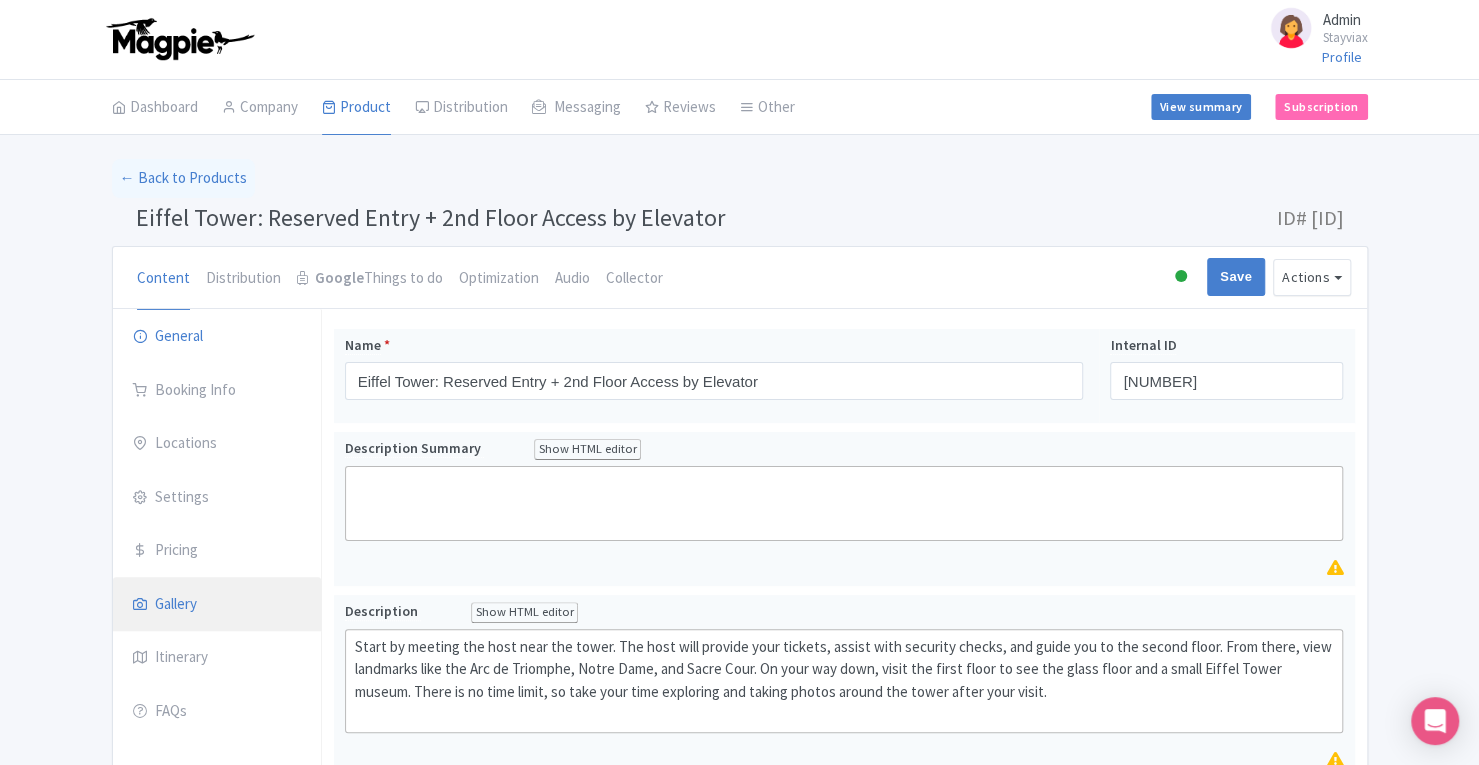 click on "Gallery" at bounding box center (217, 605) 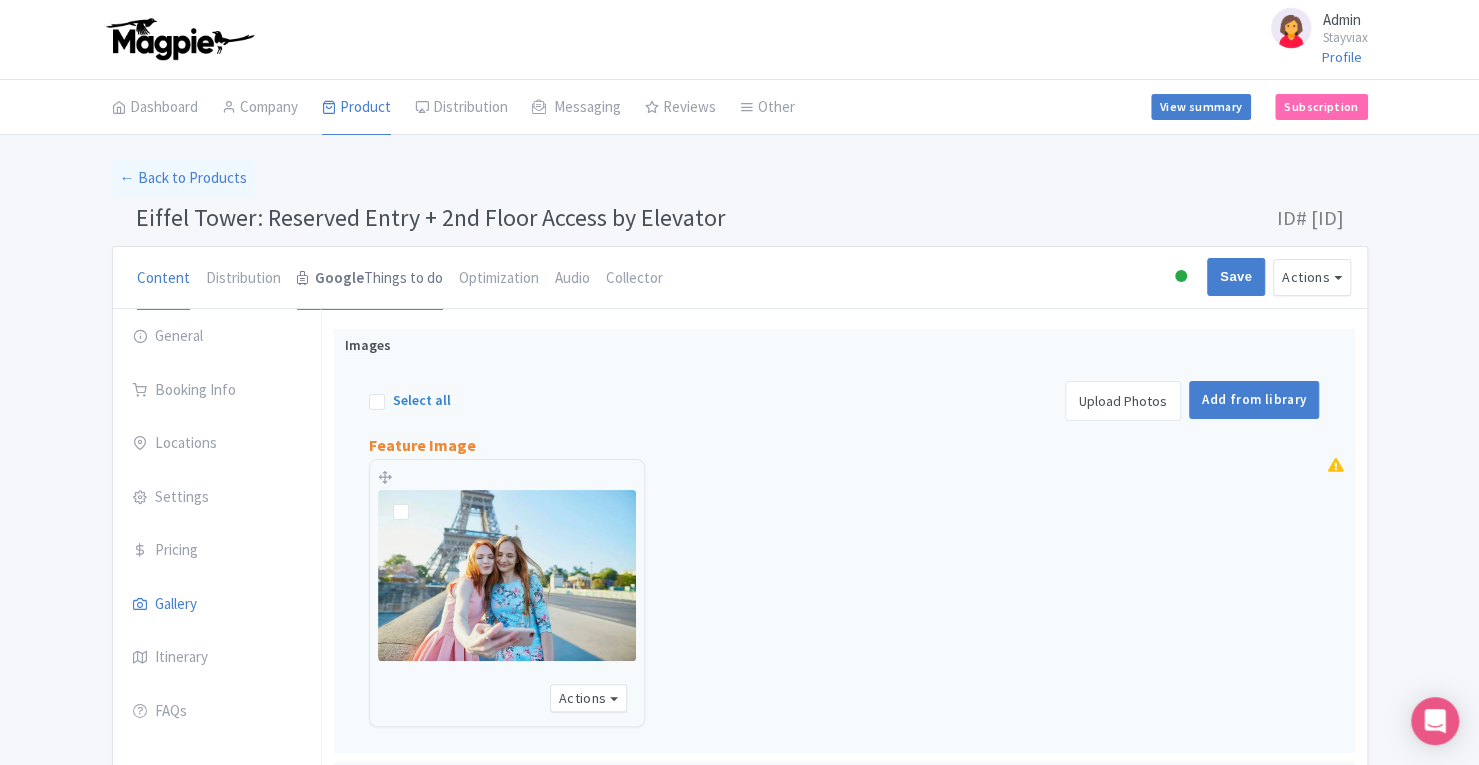 click on "Google  Things to do" at bounding box center (370, 279) 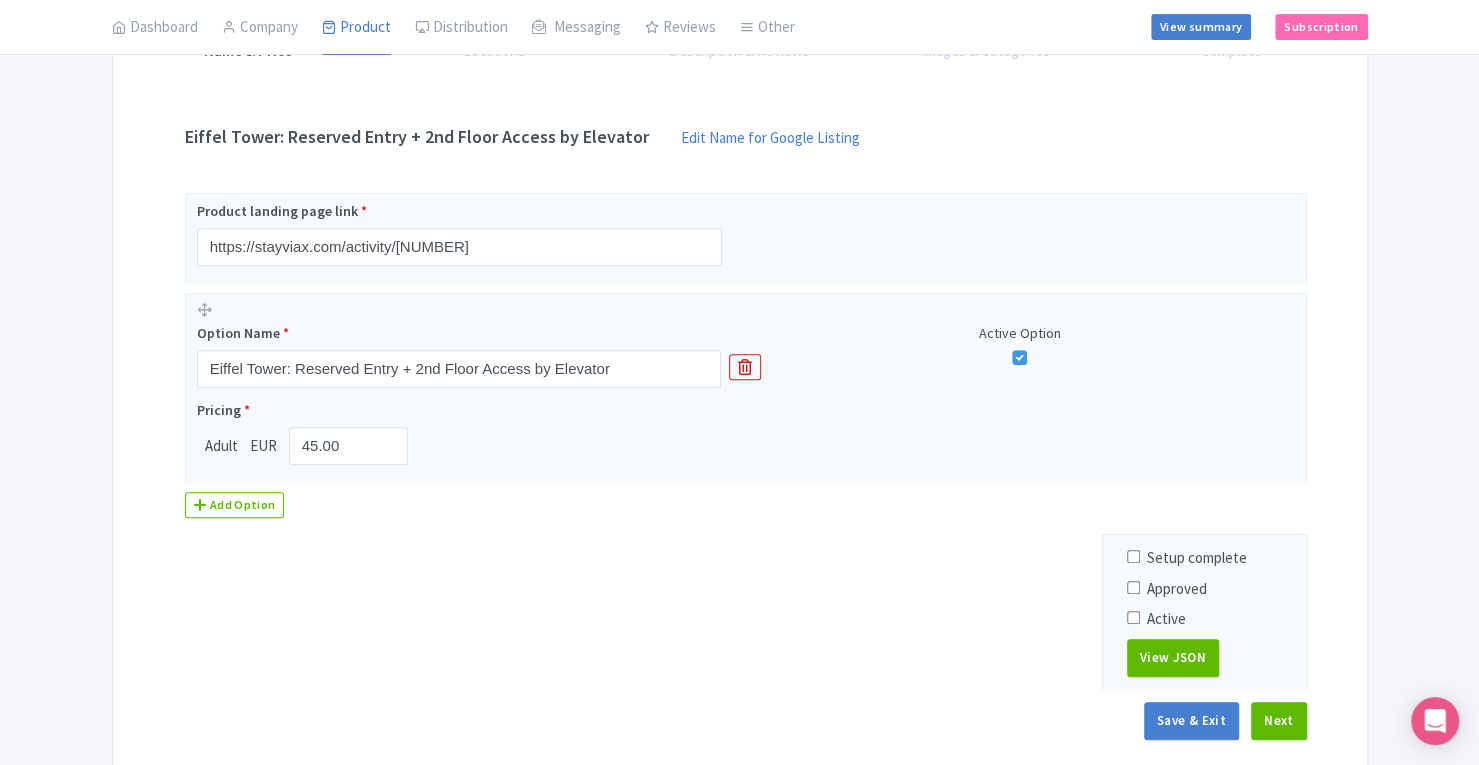 scroll, scrollTop: 387, scrollLeft: 0, axis: vertical 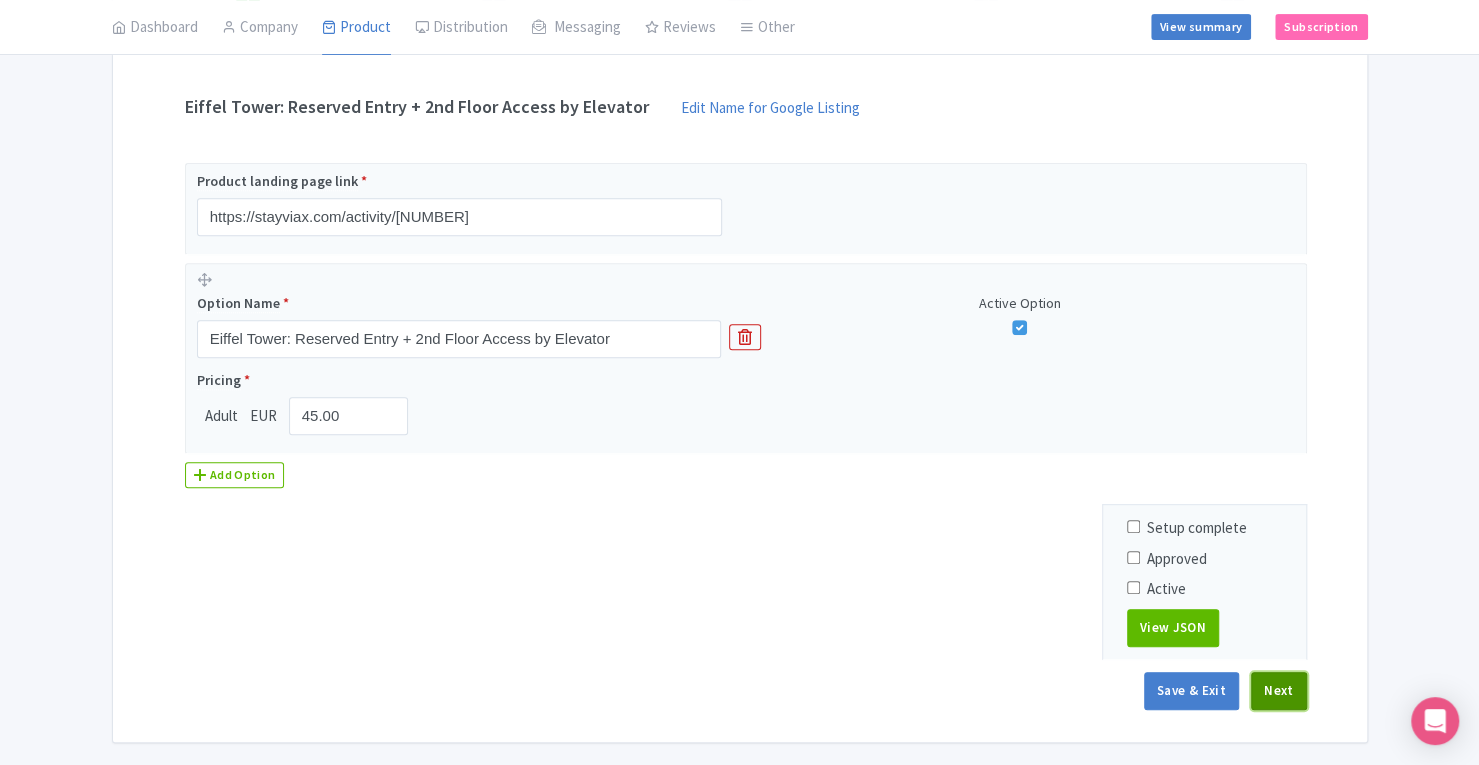 click on "Next" at bounding box center [1279, 691] 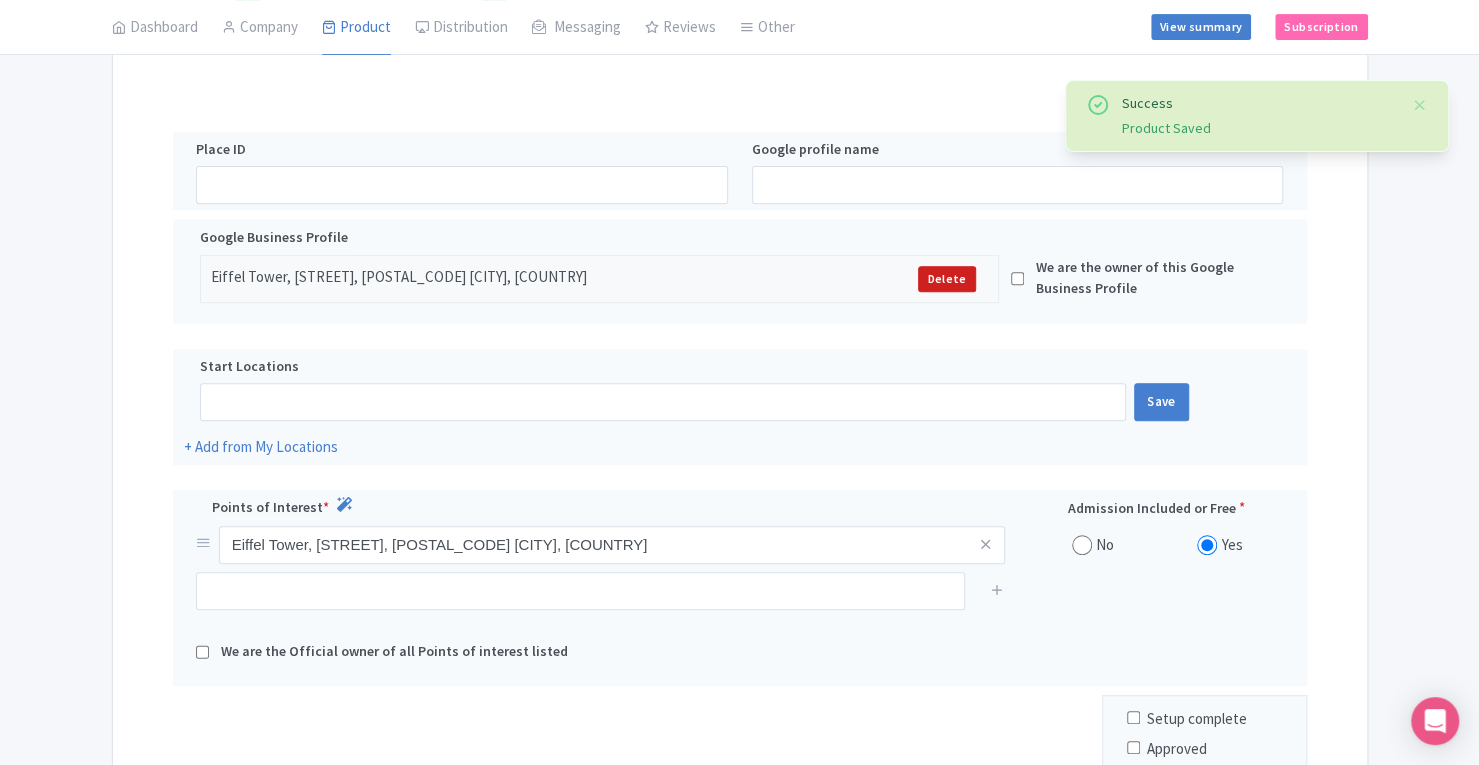 scroll, scrollTop: 508, scrollLeft: 0, axis: vertical 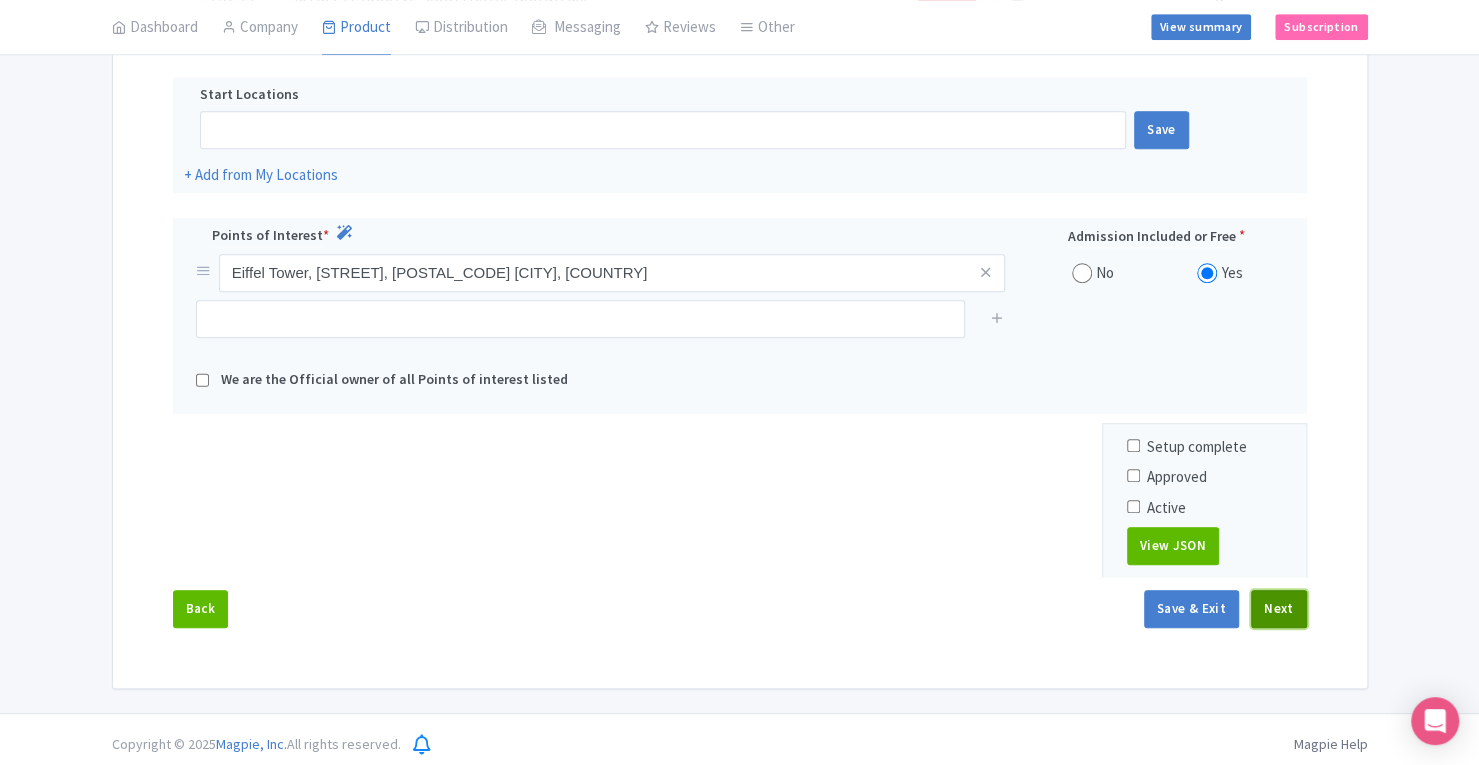 click on "Next" at bounding box center (1279, 609) 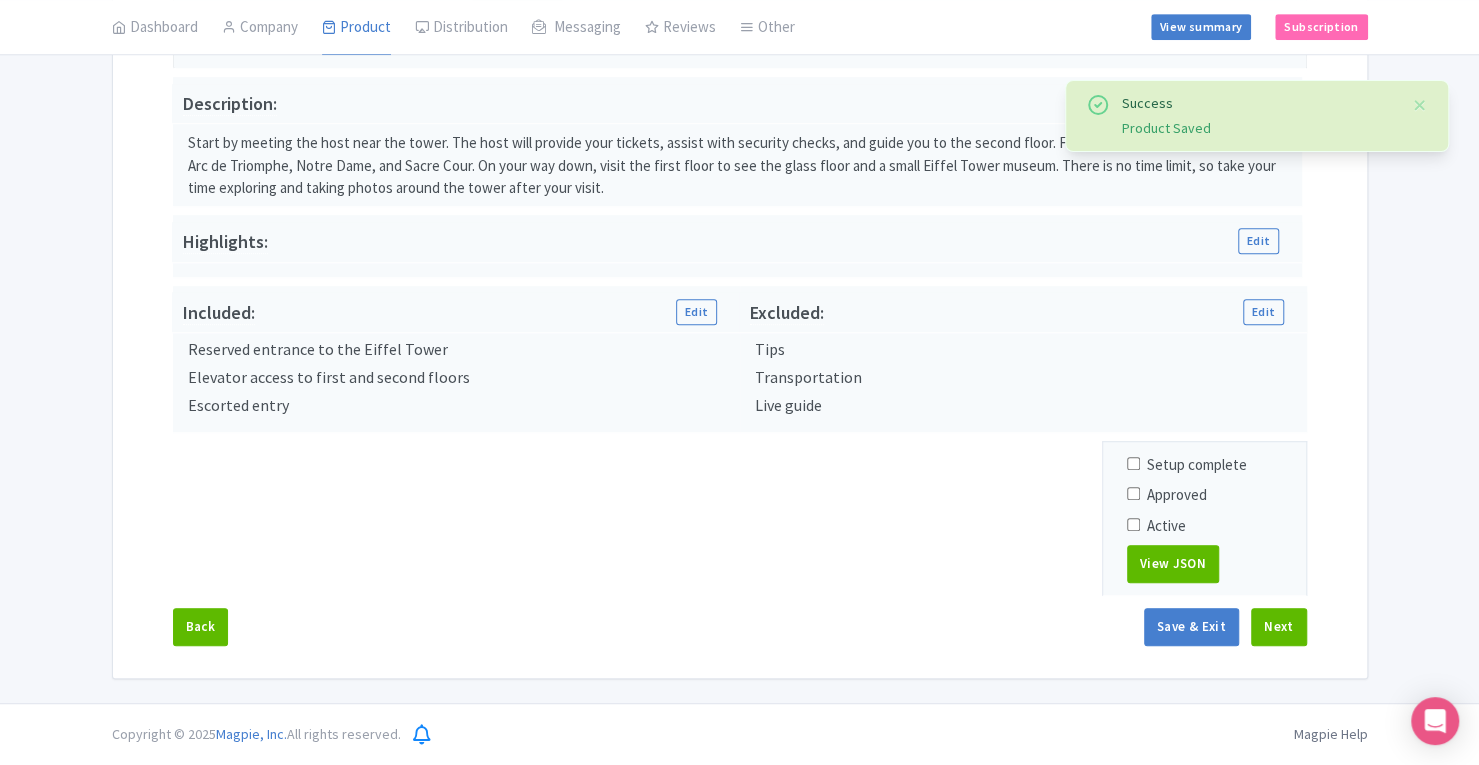 scroll, scrollTop: 590, scrollLeft: 0, axis: vertical 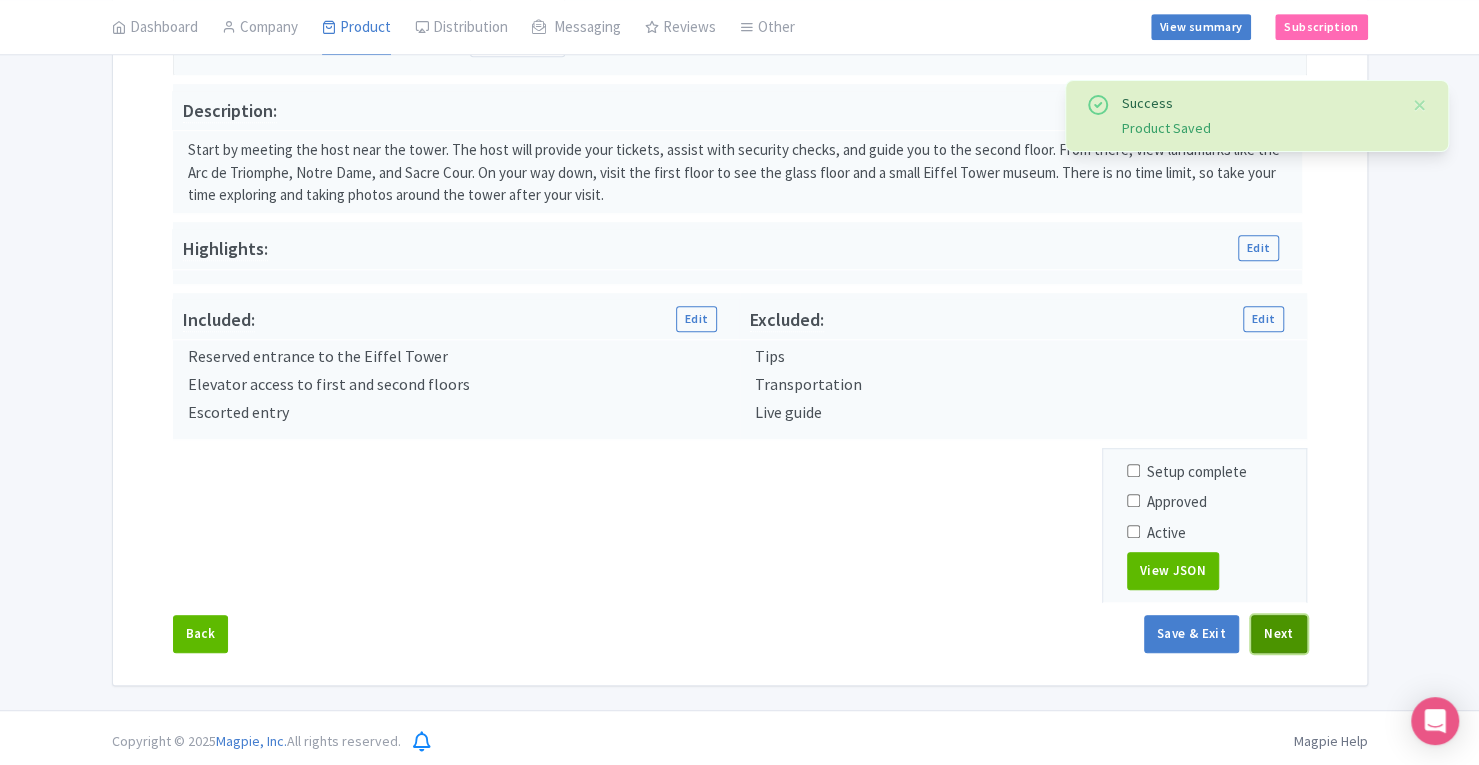 click on "Next" at bounding box center [1279, 634] 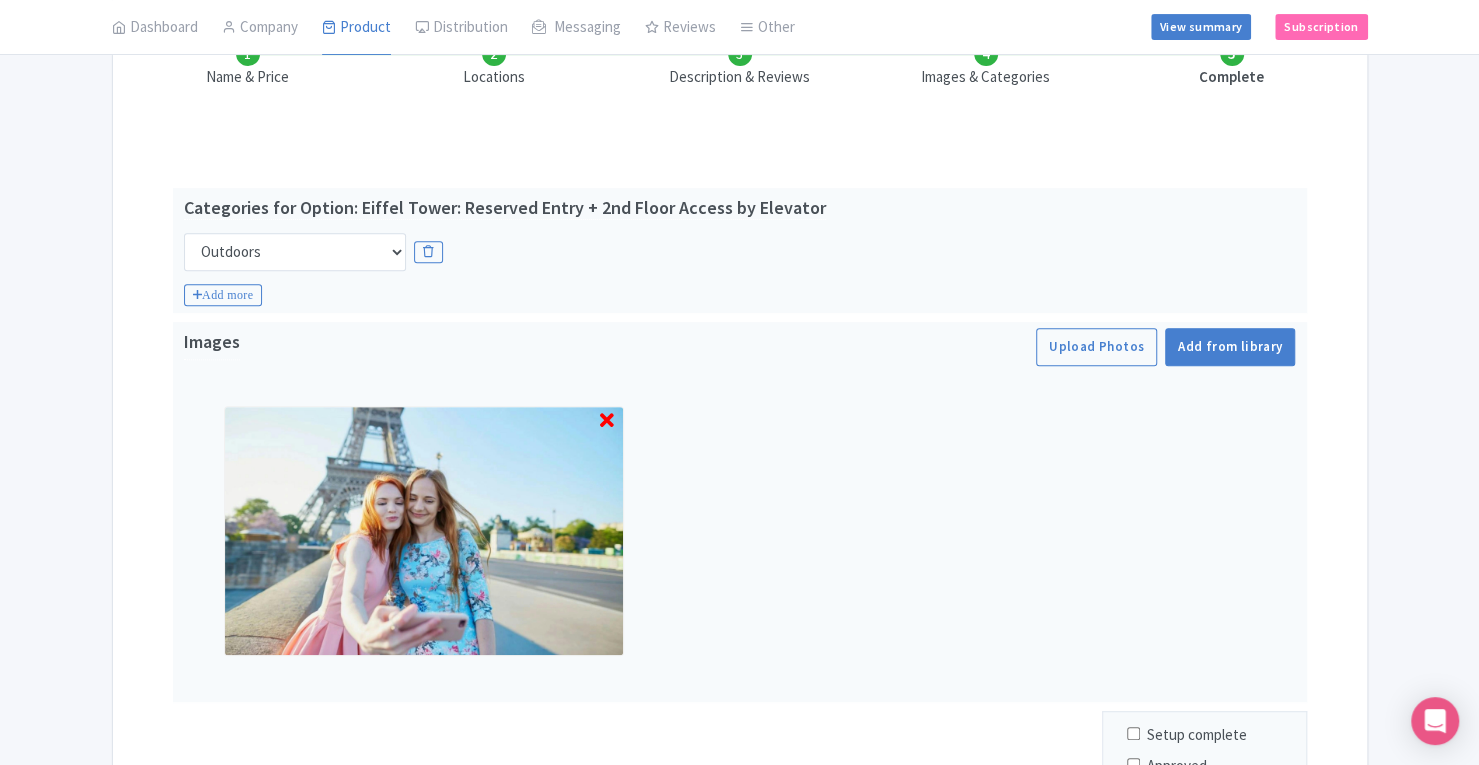 scroll, scrollTop: 595, scrollLeft: 0, axis: vertical 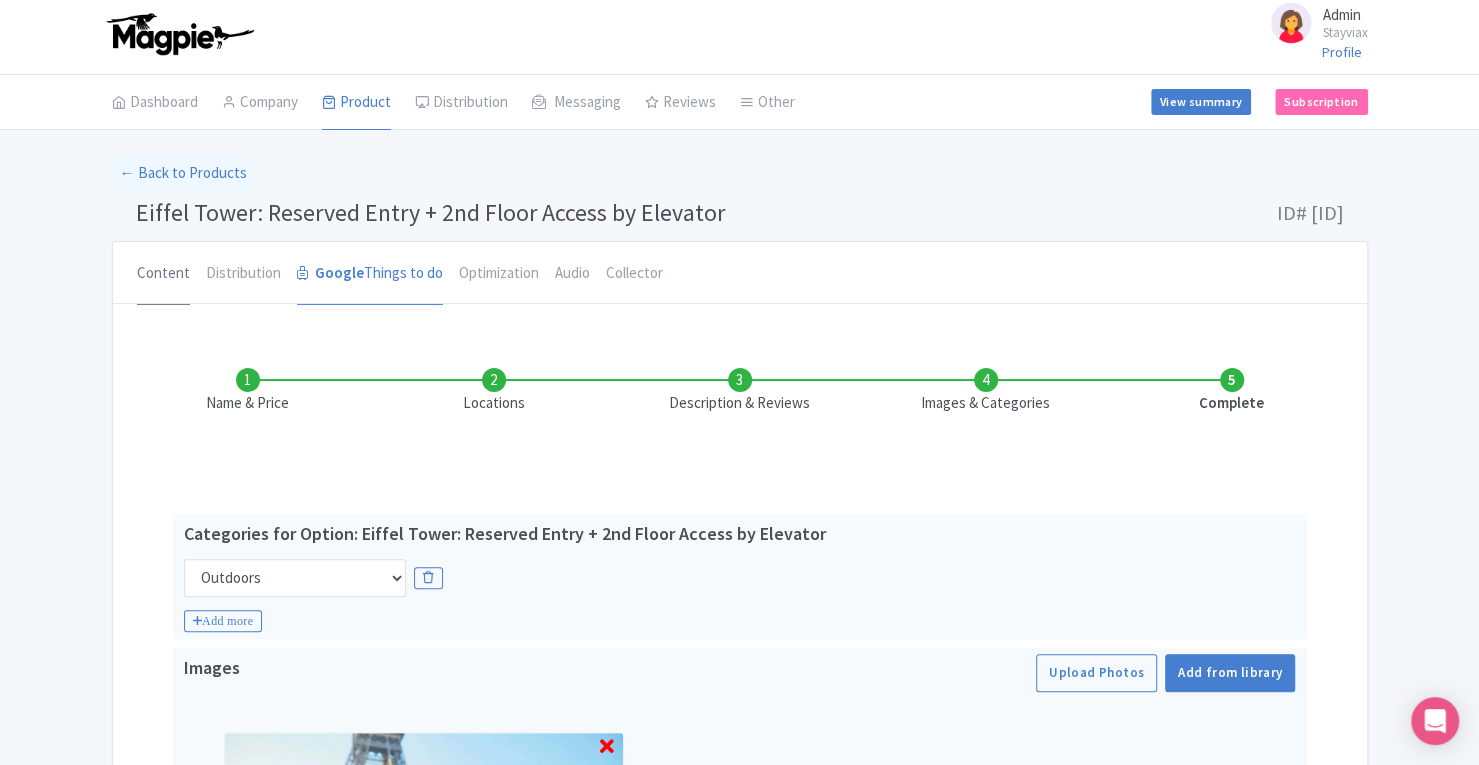 click on "Content" at bounding box center [163, 274] 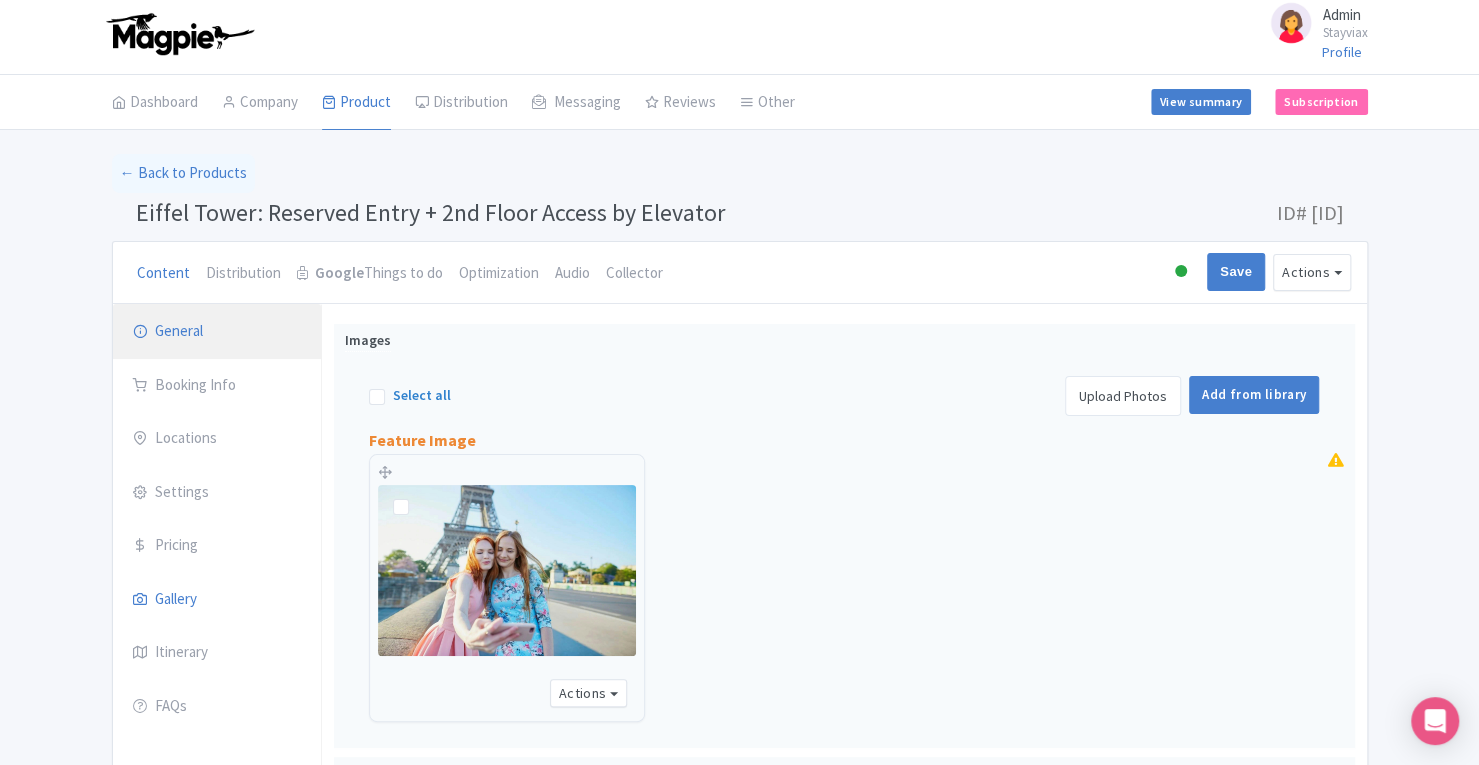 click on "General" at bounding box center [217, 332] 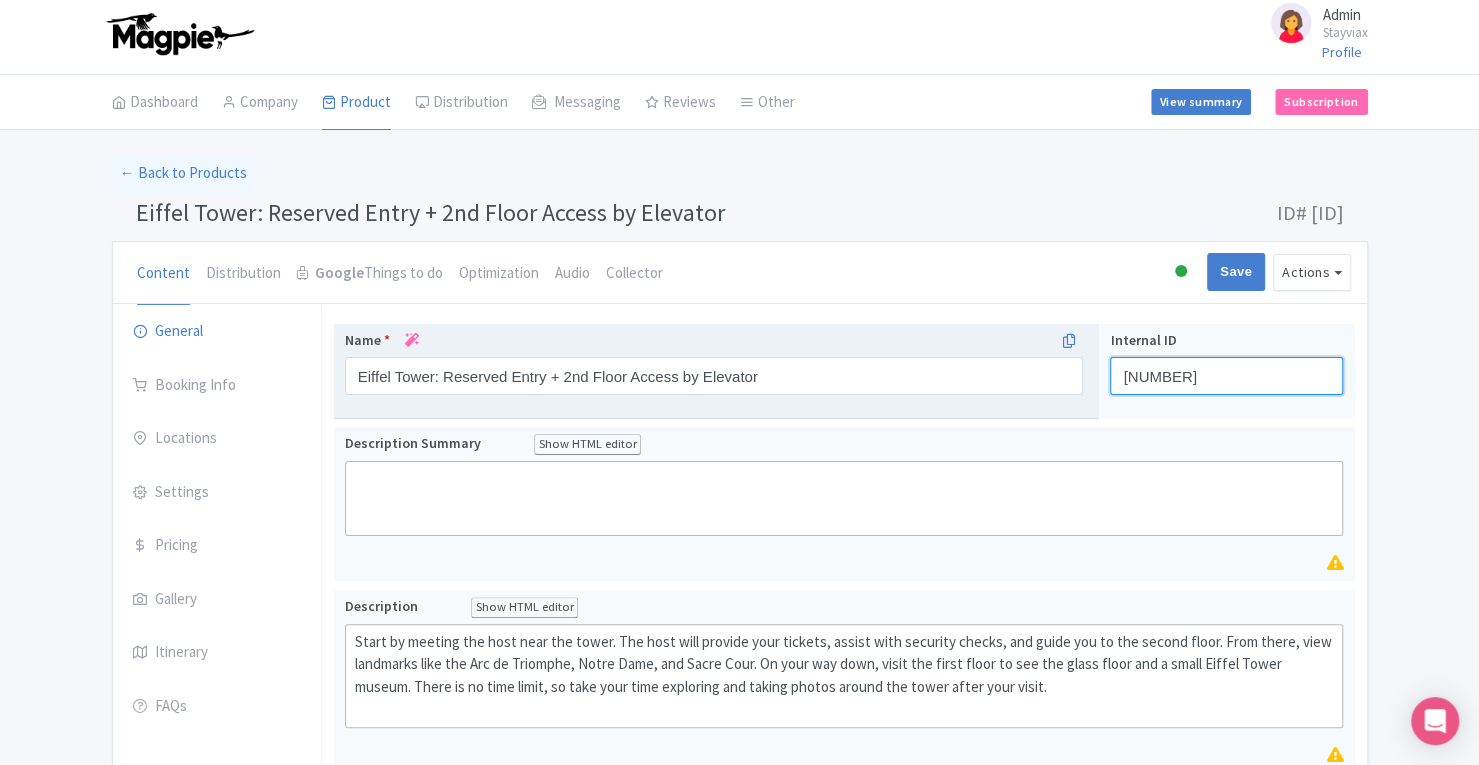 drag, startPoint x: 1221, startPoint y: 377, endPoint x: 1092, endPoint y: 385, distance: 129.24782 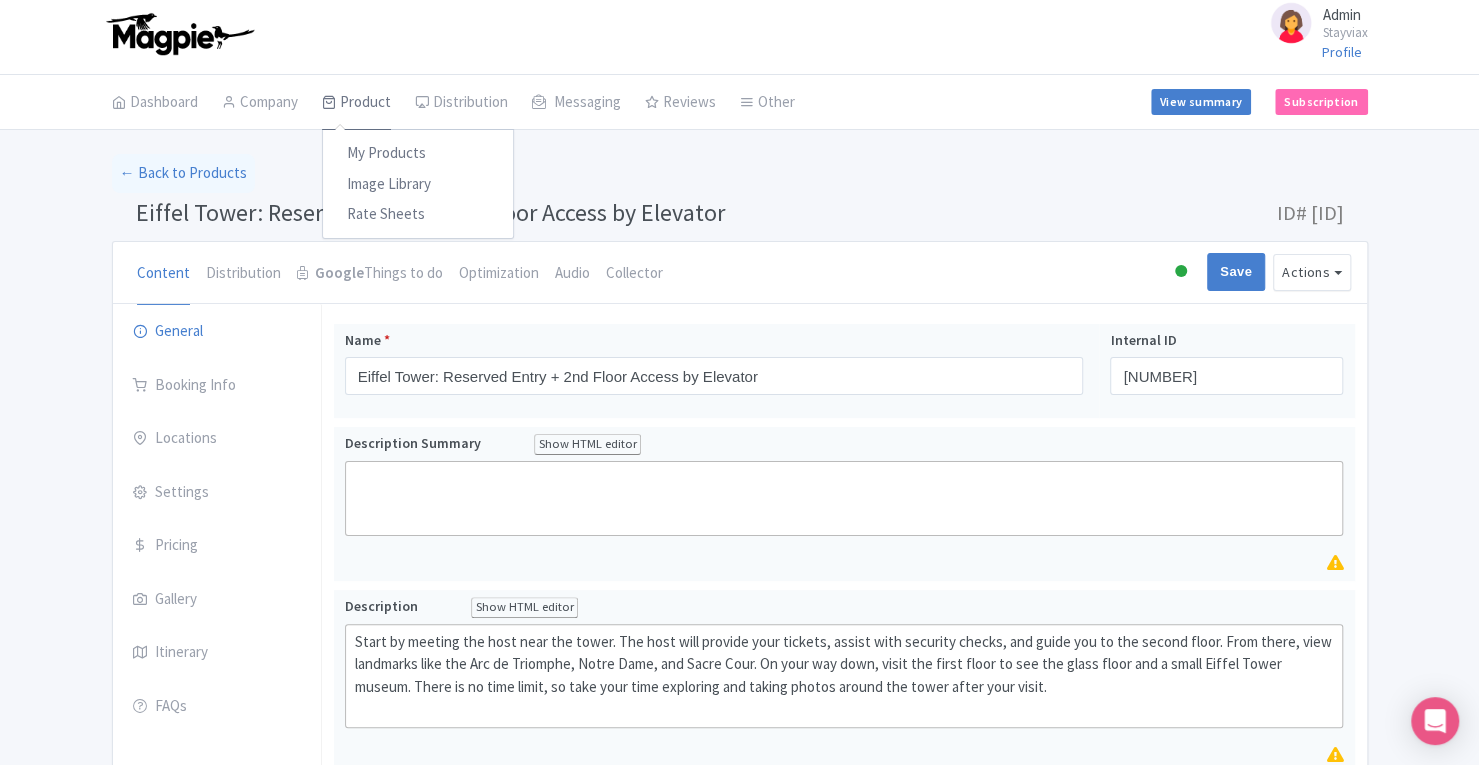 click on "Product" at bounding box center (356, 103) 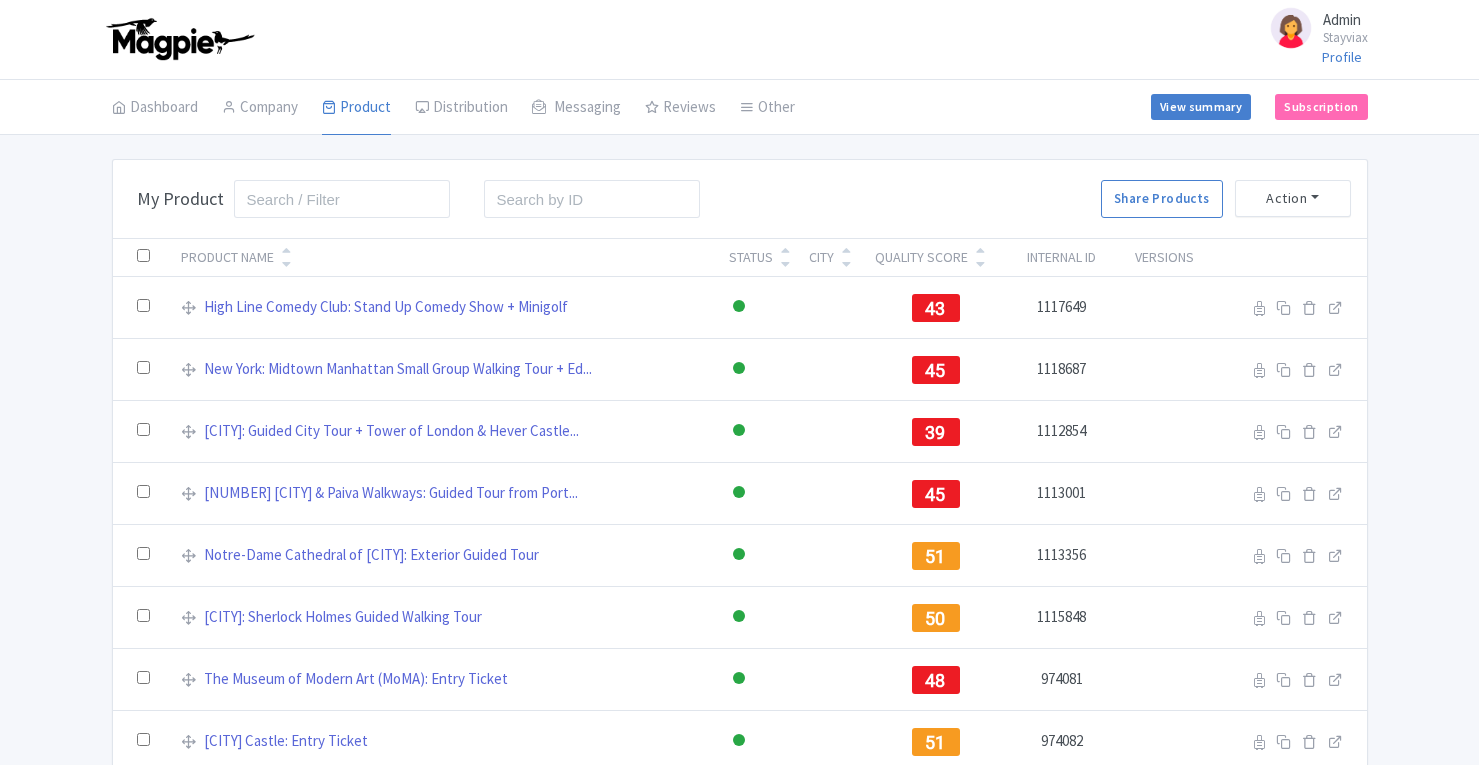 scroll, scrollTop: 0, scrollLeft: 0, axis: both 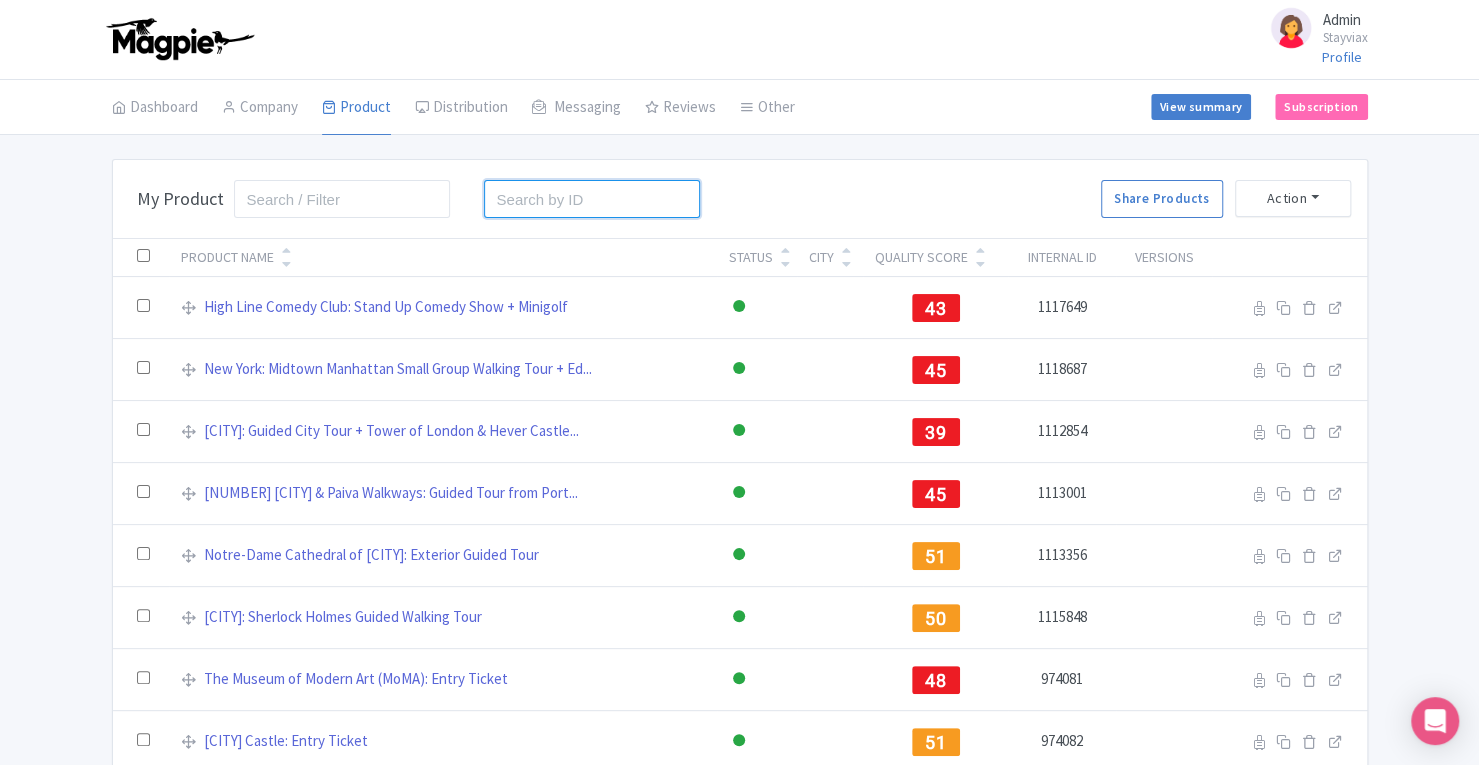 click at bounding box center [592, 199] 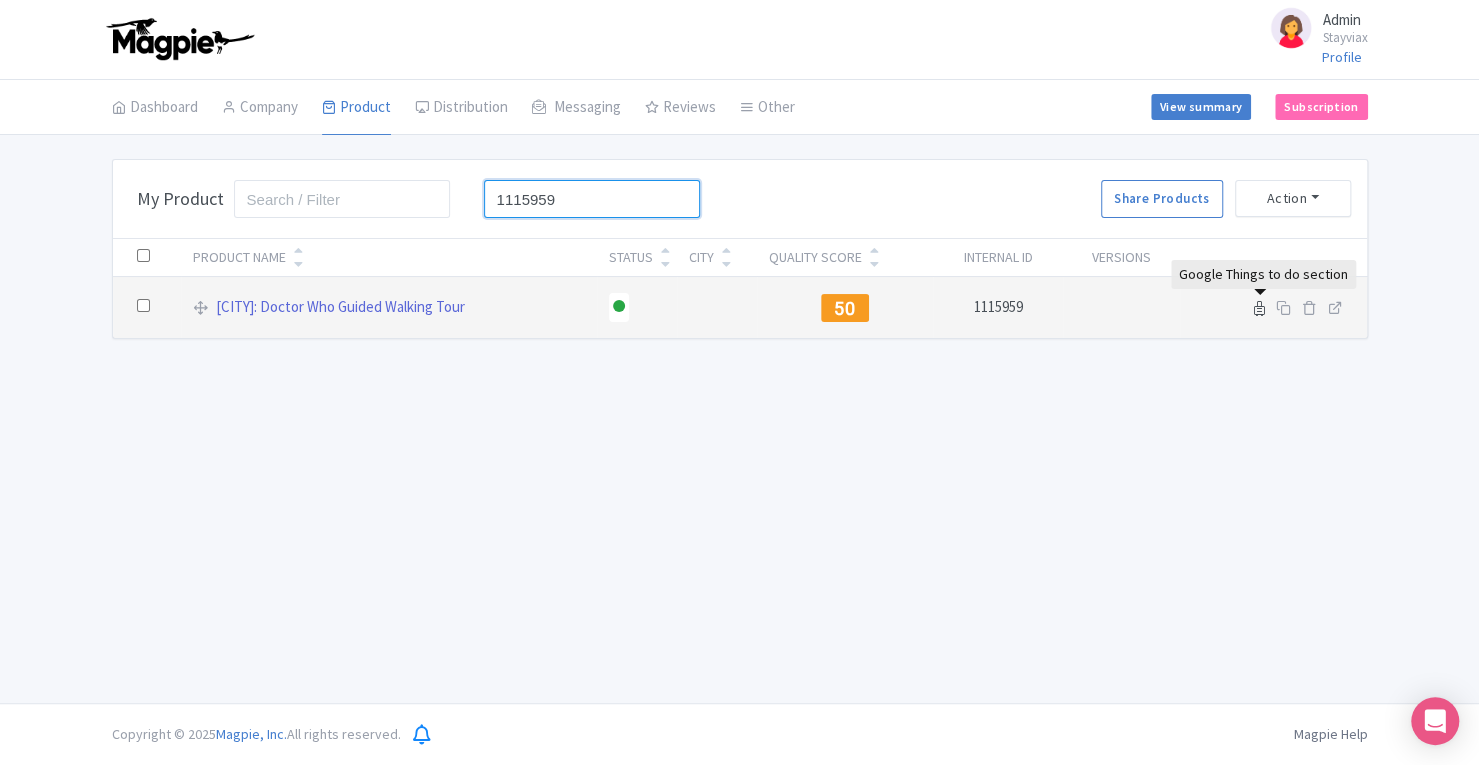 type on "1115959" 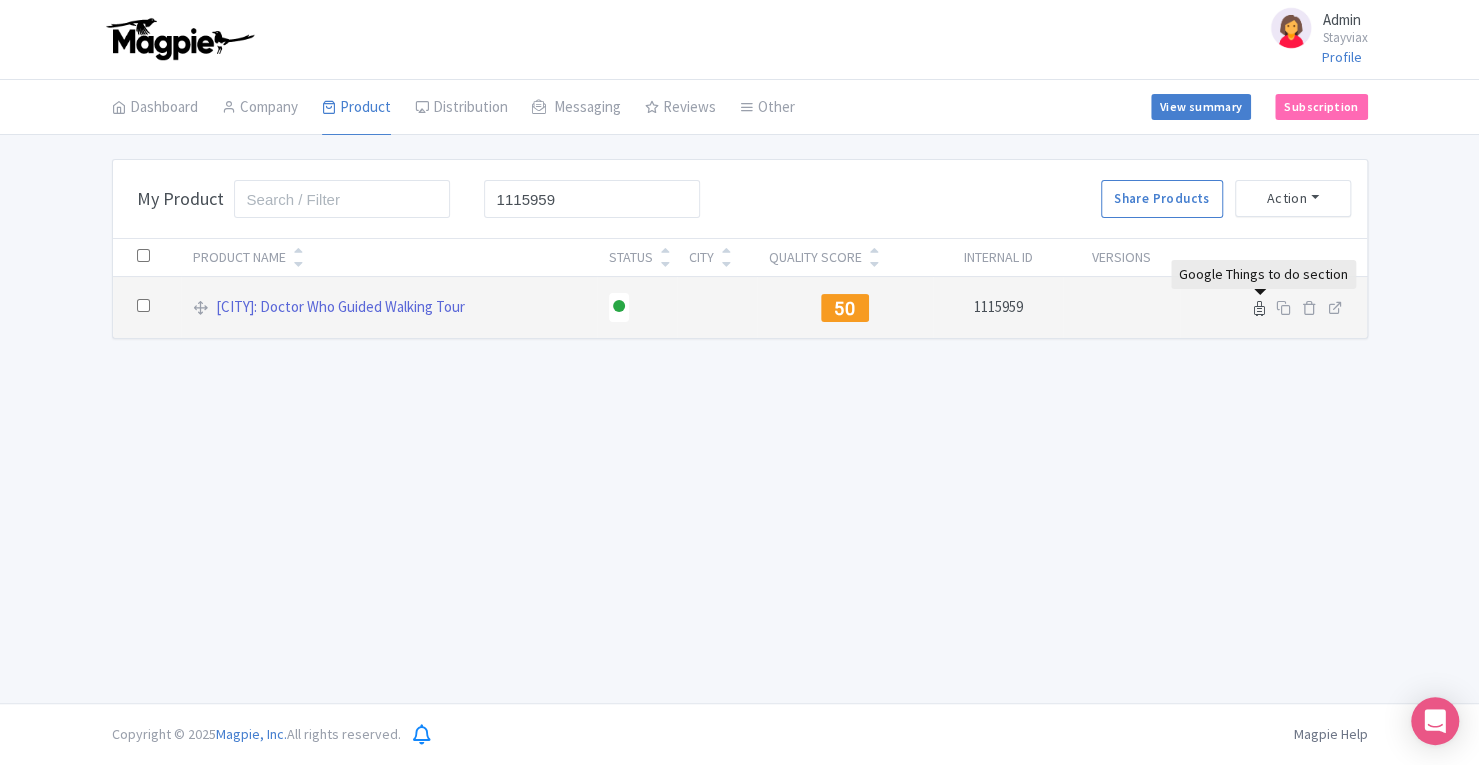 click at bounding box center [1259, 308] 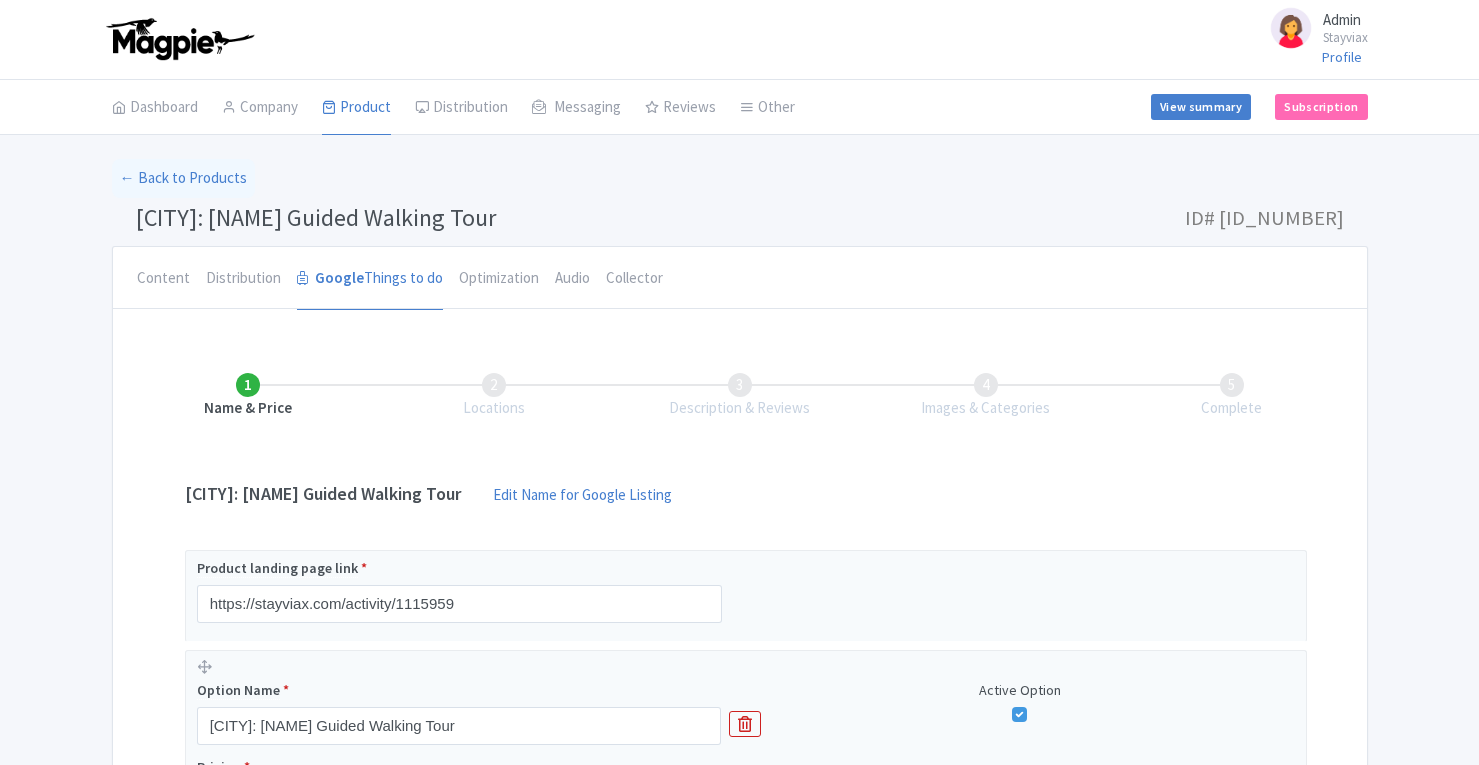 scroll, scrollTop: 0, scrollLeft: 0, axis: both 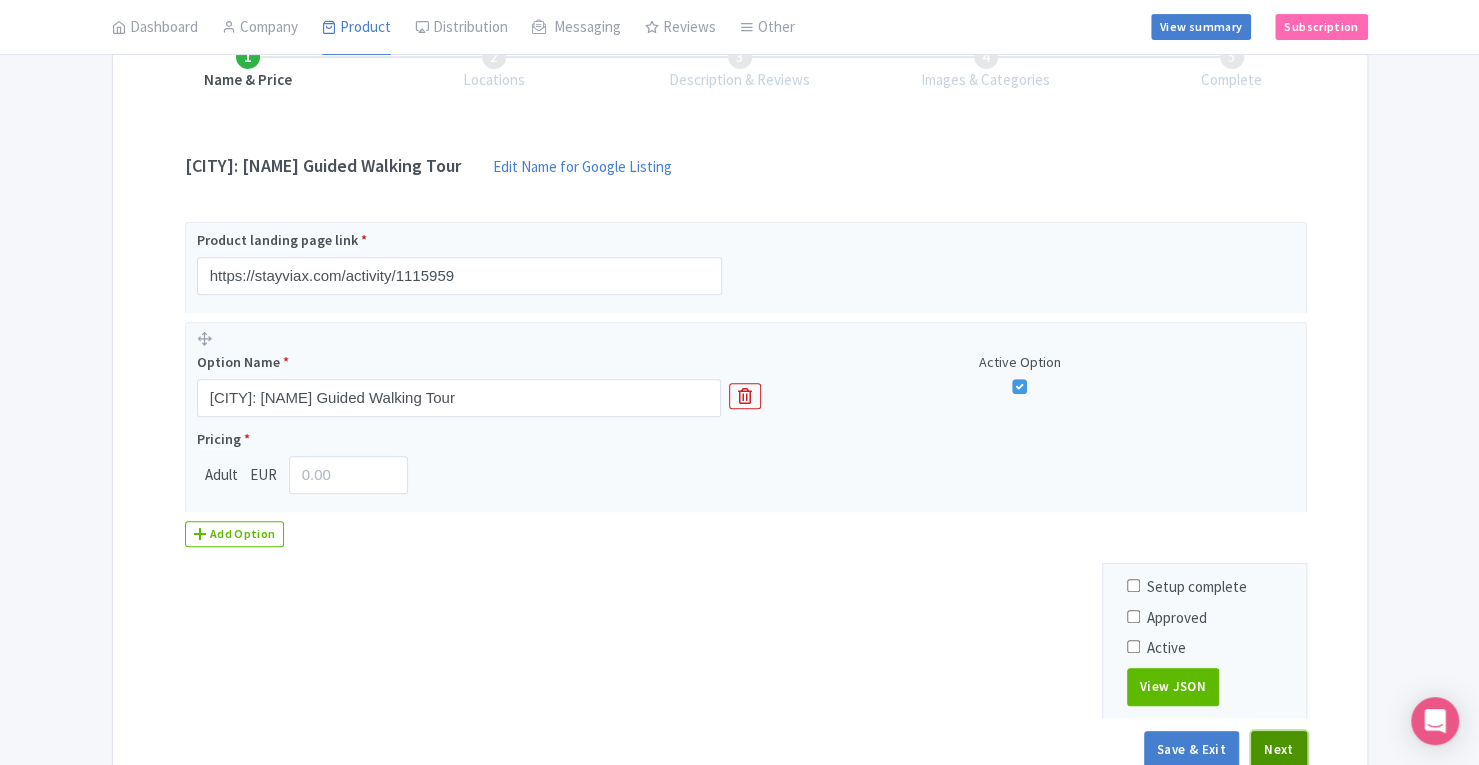 click on "Next" at bounding box center [1279, 750] 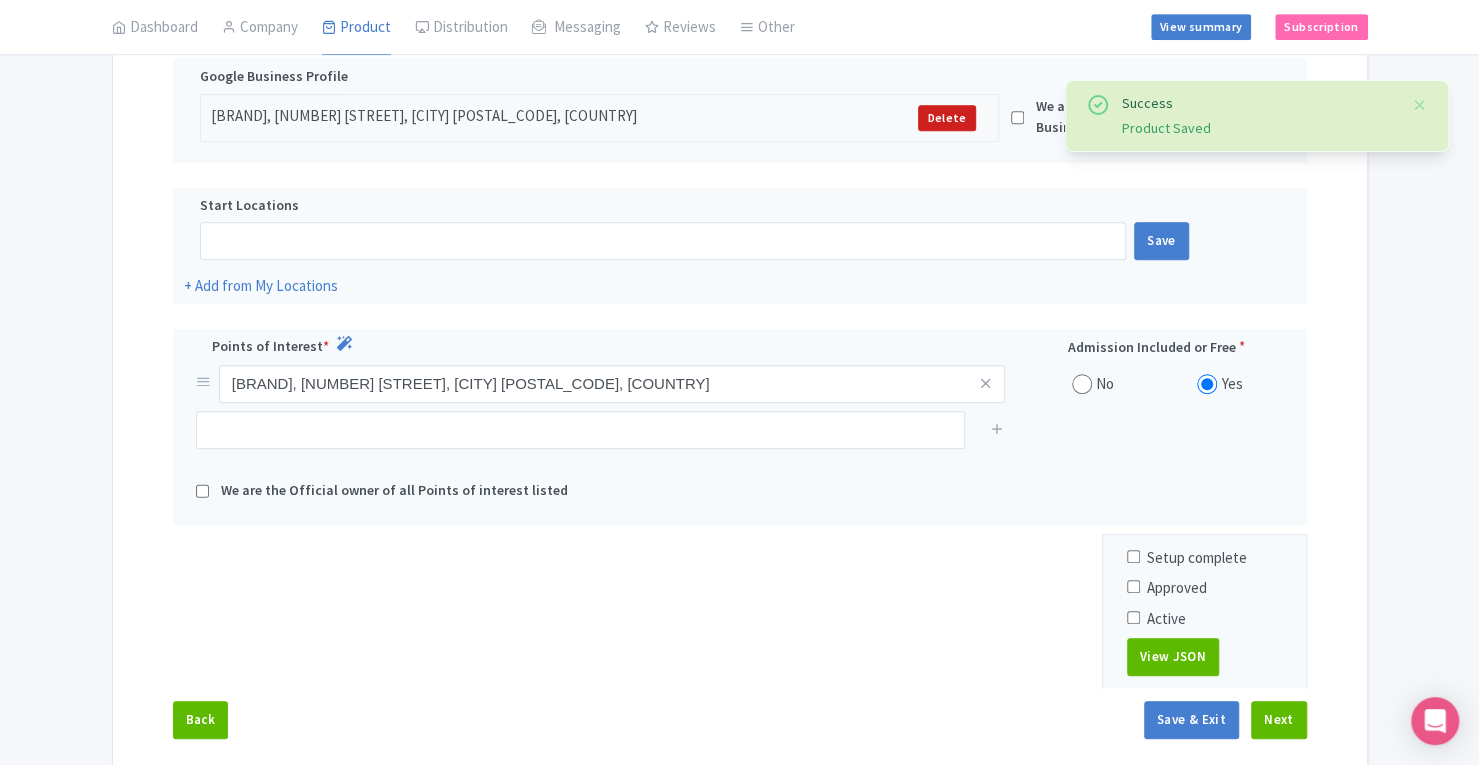scroll, scrollTop: 550, scrollLeft: 0, axis: vertical 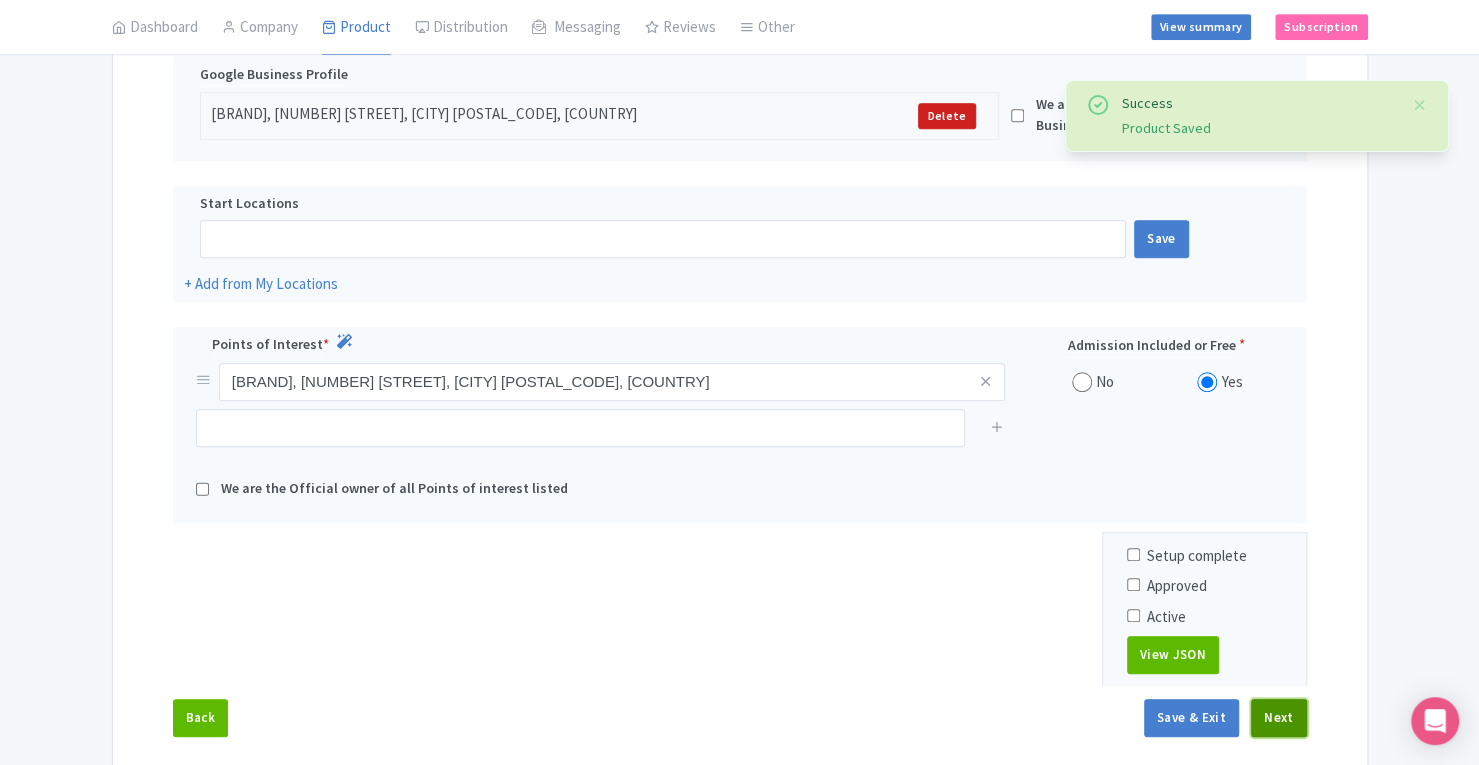 click on "Next" at bounding box center [1279, 718] 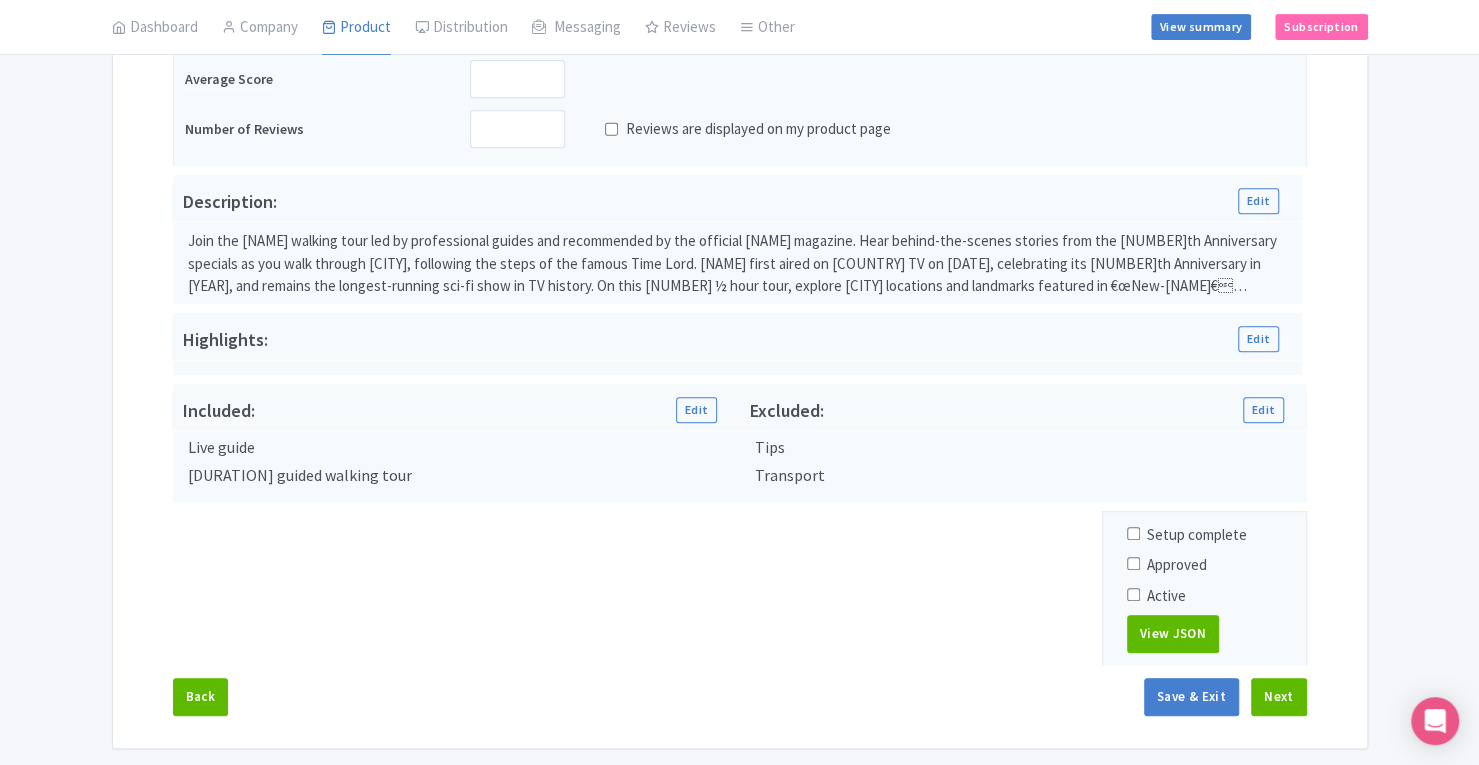 scroll, scrollTop: 562, scrollLeft: 0, axis: vertical 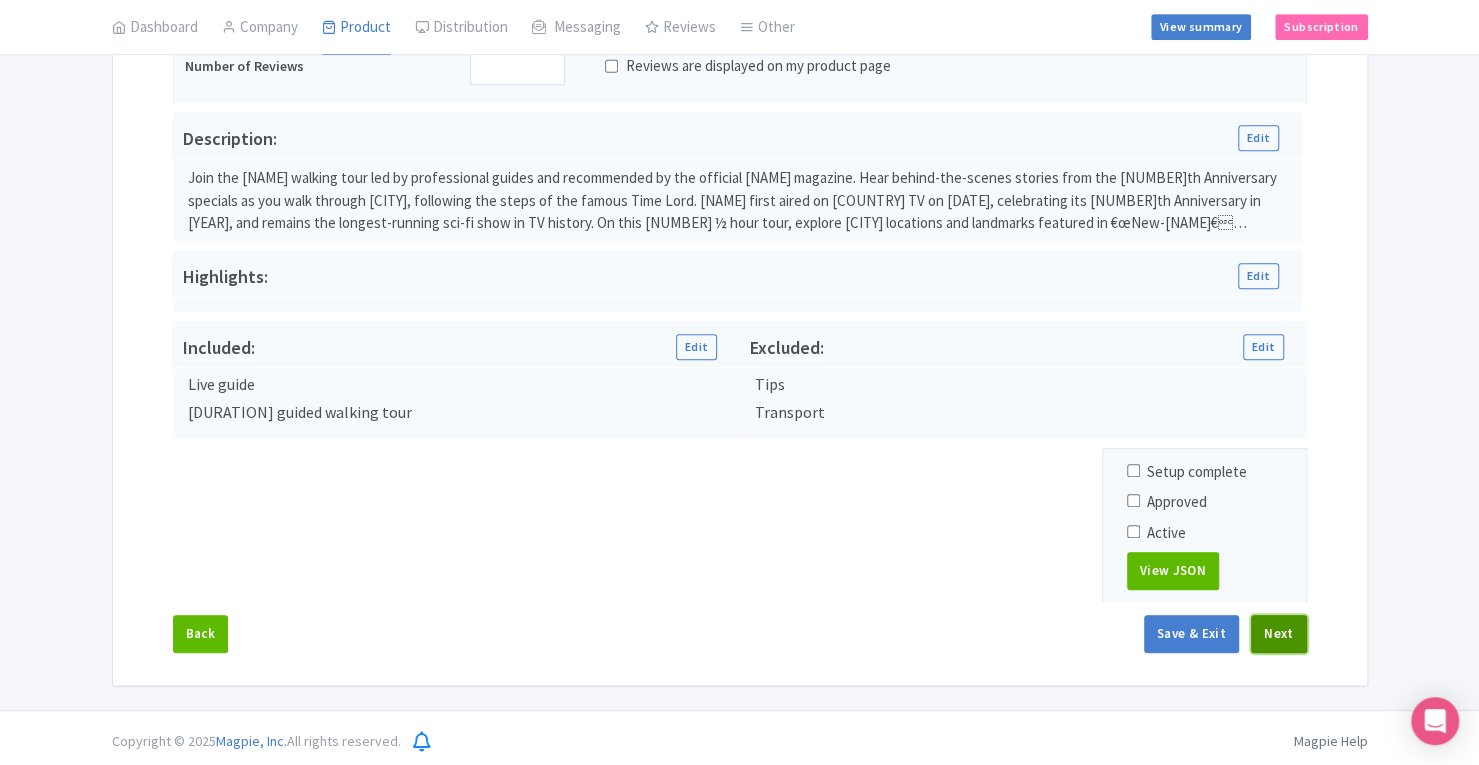 click on "Next" at bounding box center [1279, 634] 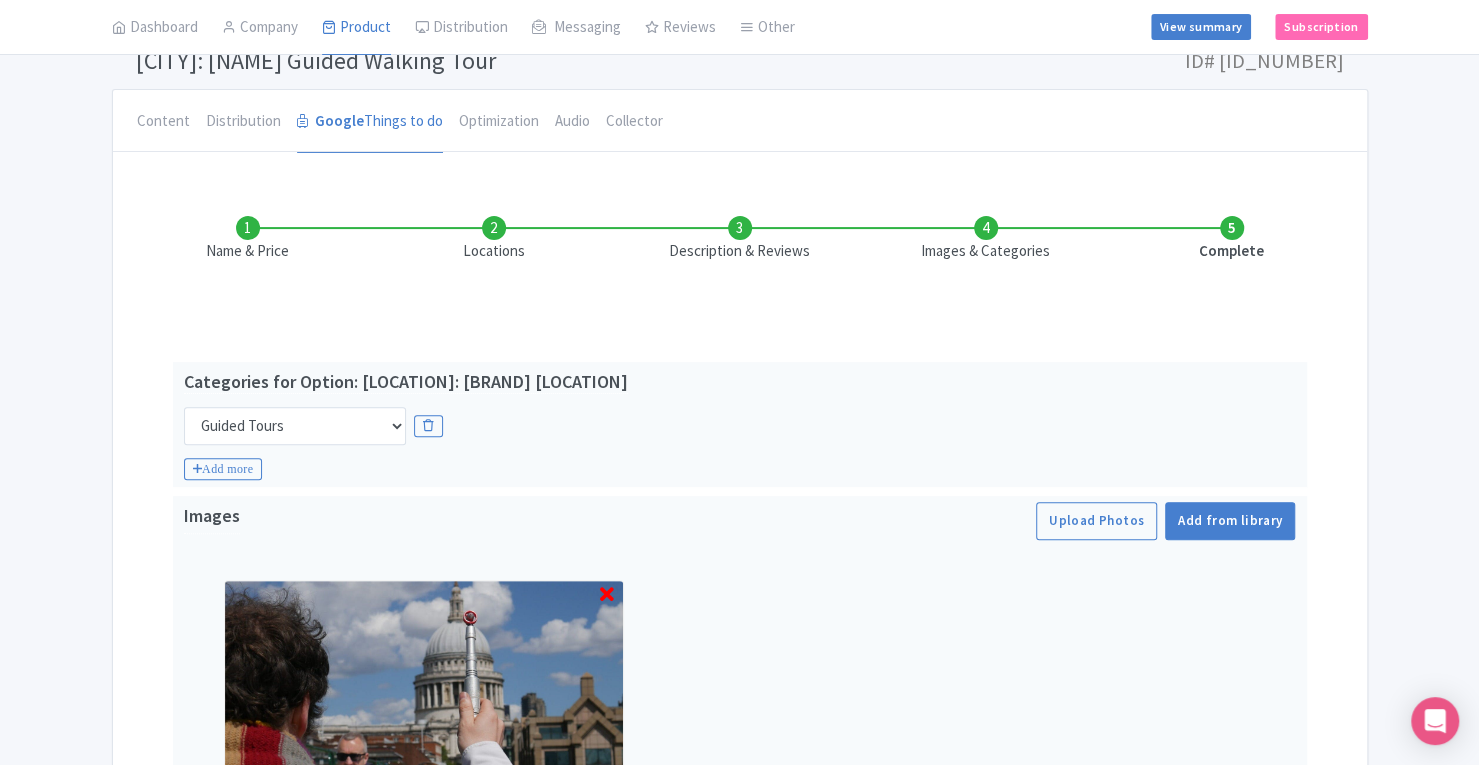 scroll, scrollTop: 0, scrollLeft: 0, axis: both 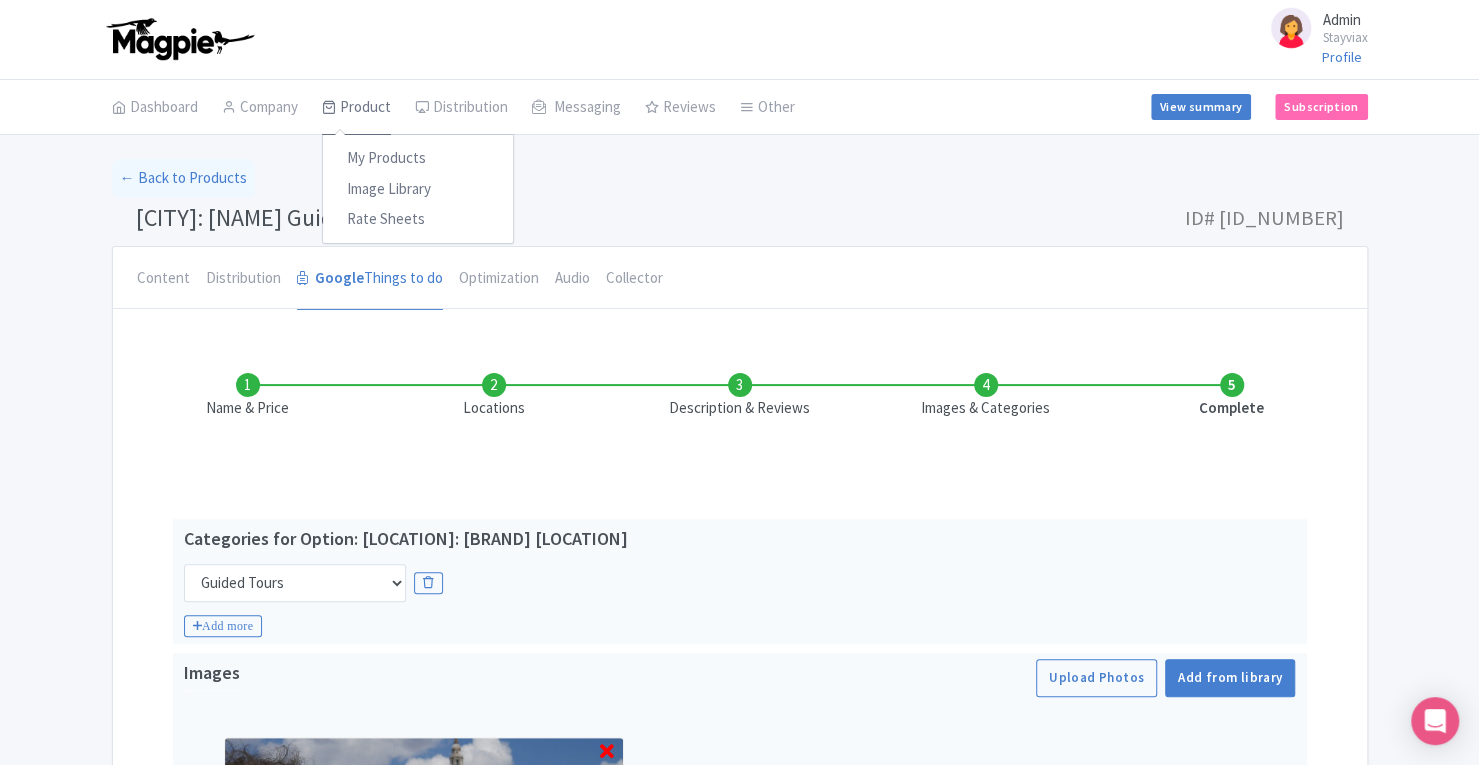 click on "Product" at bounding box center (356, 108) 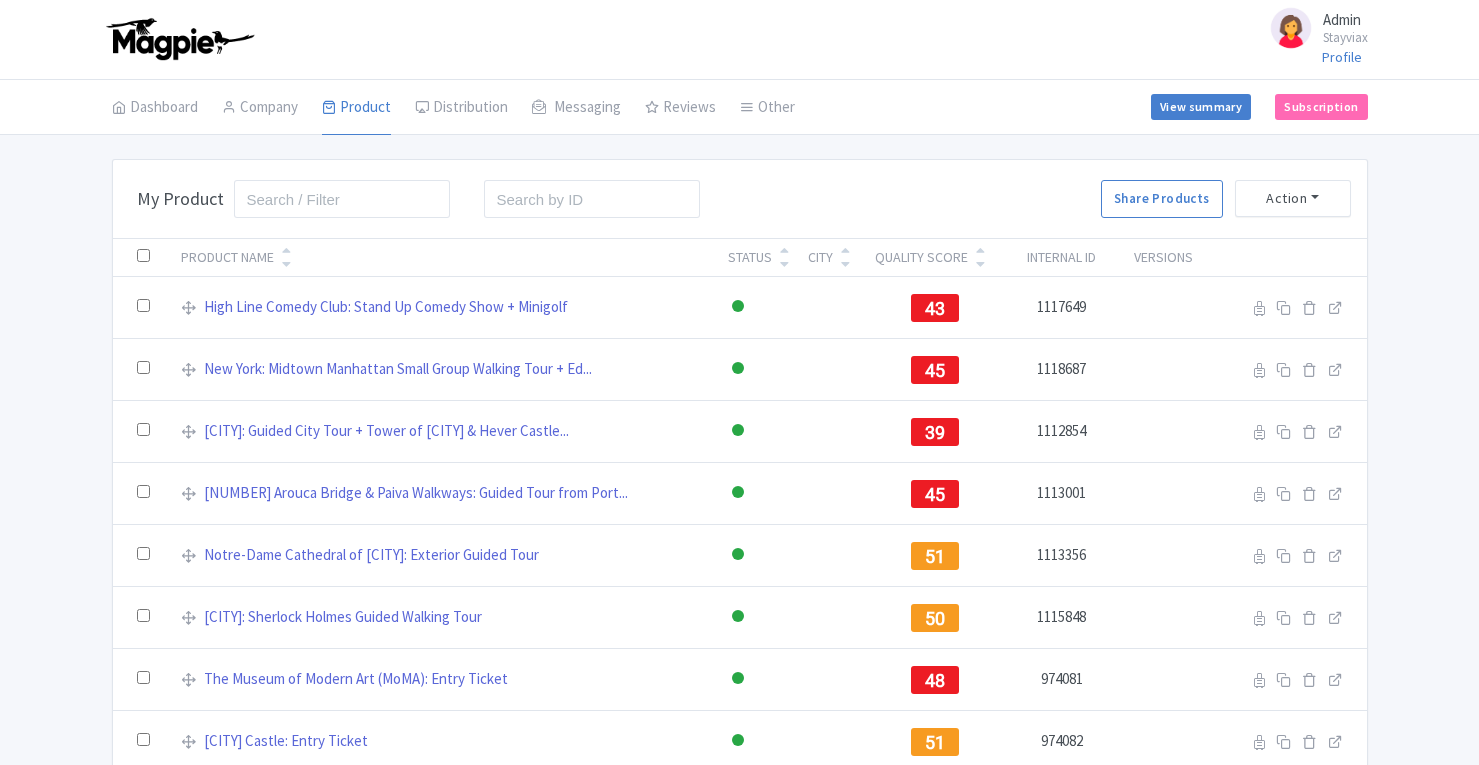 scroll, scrollTop: 0, scrollLeft: 0, axis: both 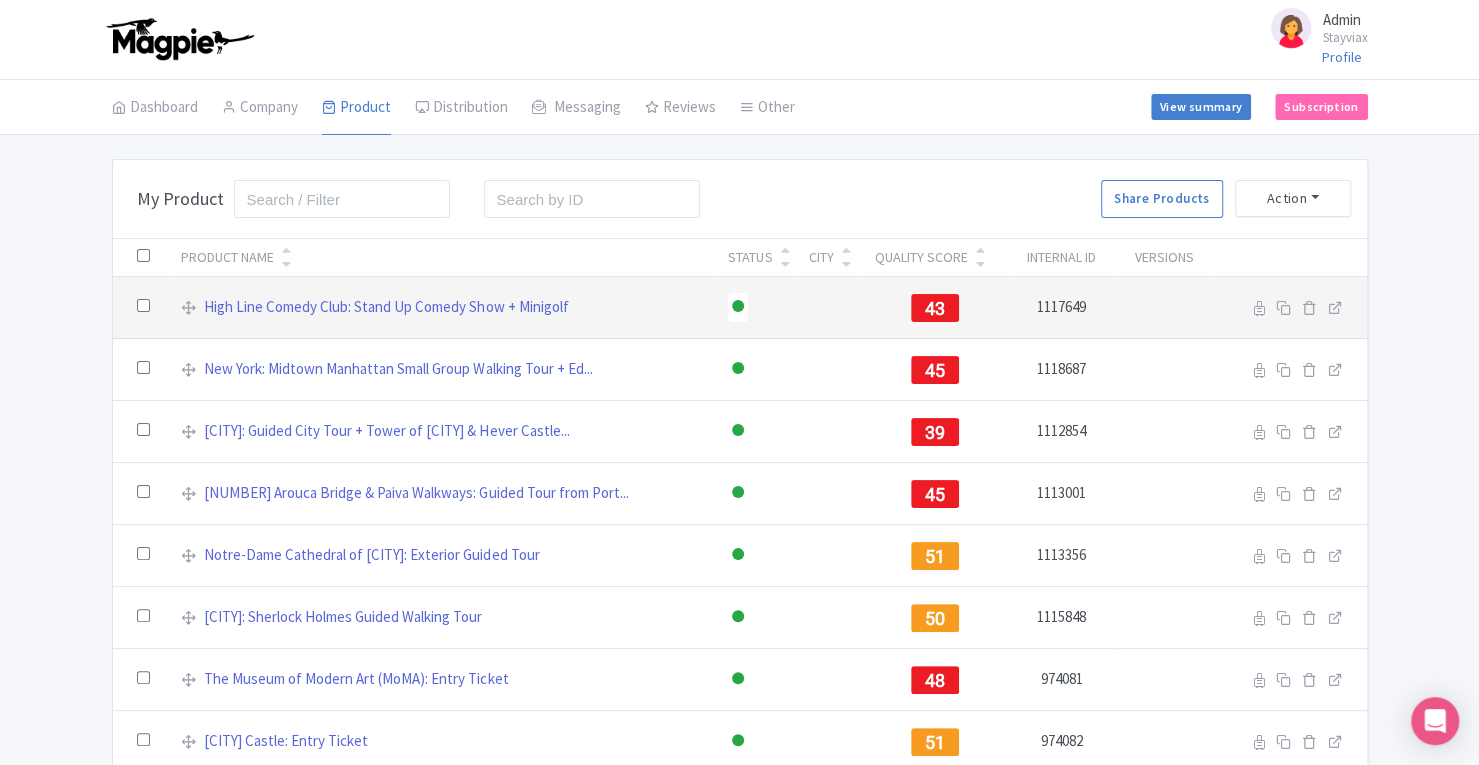 click at bounding box center (738, 306) 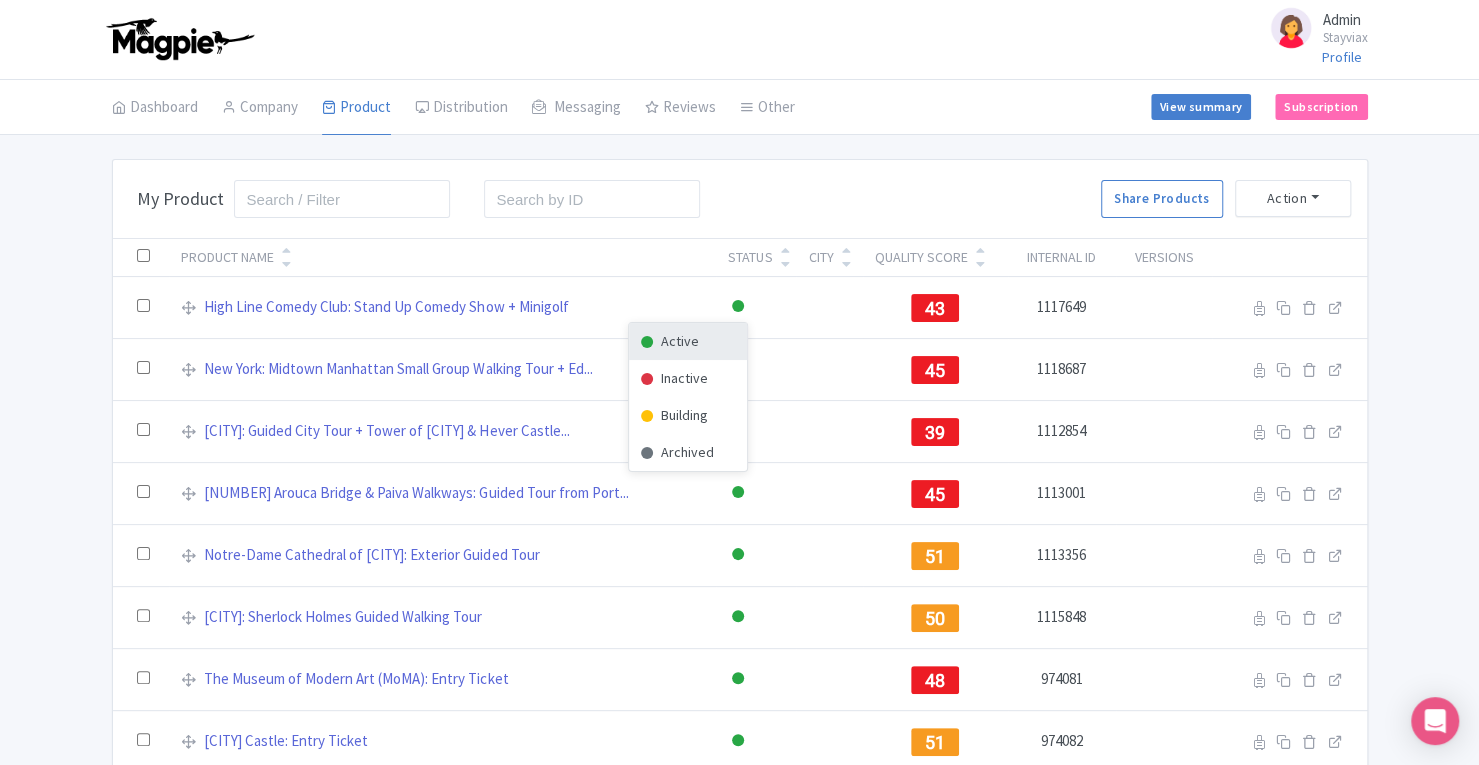 click on "Bulk Actions
Delete
Add to Collection
Translate
Share Products
Add to Collection
Collections   *
Add
Cancel
My Product
Search
Search
Share Products
Action
Create New Product  »
Start with blank product
Start with my Default template
Create product from URL
Add products from Tripadvisor
Add products from multiple links
Download Product List
Download Product Details
Download Product Microsoft Ads
Product Name
Status
City
Quality Score
Internal ID
Versions
High Line Comedy Club: Stand Up Comedy Show + Minigolf
Active
Inactive
Building
Archived
[NUMBER]
[NUMBER]
Reseller
Product name on reseller
Extranet
Listing
Edit listing
Stage" at bounding box center [739, 3075] 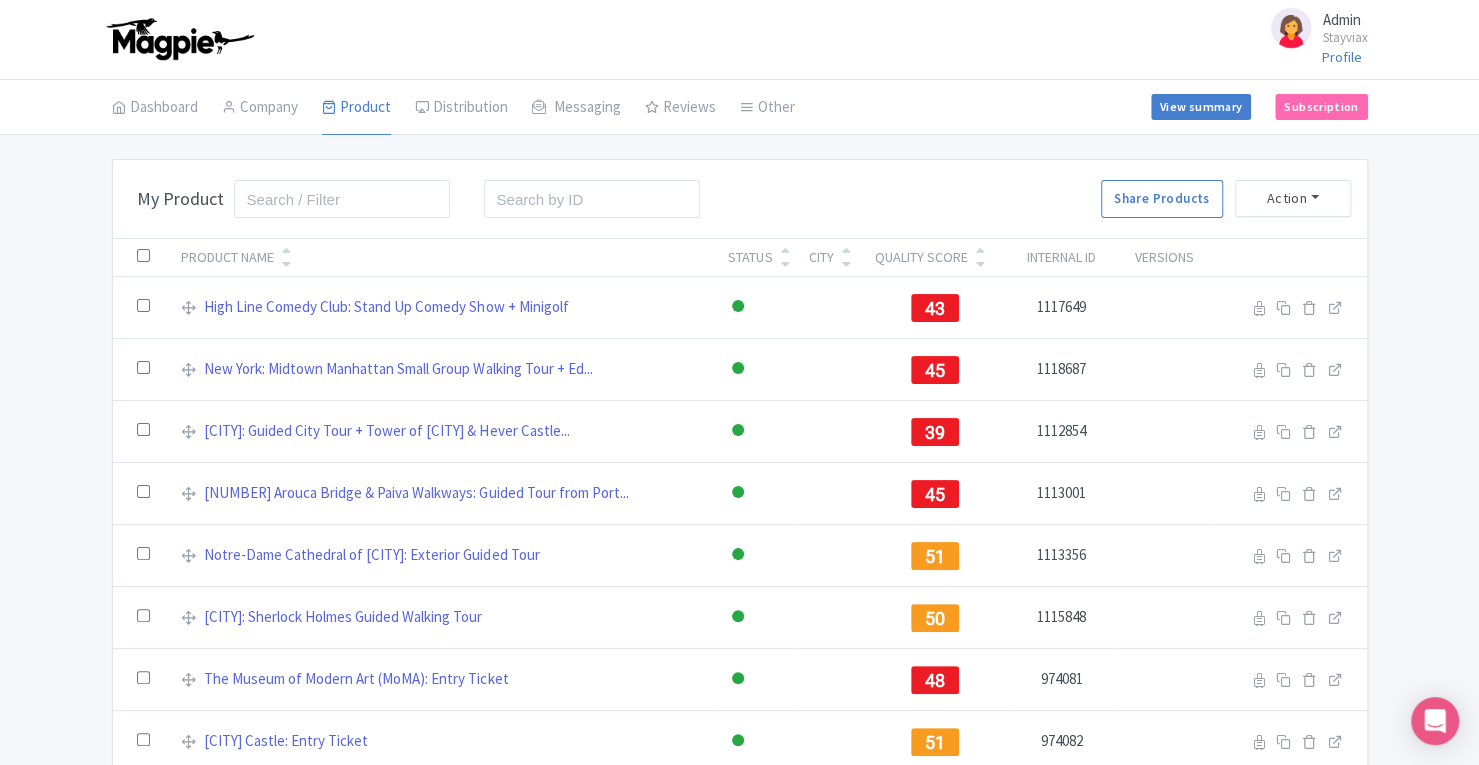 click on "Bulk Actions
Delete
Add to Collection
Translate
Share Products
Add to Collection
Collections   *
Add
Cancel
My Product
Search
Search
Share Products
Action
Create New Product  »
Start with blank product
Start with my Default template
Create product from URL
Add products from Tripadvisor
Add products from multiple links
Download Product List
Download Product Details
Download Product Microsoft Ads
Product Name
Status
City
Quality Score
Internal ID
Versions
High Line Comedy Club: Stand Up Comedy Show + Minigolf
Active
Inactive
Building
Archived
[NUMBER]
[NUMBER]
Reseller
Product name on reseller
Extranet
Listing
Edit listing
Stage" at bounding box center (739, 3075) 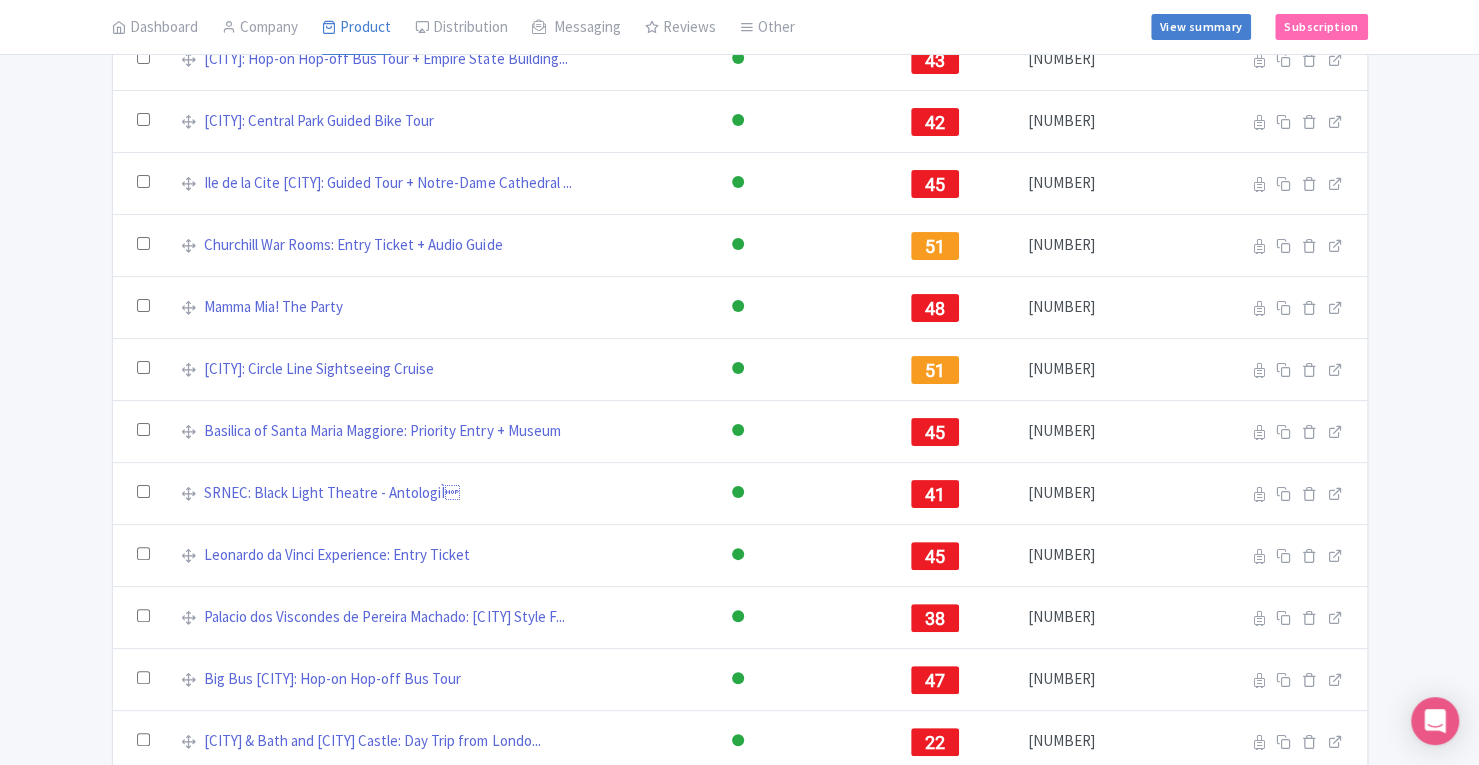 scroll, scrollTop: 4474, scrollLeft: 0, axis: vertical 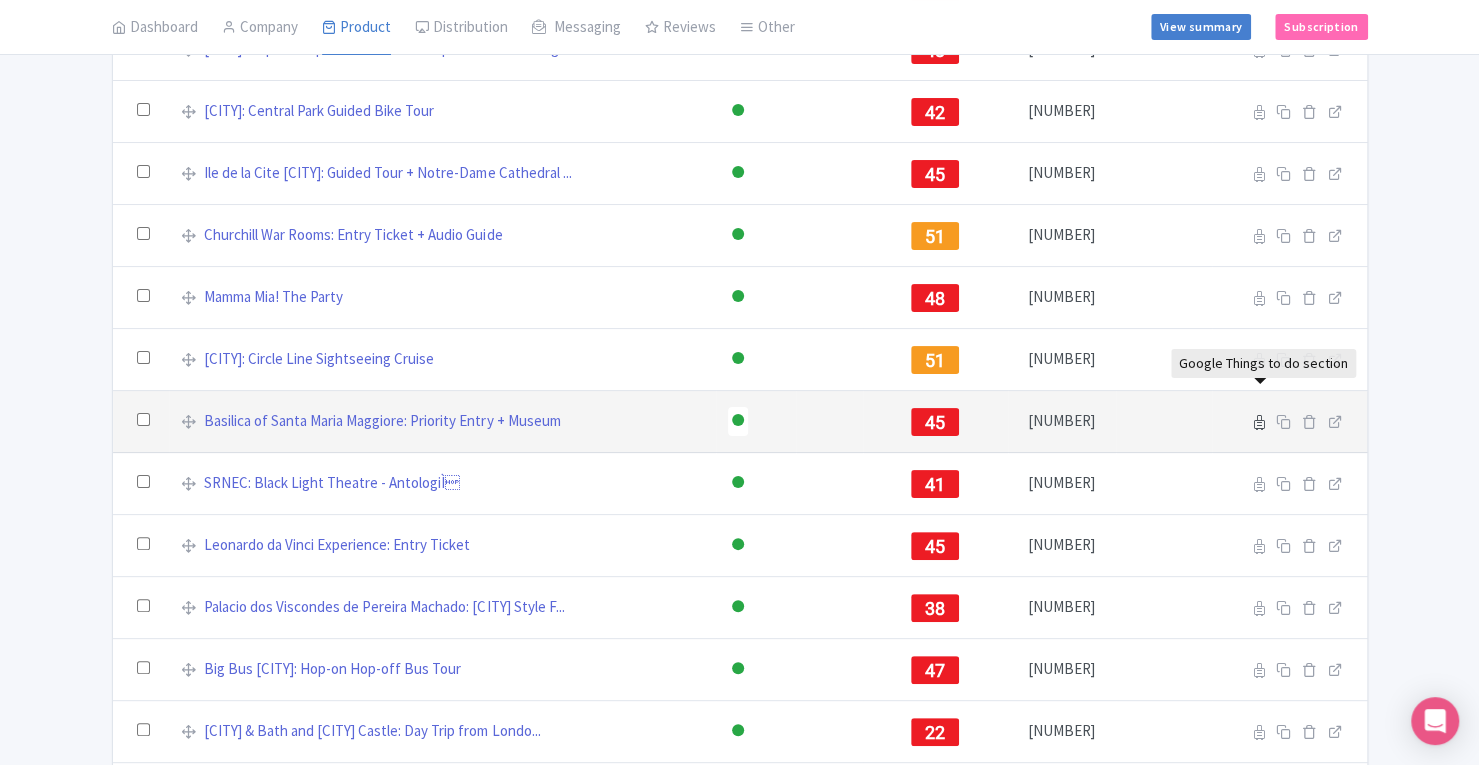 click at bounding box center (1261, 421) 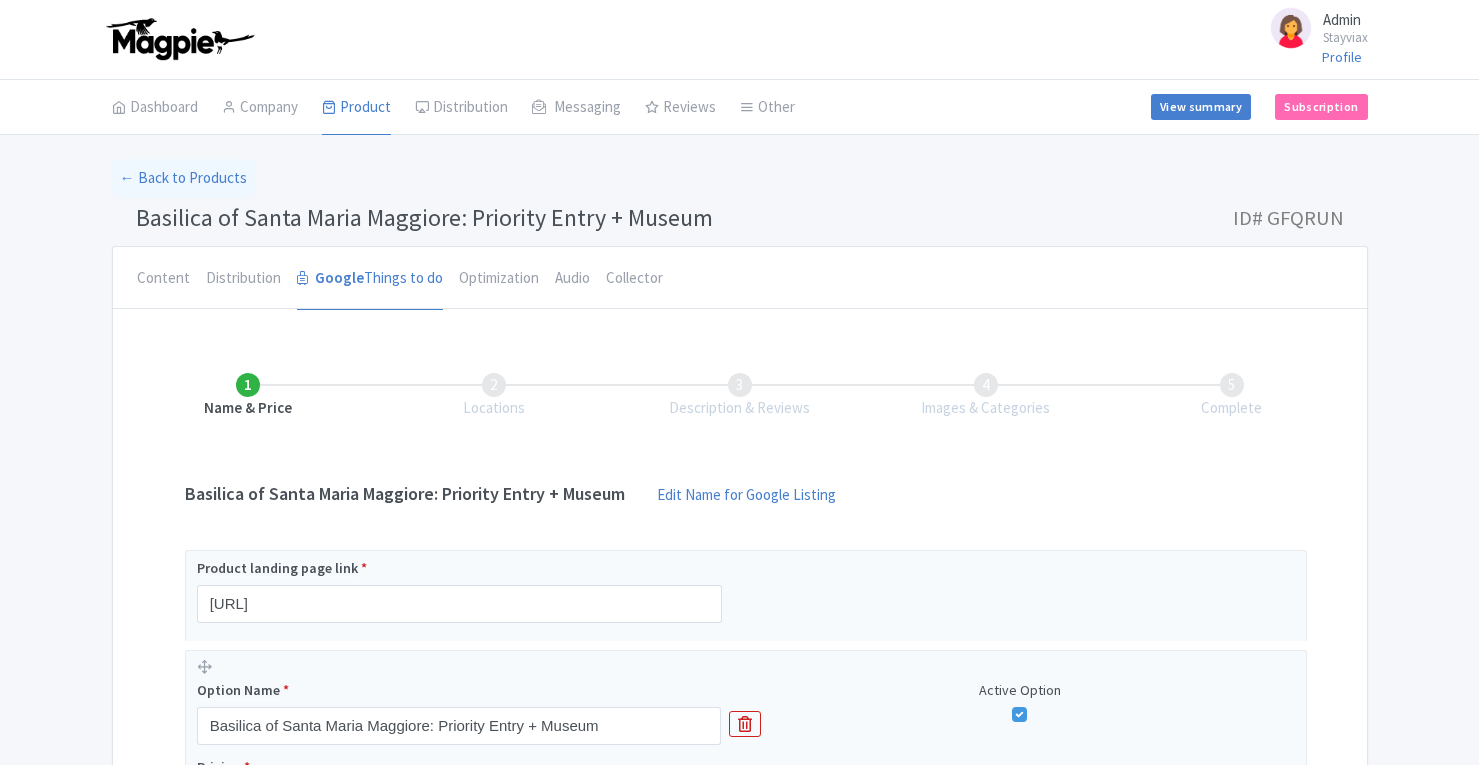scroll, scrollTop: 0, scrollLeft: 0, axis: both 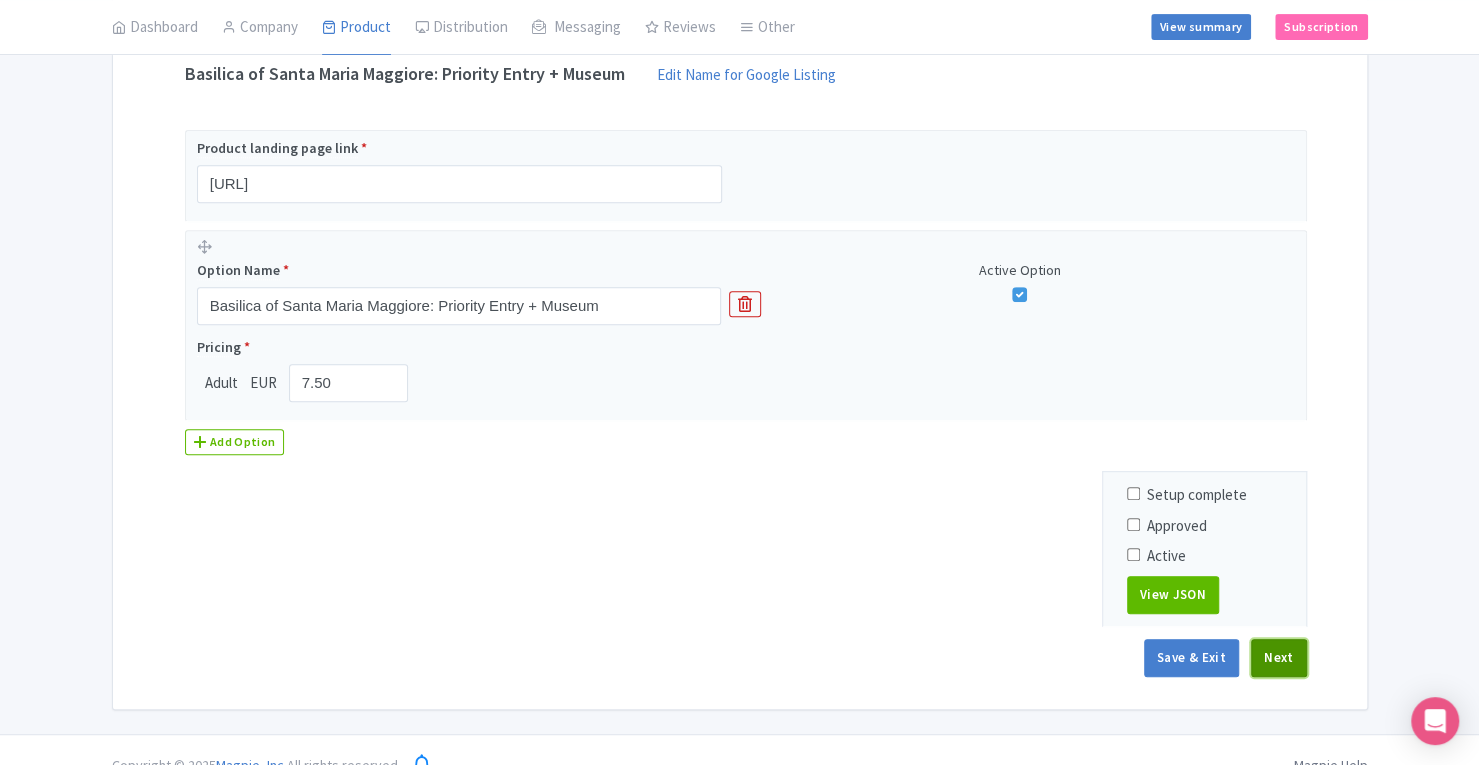 click on "Next" at bounding box center (1279, 658) 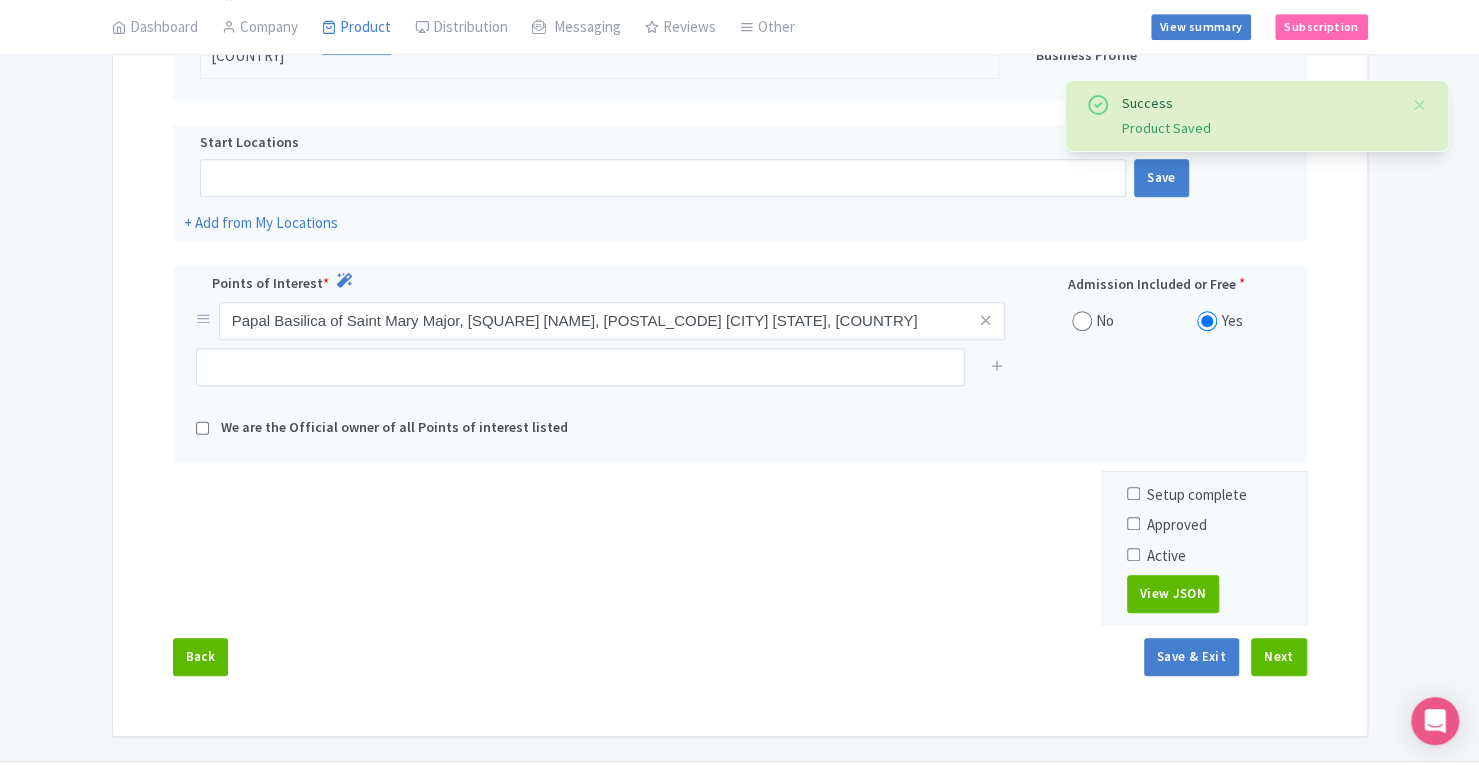 scroll, scrollTop: 659, scrollLeft: 0, axis: vertical 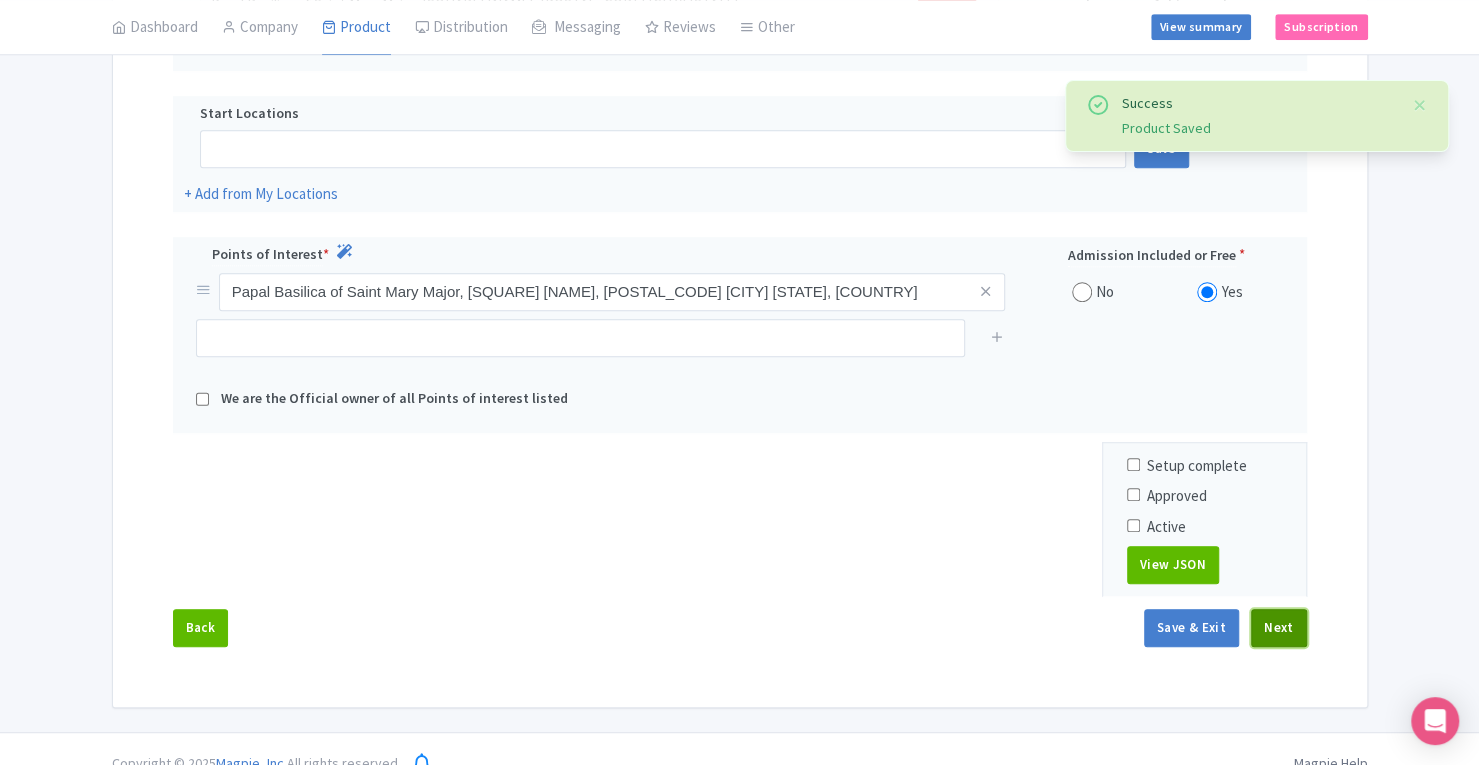 click on "Next" at bounding box center (1279, 628) 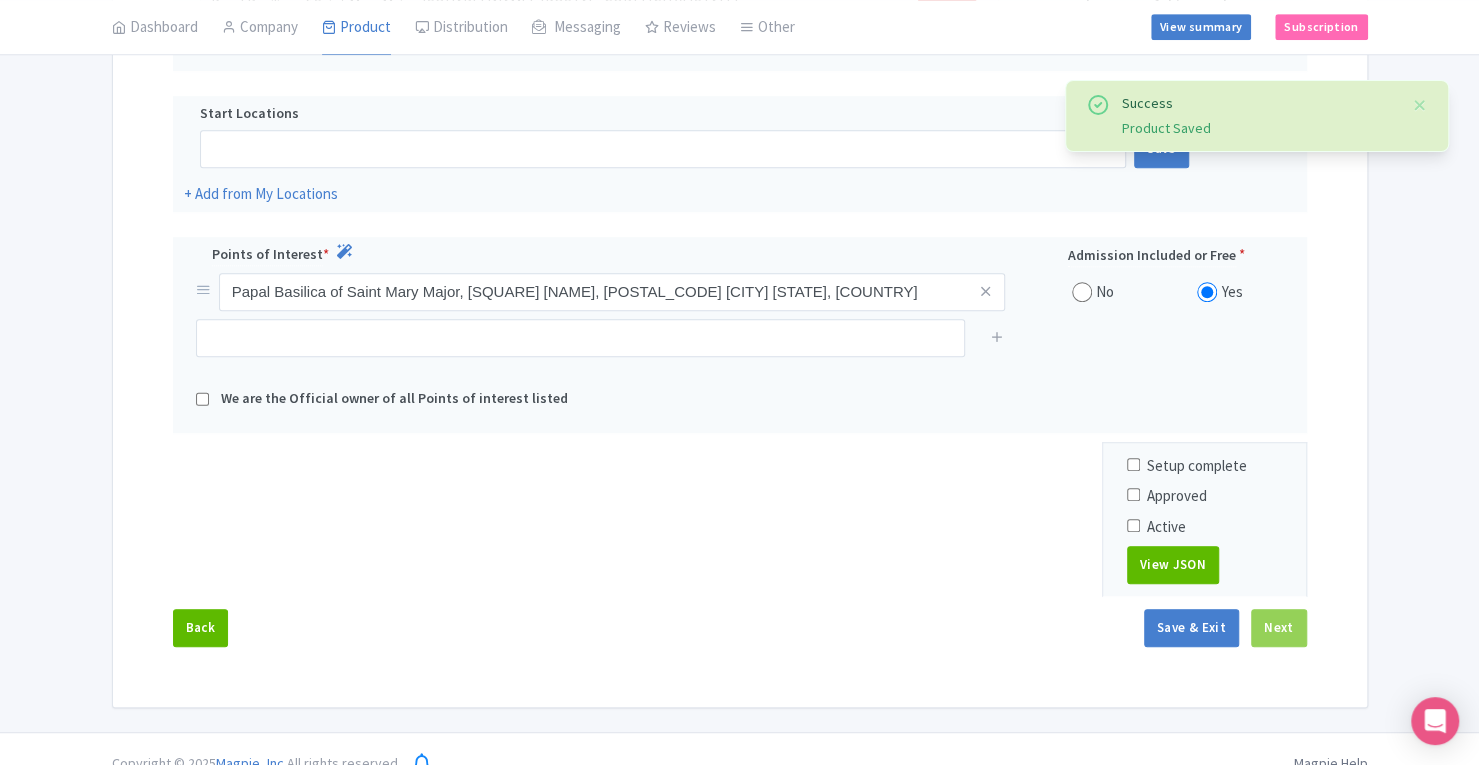 scroll, scrollTop: 567, scrollLeft: 0, axis: vertical 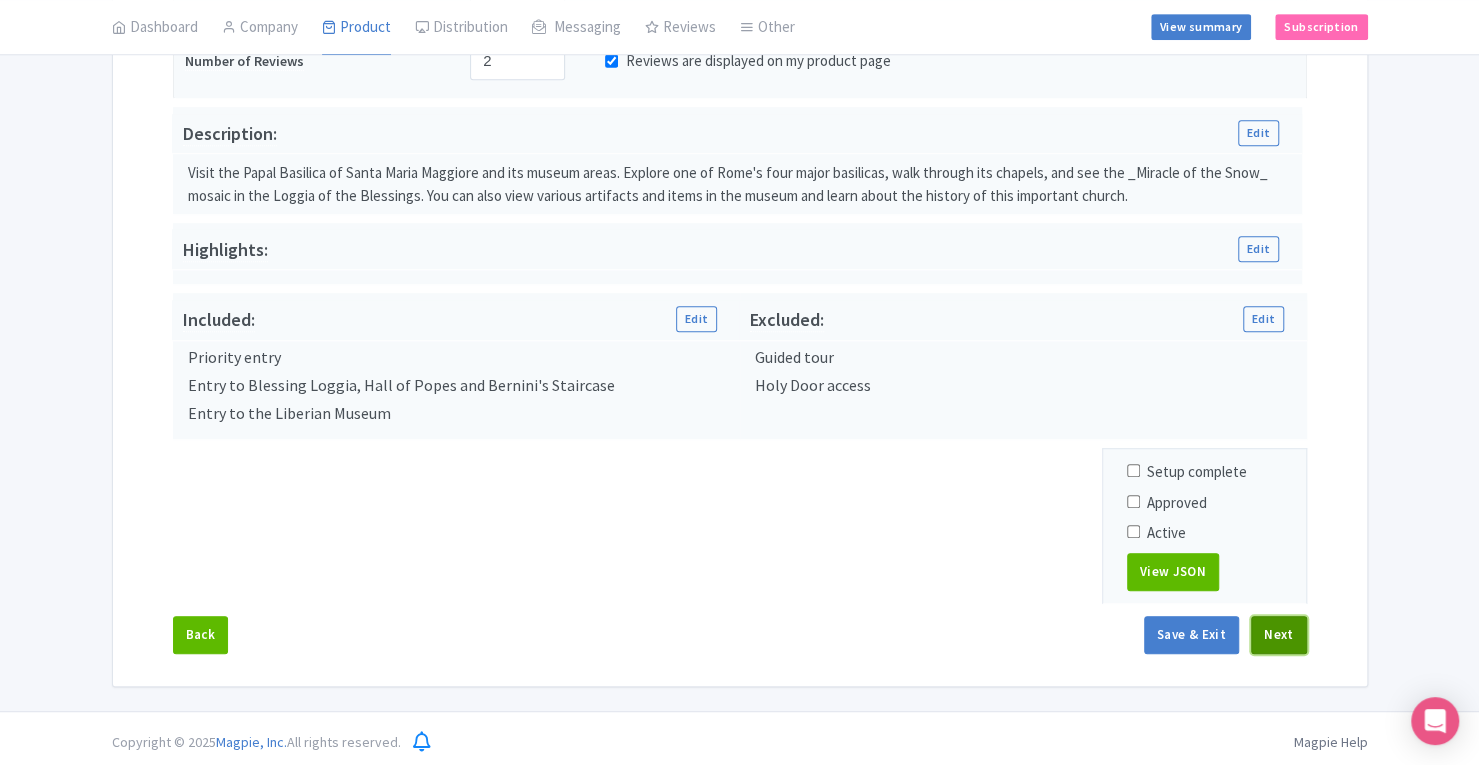 click on "Next" at bounding box center [1279, 635] 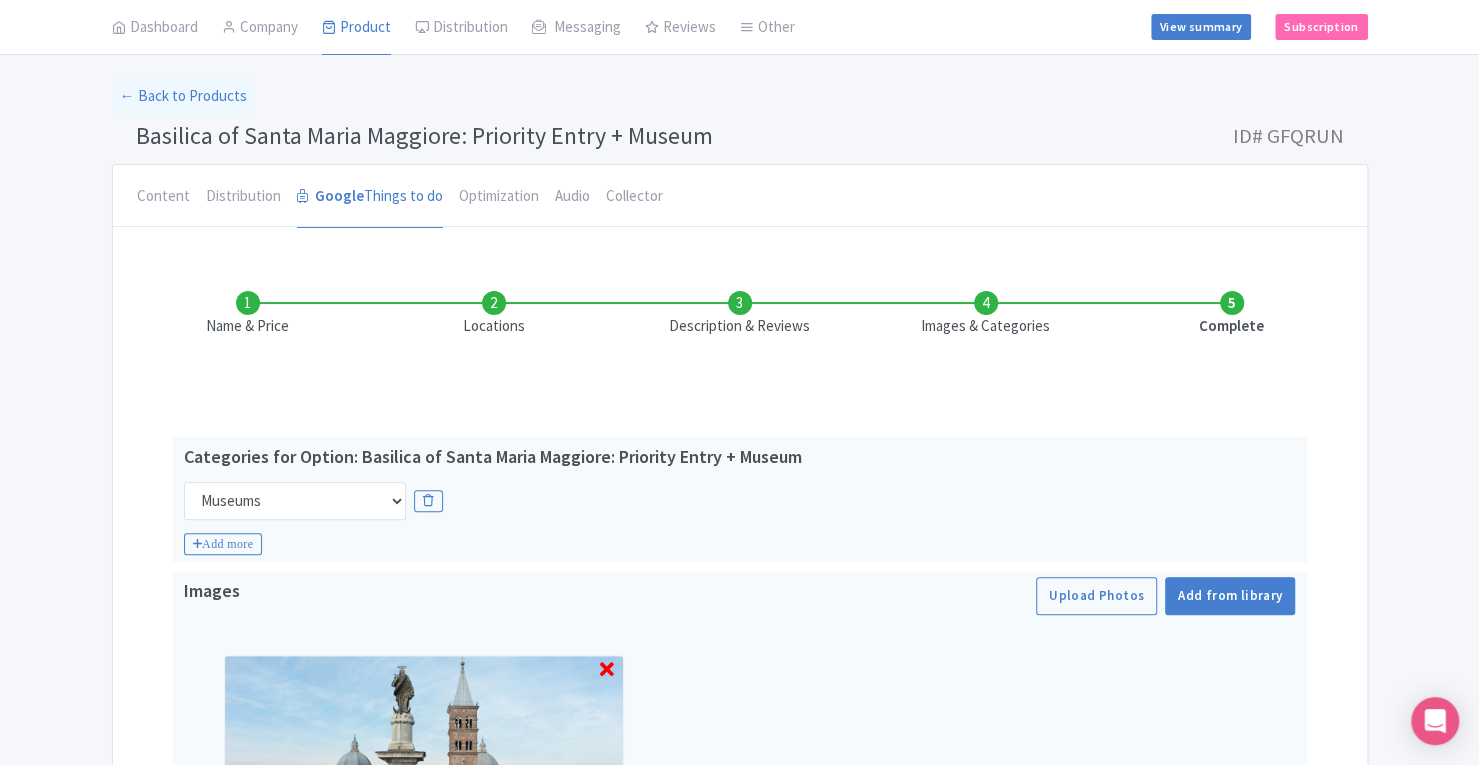 scroll, scrollTop: 94, scrollLeft: 0, axis: vertical 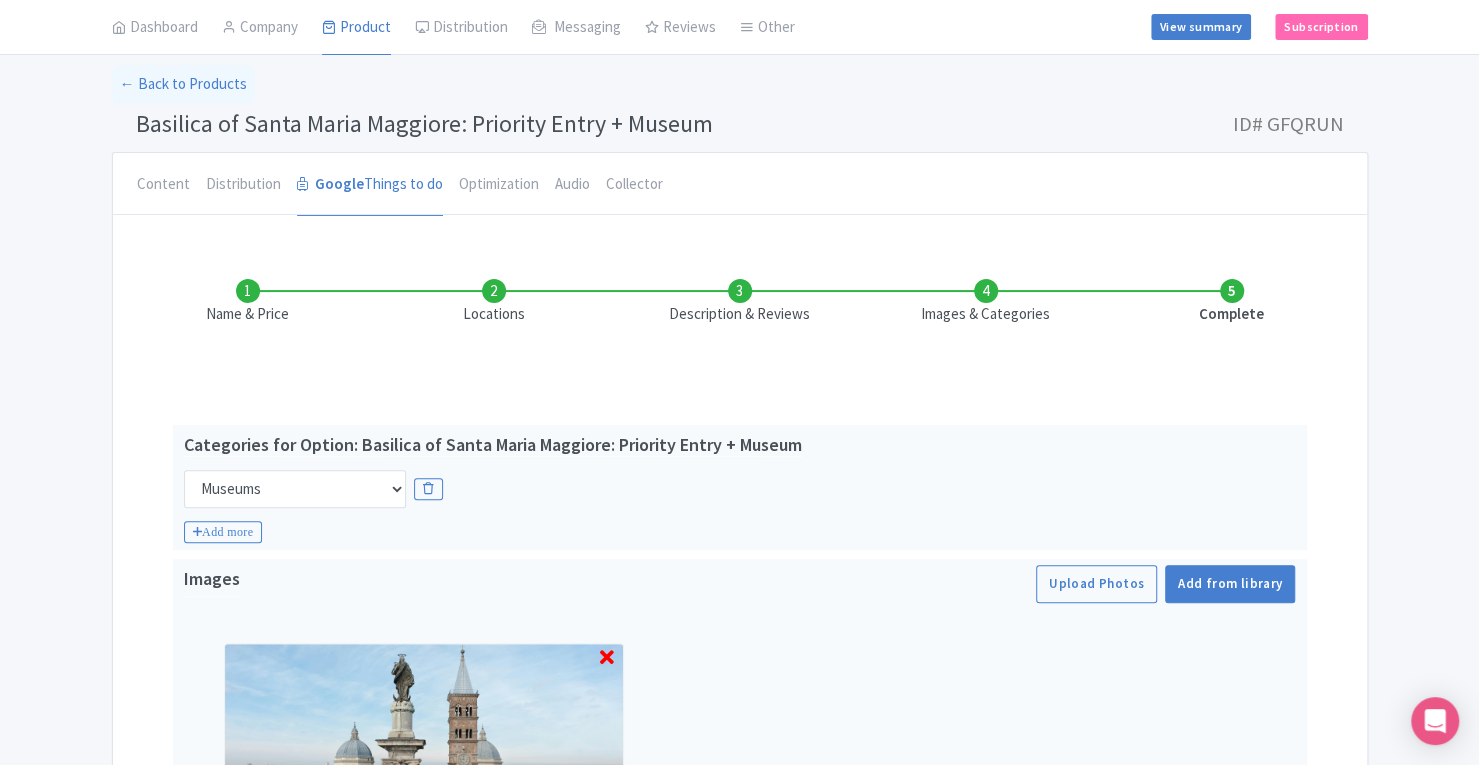 click on "Success
Product Saved
← Back to Products
Basilica of Santa Maria Maggiore: Priority Entry + Museum
ID# GFQRUN
Content
Distribution
Google  Things to do
Optimization
Audio
Collector
You are currently editing a version of this product: Primary Product
General
Booking Info
Locations
Settings
Pricing
Gallery
Itinerary
FAQs
Basilica of Santa Maria Maggiore: Priority Entry + Museum
Name   *
Basilica of Santa Maria Maggiore: Priority Entry + Museum
Your product's name has 57 characters. We recommend between 10 and 60 characters.
Internal ID 1118620" at bounding box center (739, 626) 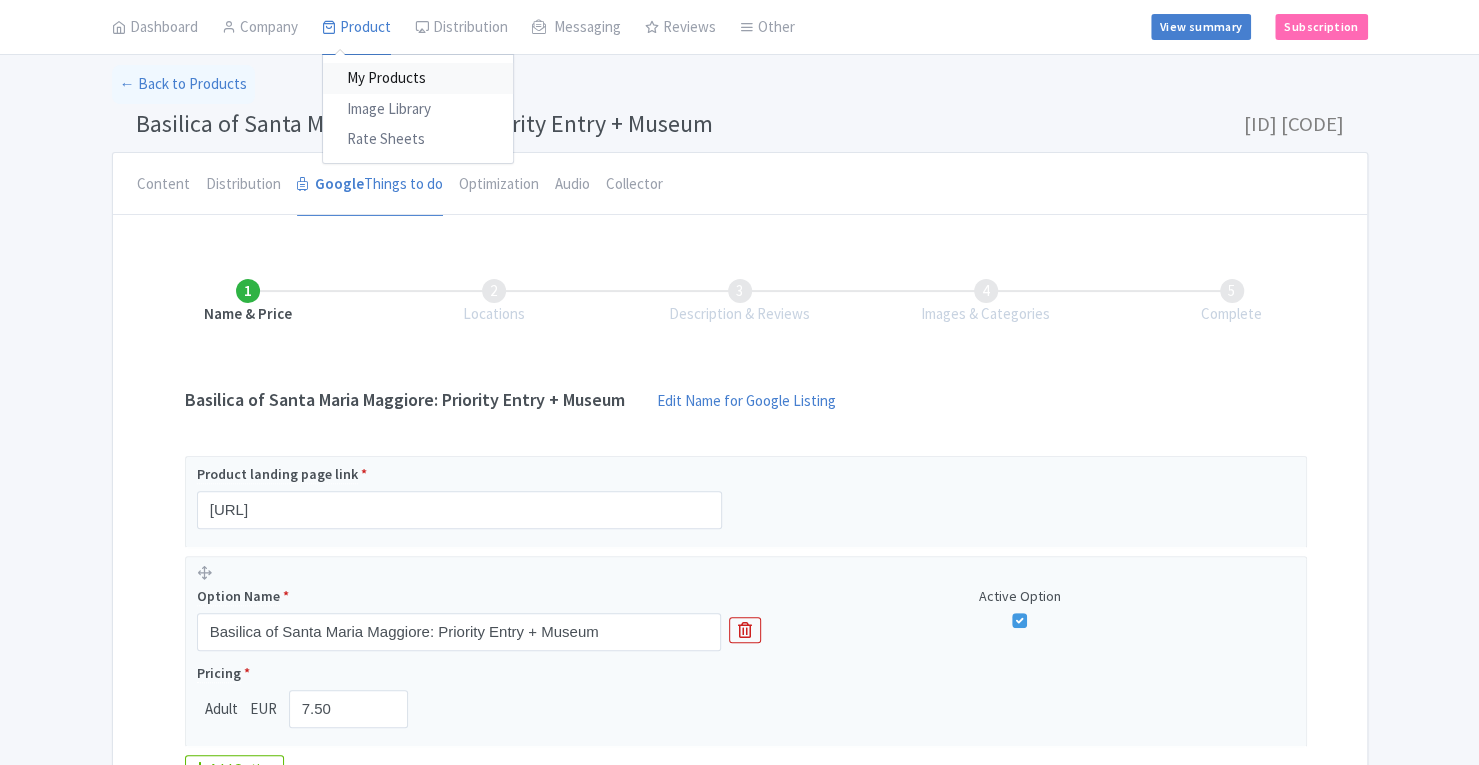 scroll, scrollTop: 94, scrollLeft: 0, axis: vertical 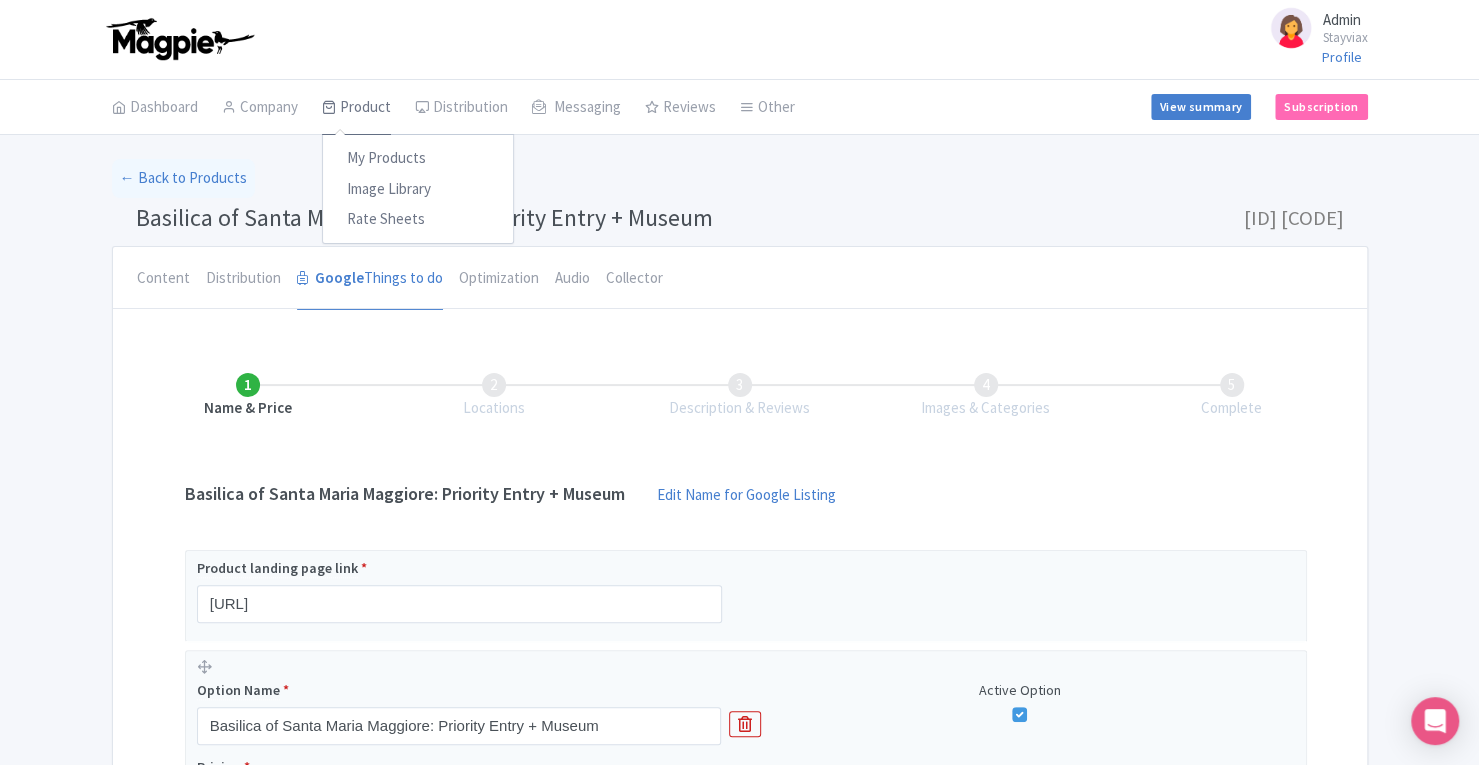 click on "Product" at bounding box center (356, 108) 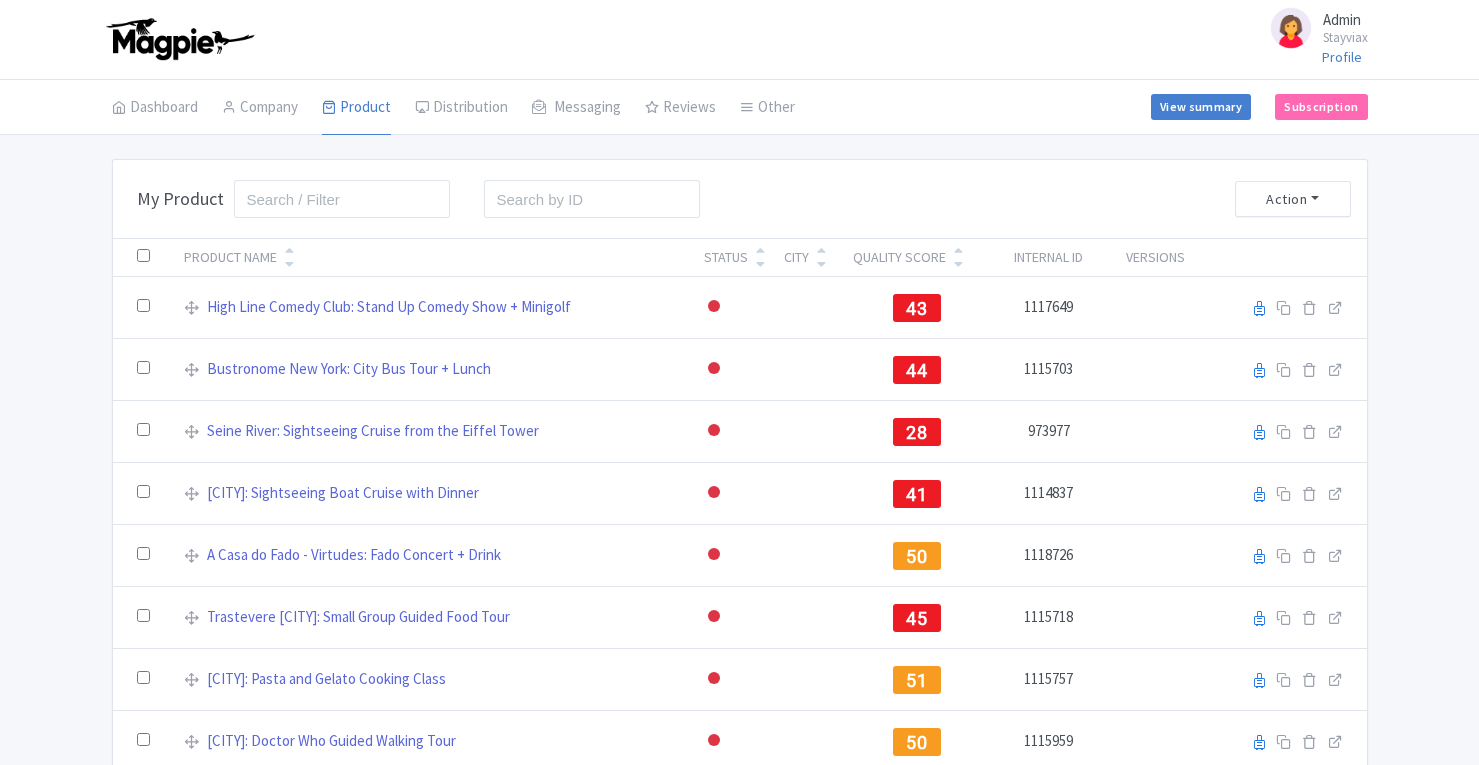 scroll, scrollTop: 0, scrollLeft: 0, axis: both 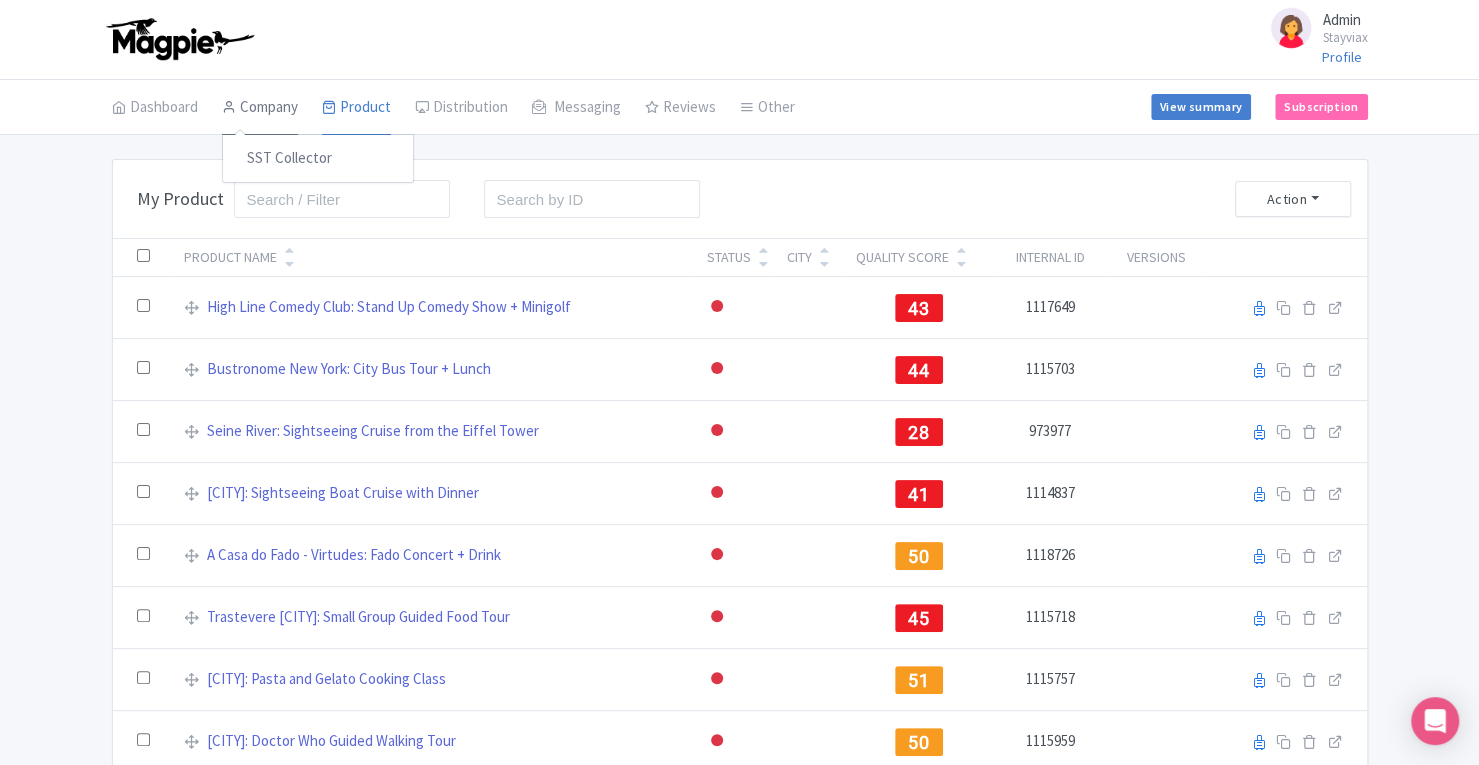 click on "Company" at bounding box center [260, 108] 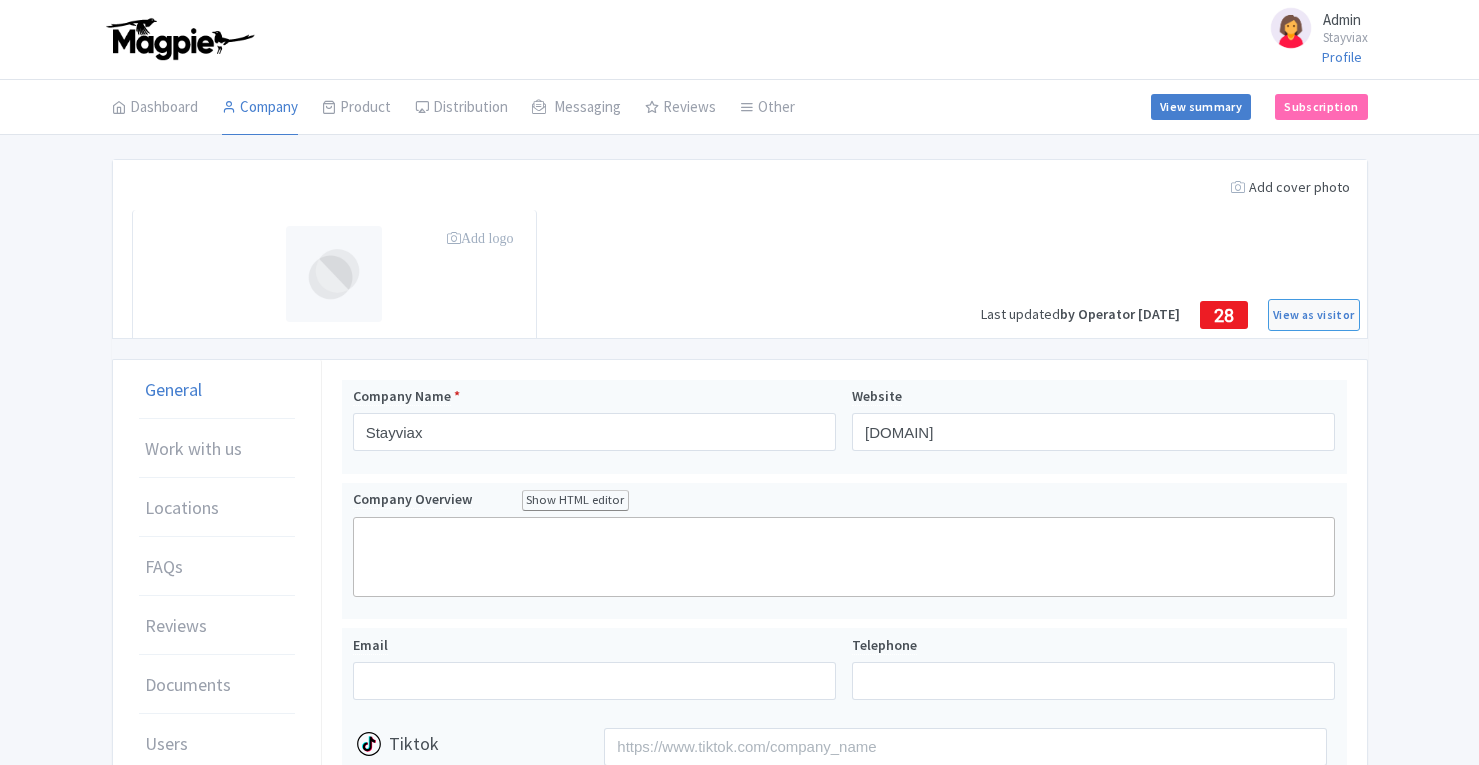 scroll, scrollTop: 0, scrollLeft: 0, axis: both 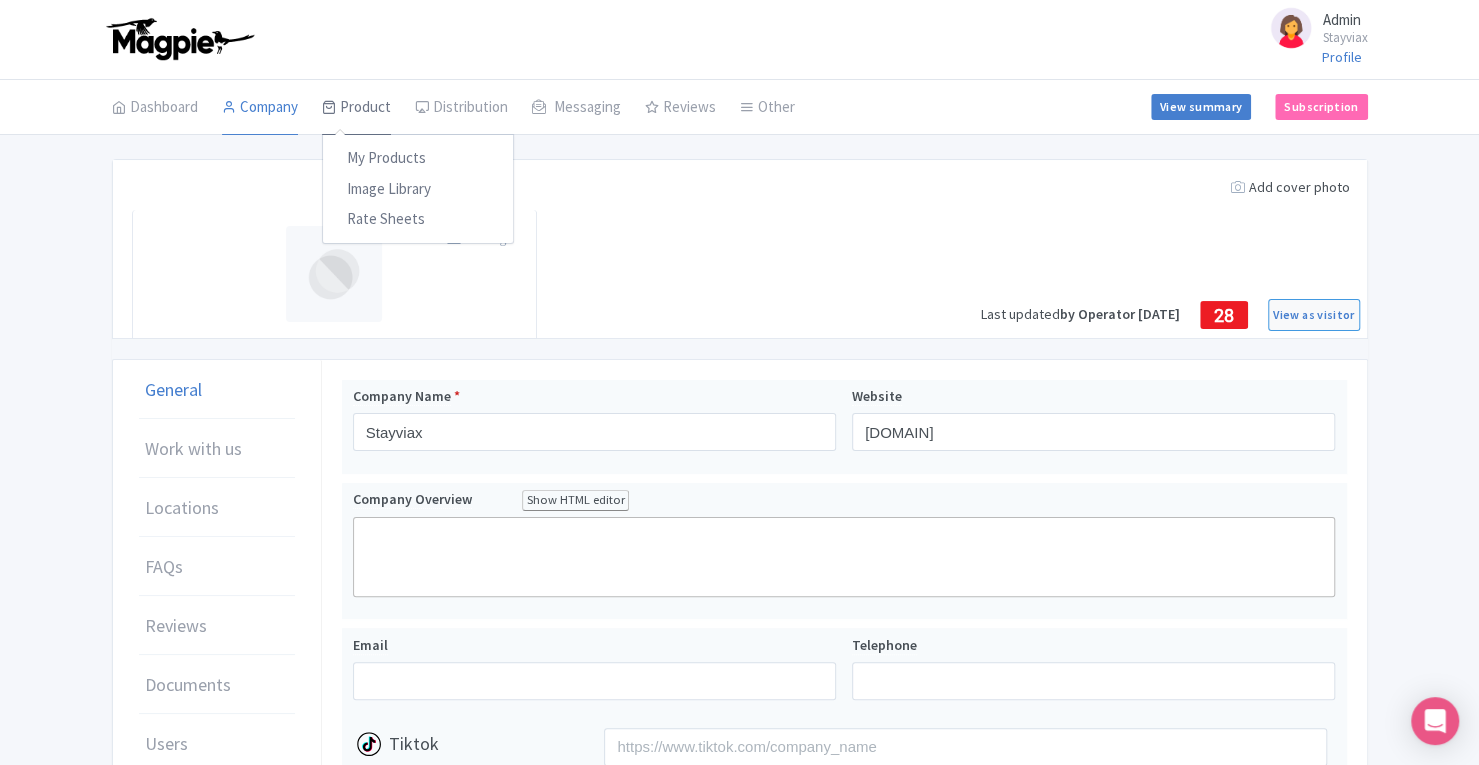 click on "Product" at bounding box center (356, 108) 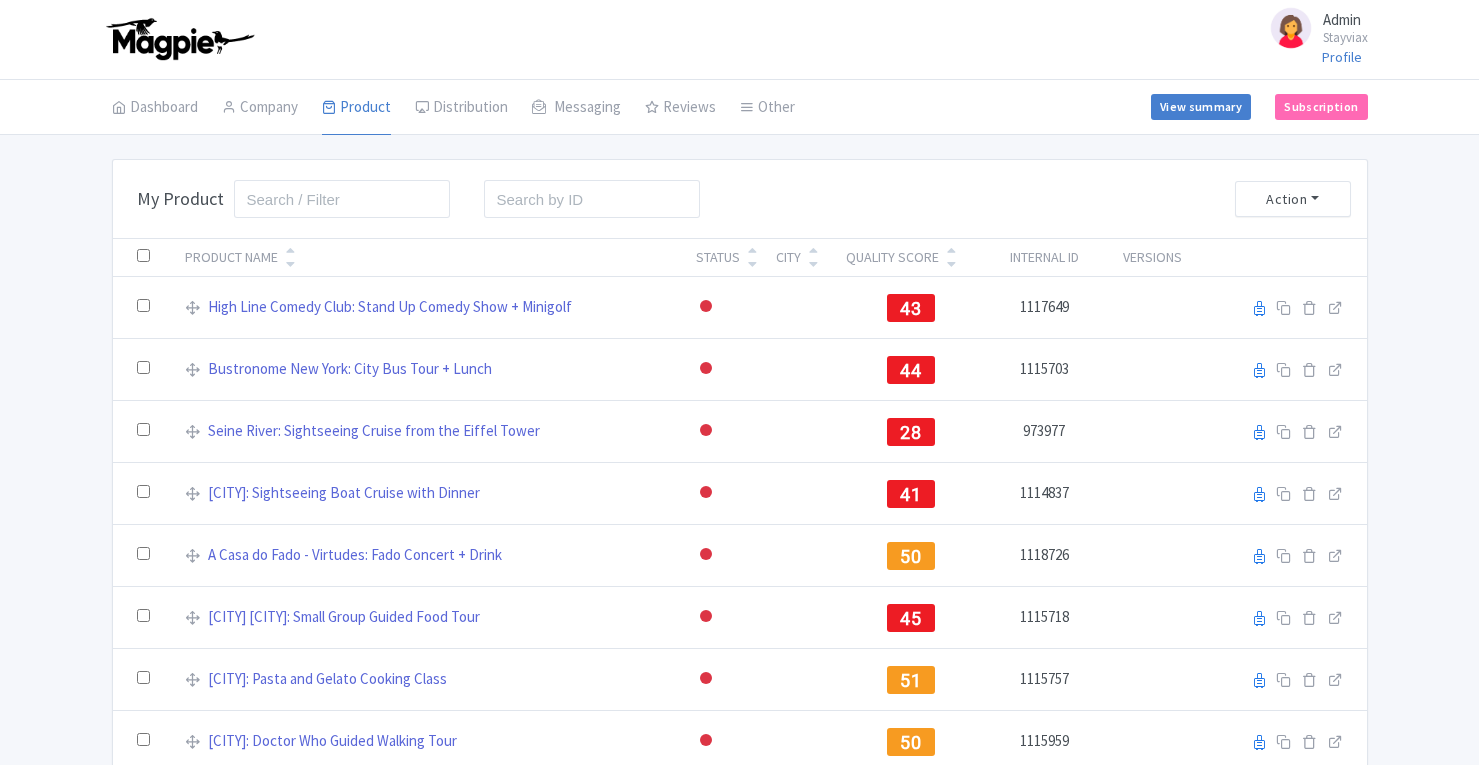 scroll, scrollTop: 0, scrollLeft: 0, axis: both 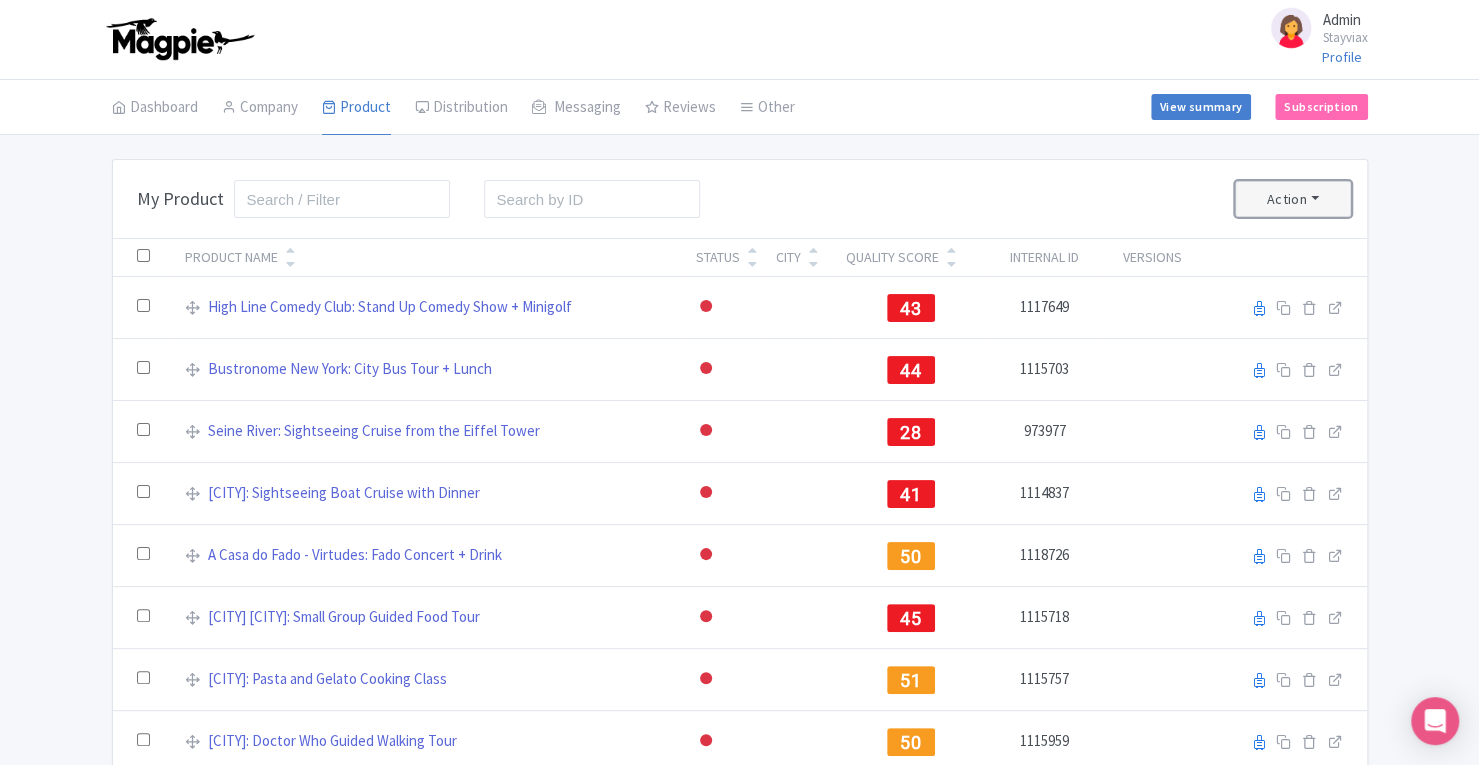 click on "Action" at bounding box center [1293, 199] 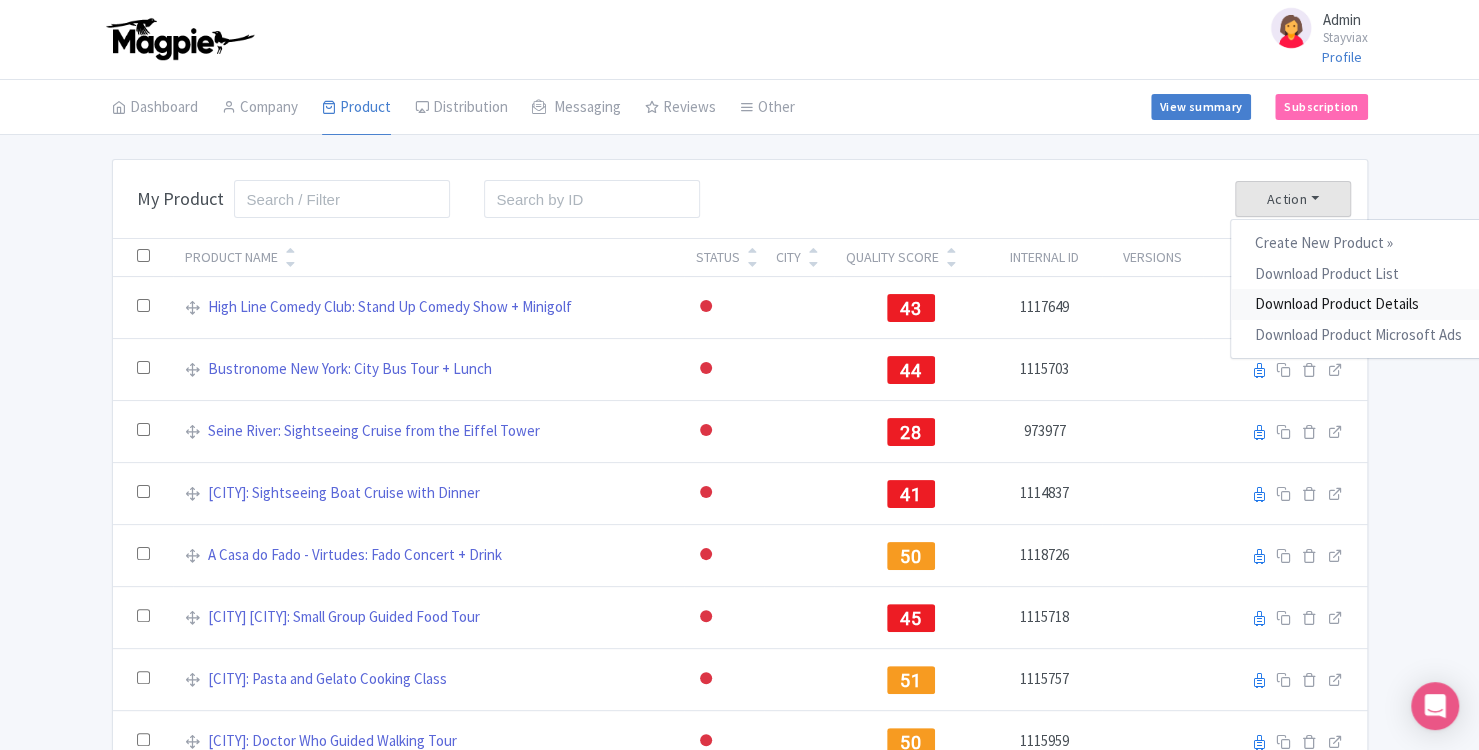 click on "Download Product Details" at bounding box center (1358, 304) 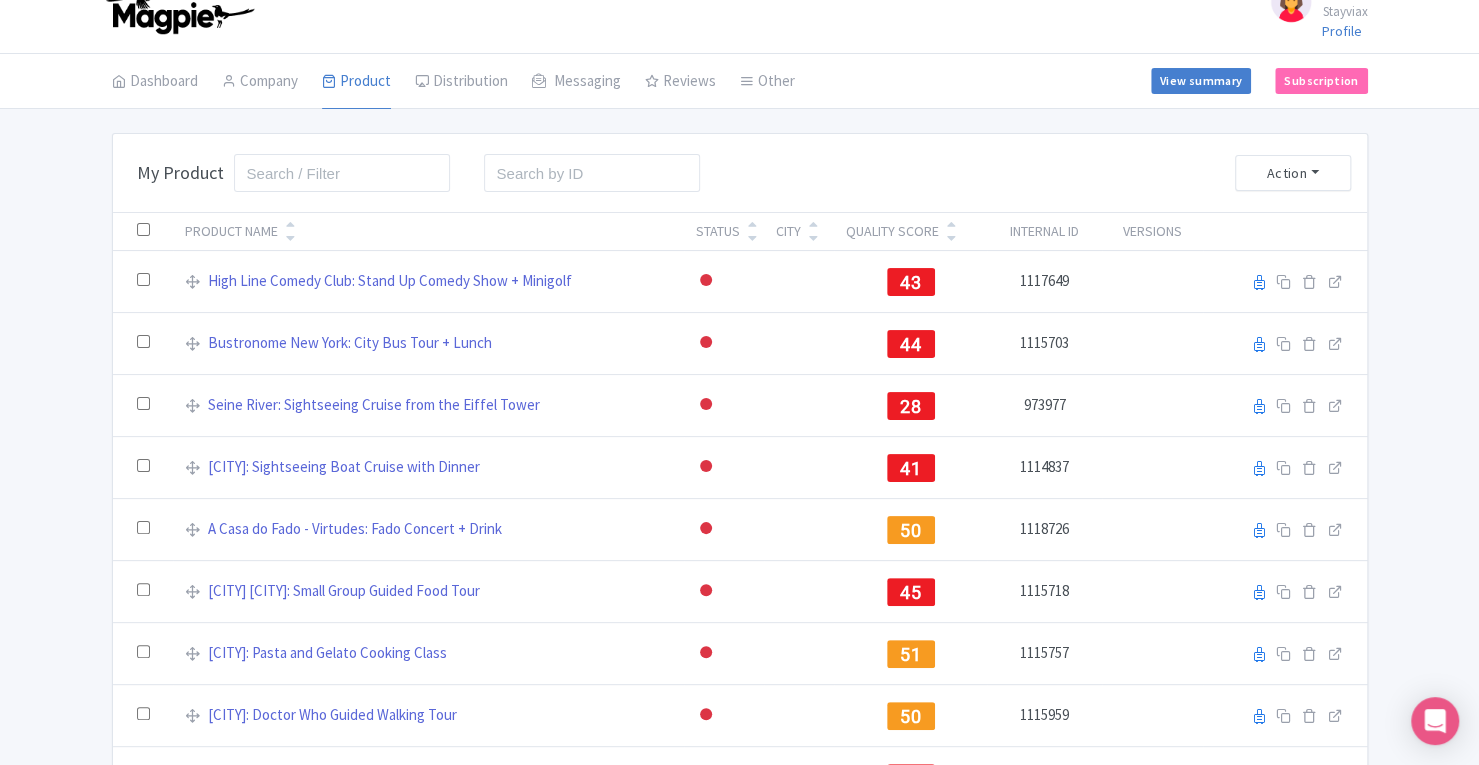 scroll, scrollTop: 0, scrollLeft: 0, axis: both 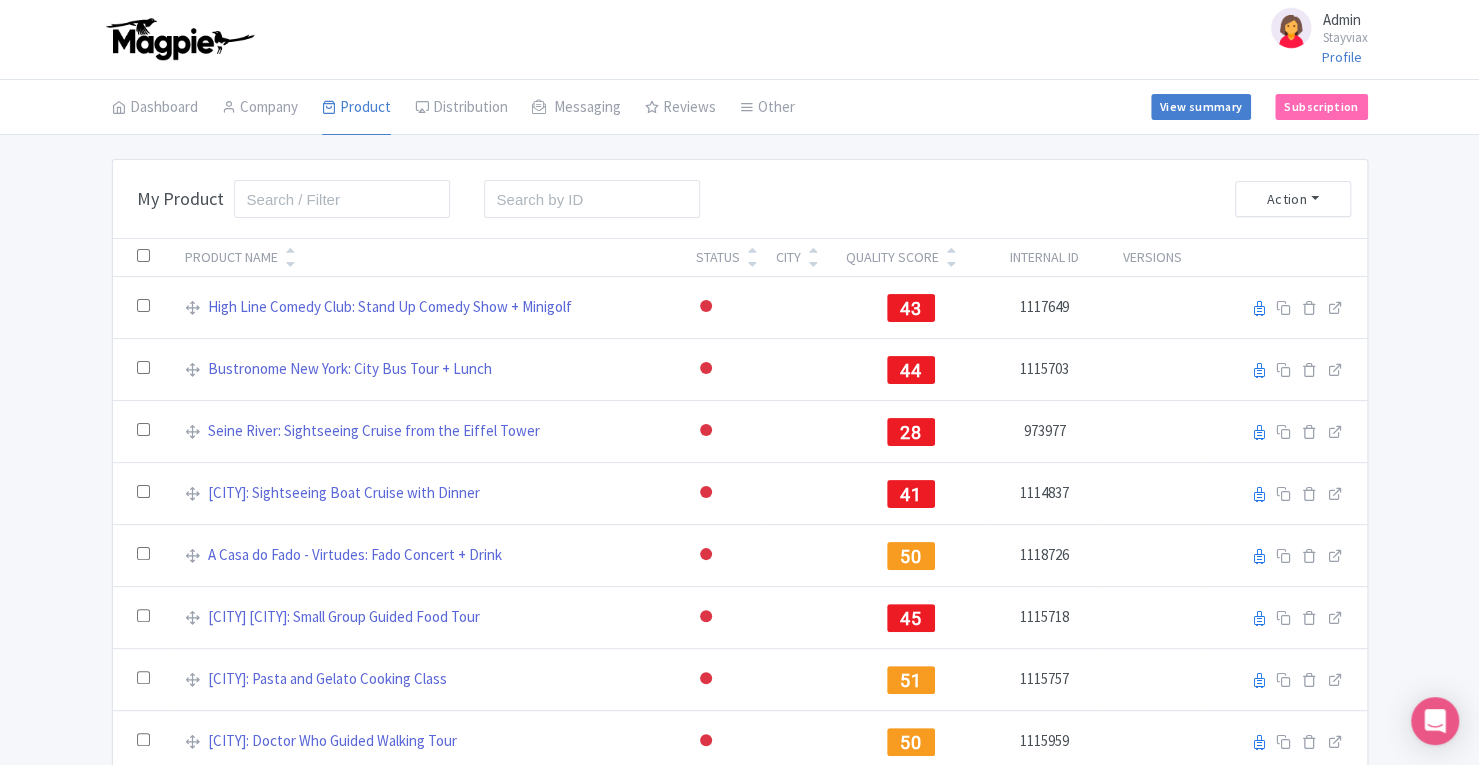 click at bounding box center [290, 250] 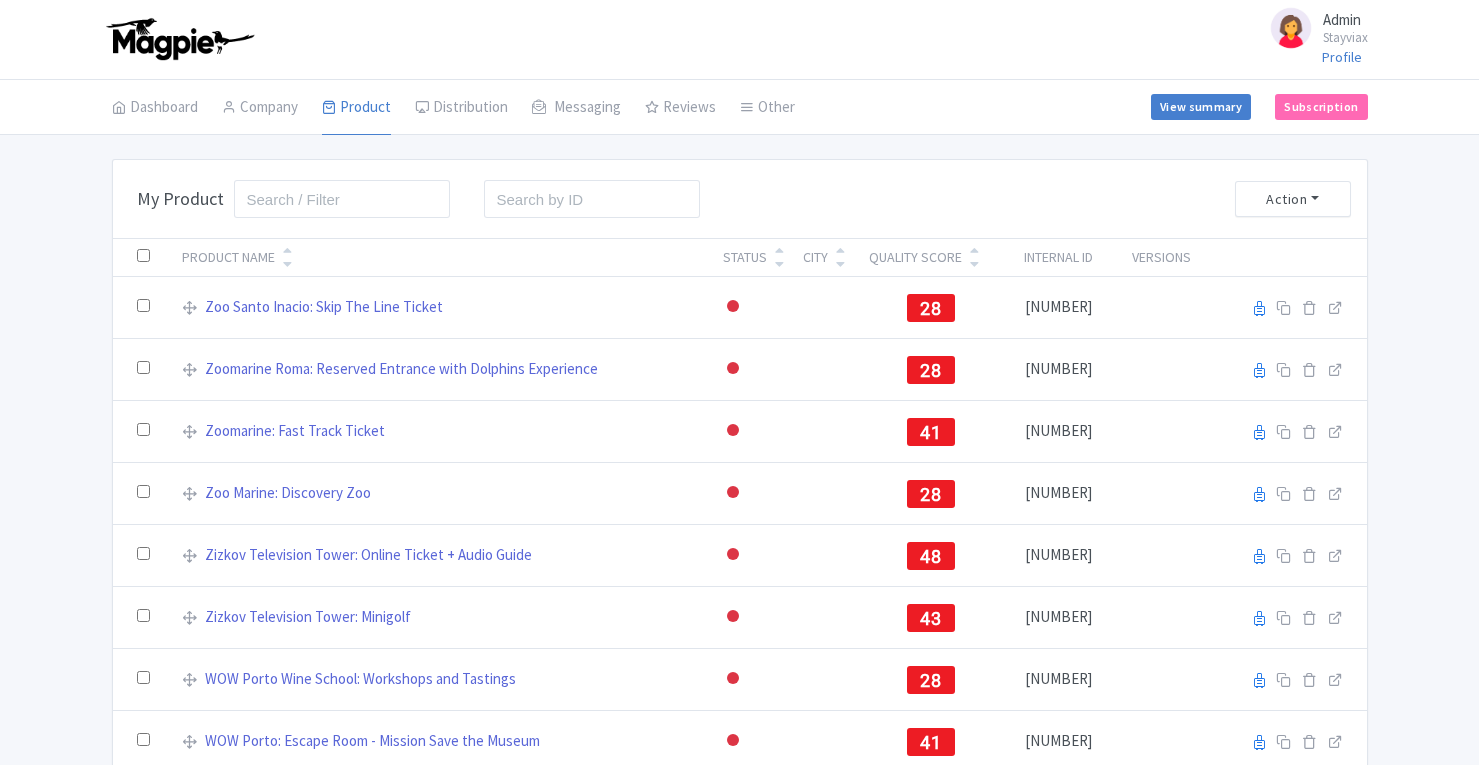 scroll, scrollTop: 0, scrollLeft: 0, axis: both 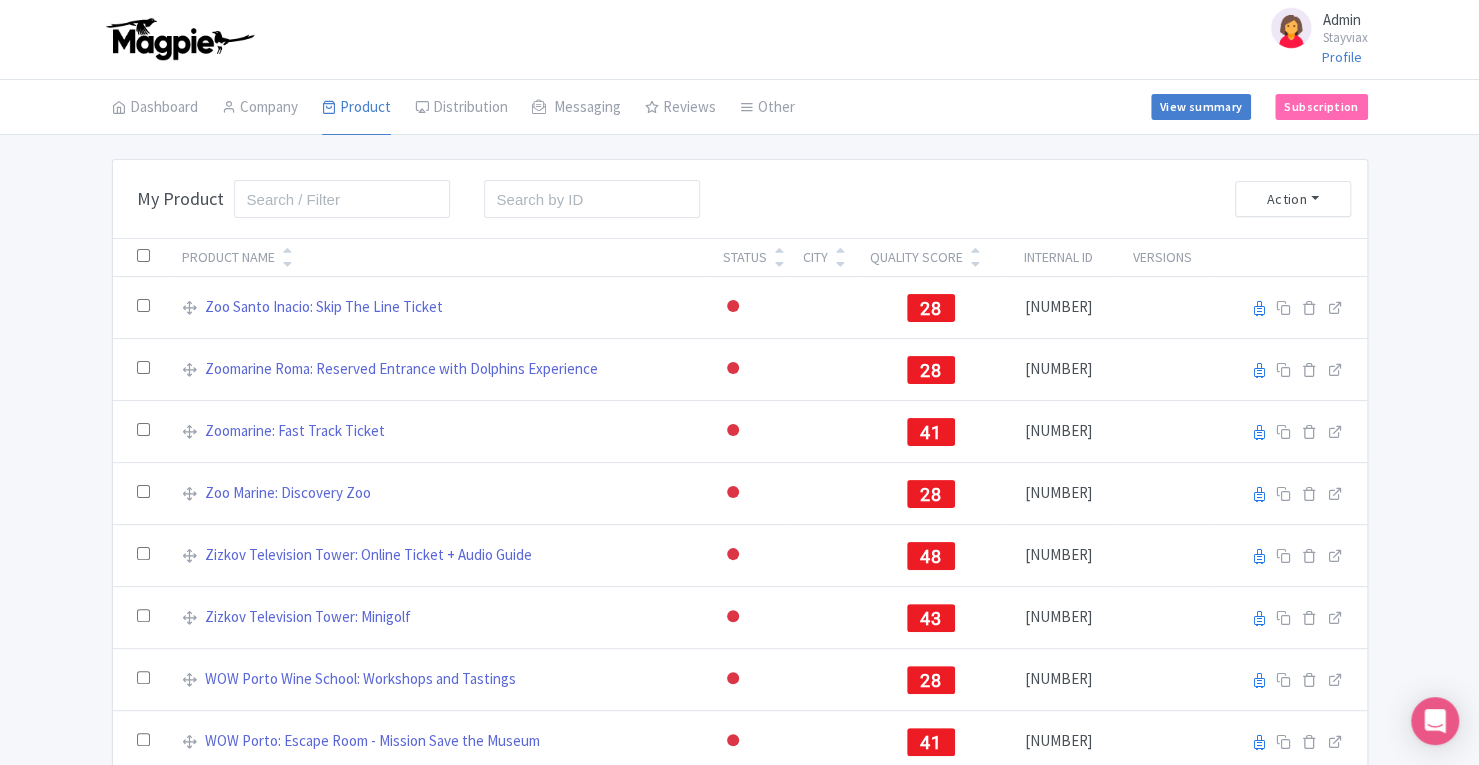 click at bounding box center (287, 264) 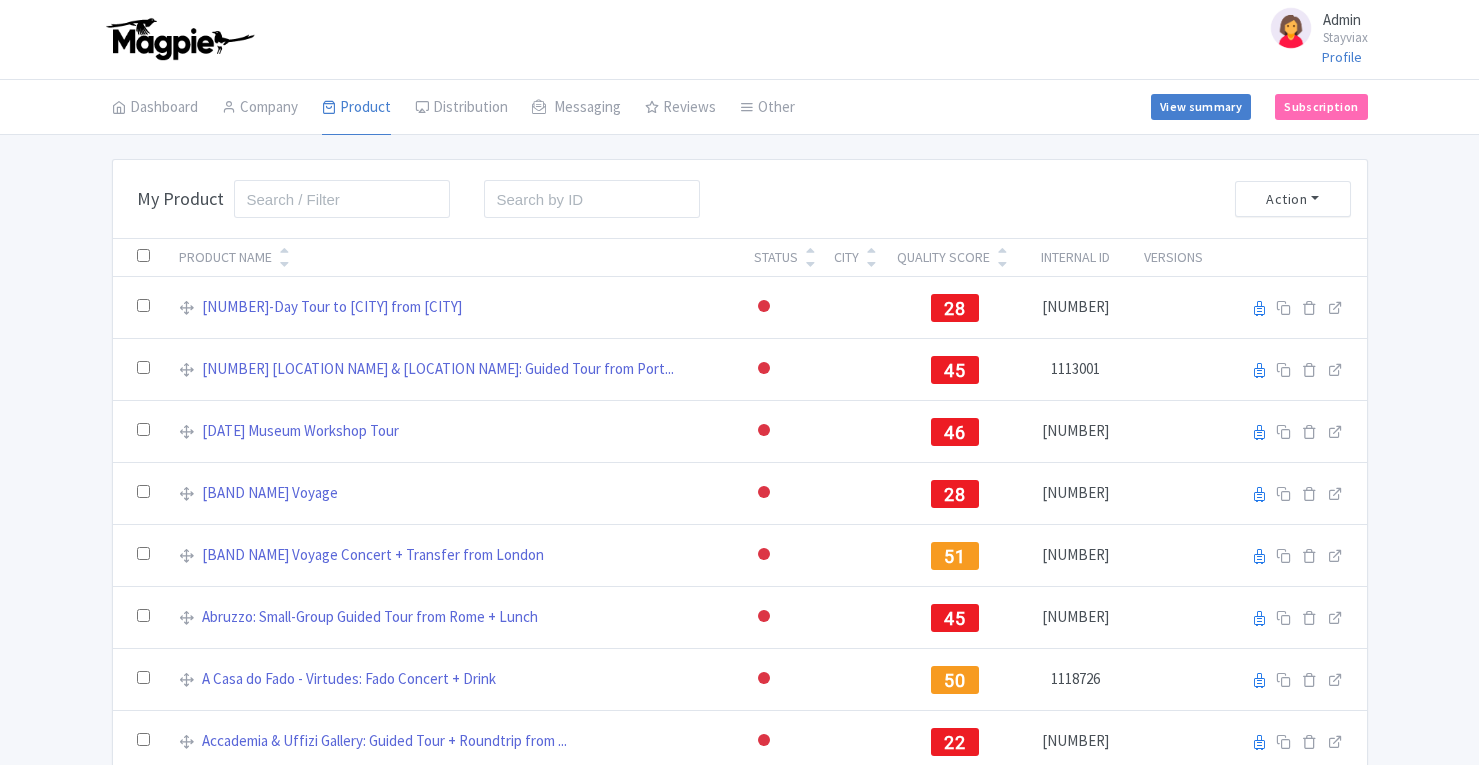 scroll, scrollTop: 0, scrollLeft: 0, axis: both 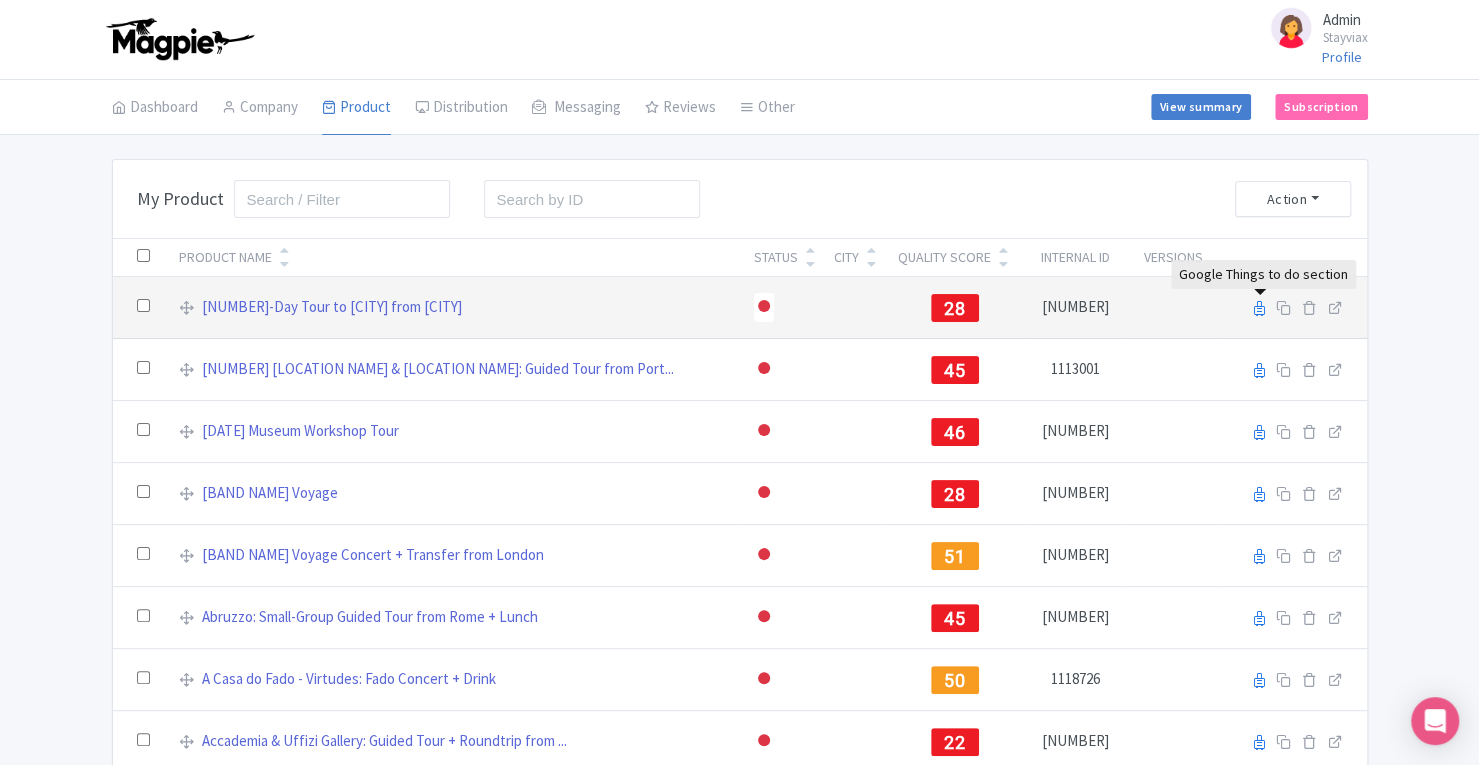 click at bounding box center (1259, 308) 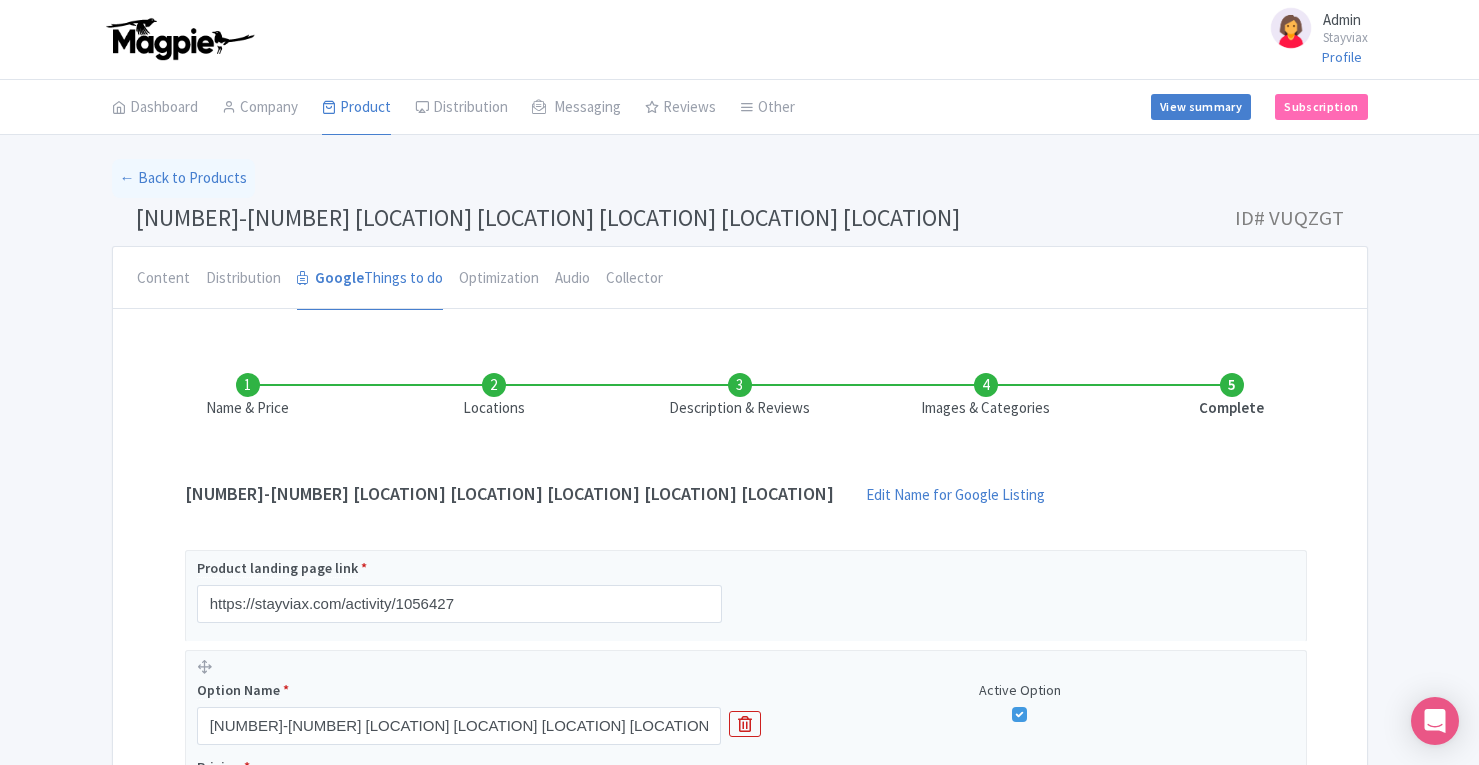 scroll, scrollTop: 0, scrollLeft: 0, axis: both 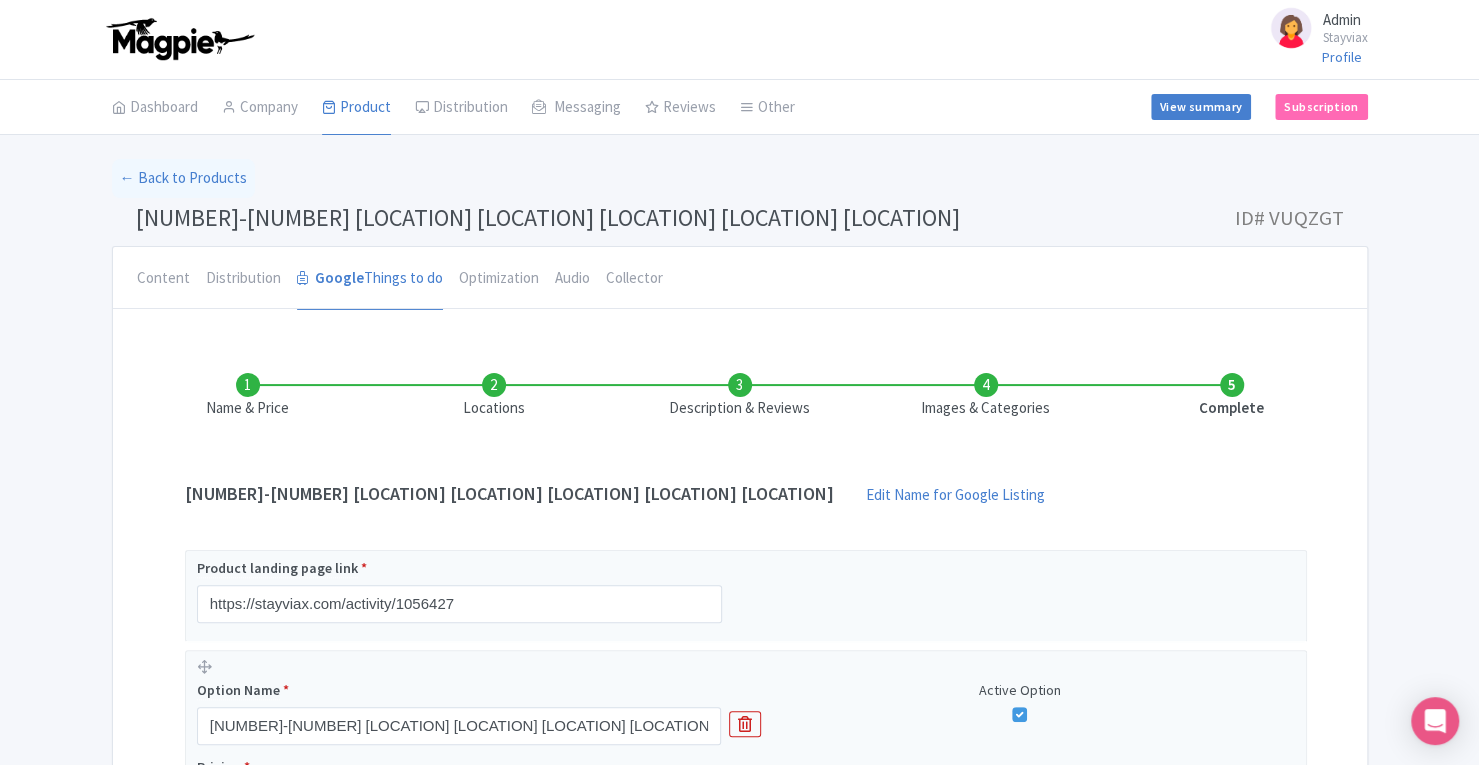 click on "Complete" at bounding box center [1232, 396] 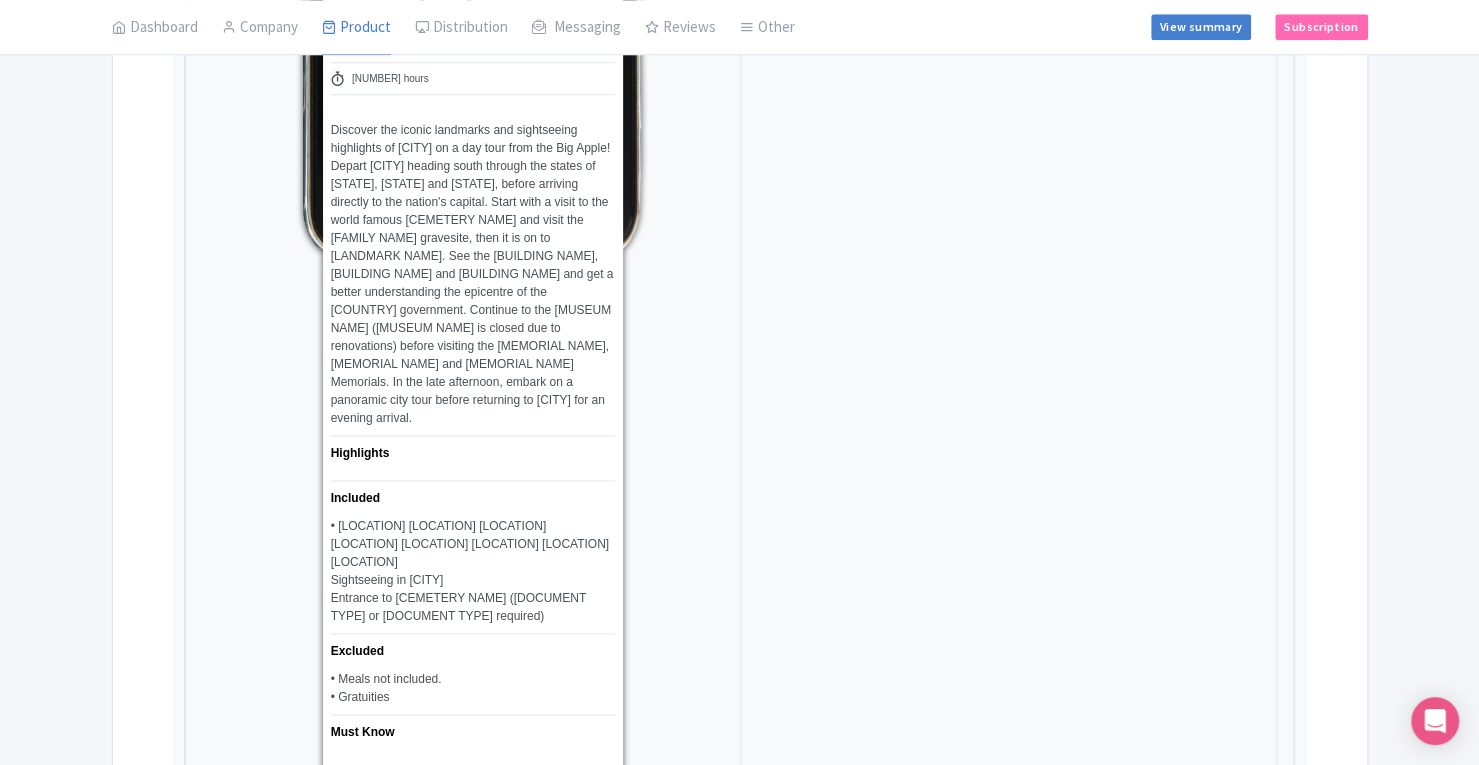 scroll, scrollTop: 1248, scrollLeft: 0, axis: vertical 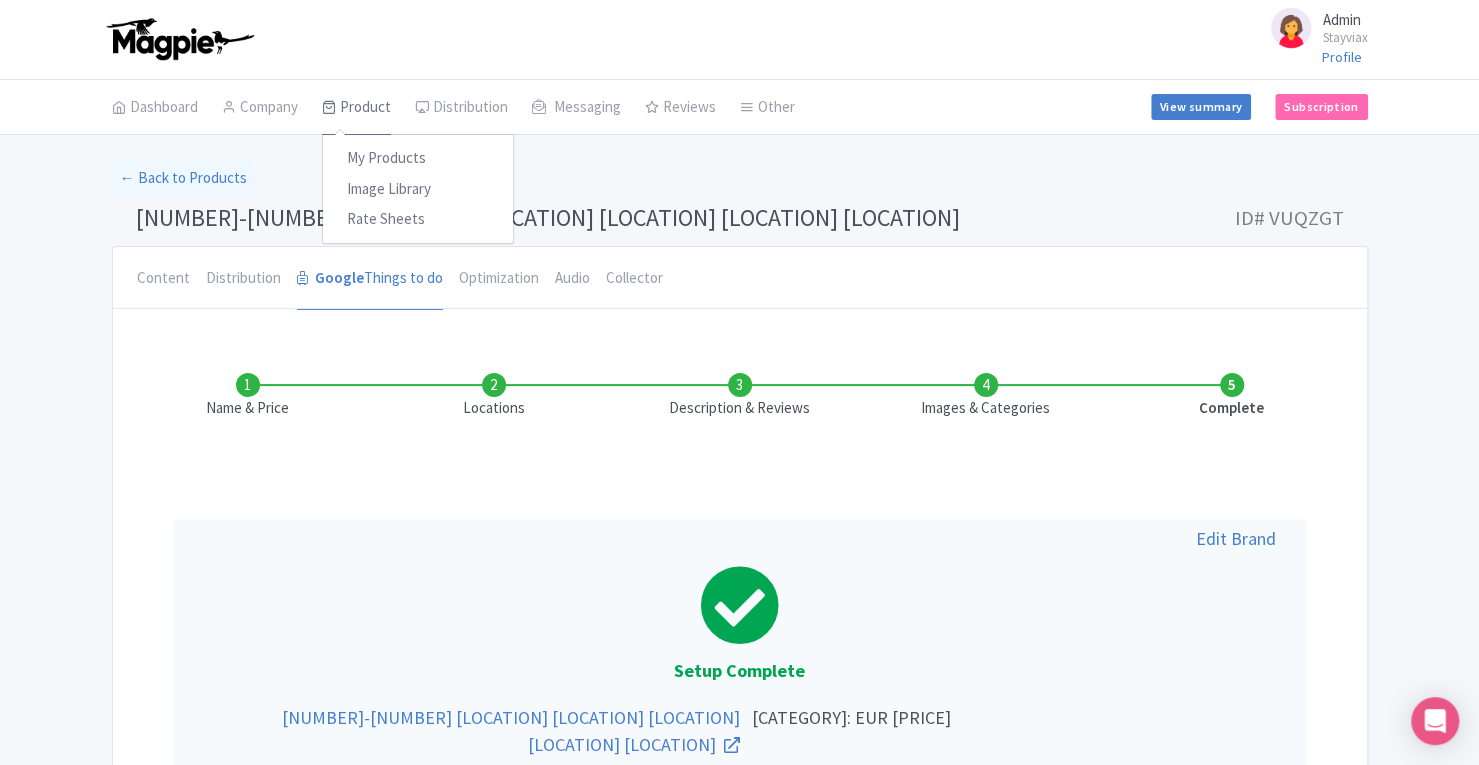 click on "Product" at bounding box center (356, 108) 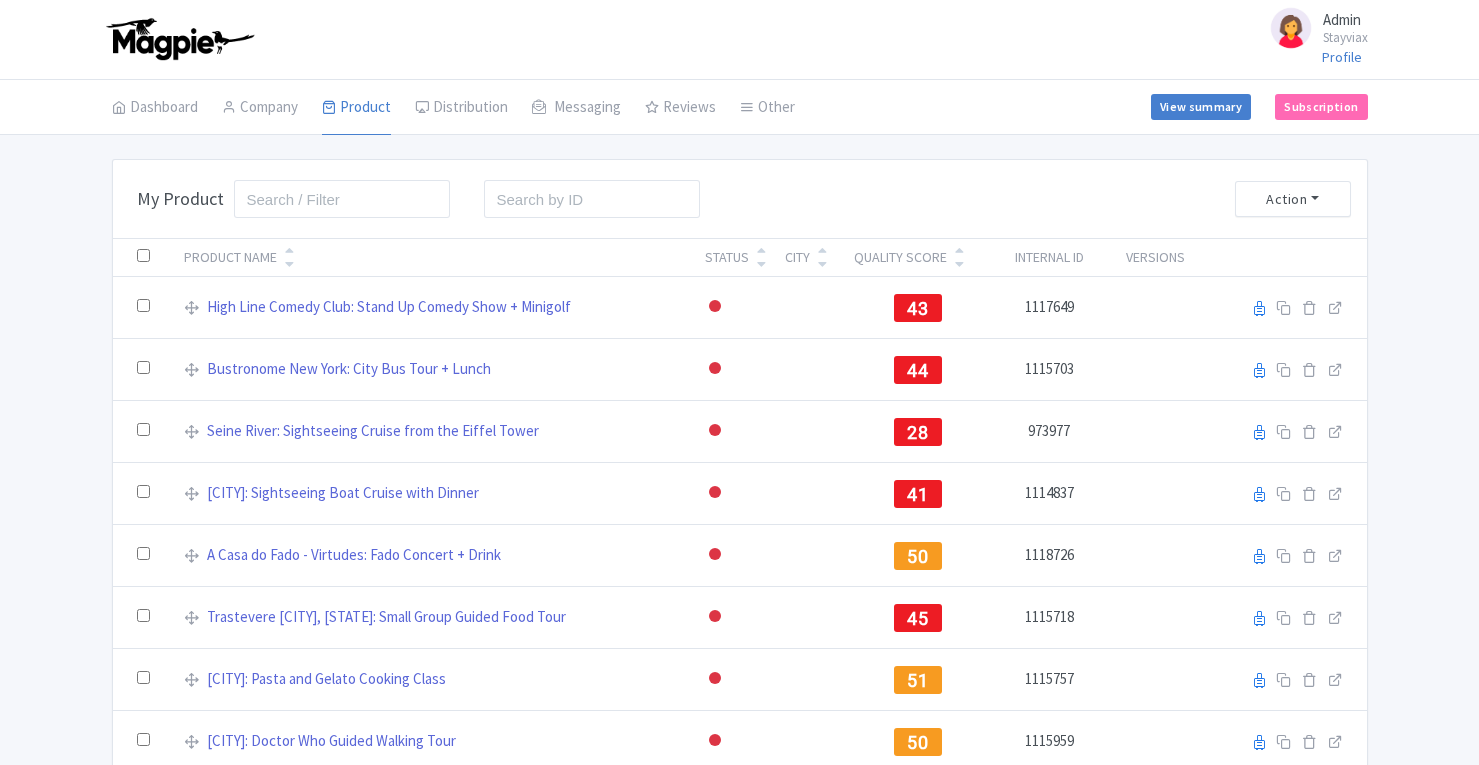 scroll, scrollTop: 0, scrollLeft: 0, axis: both 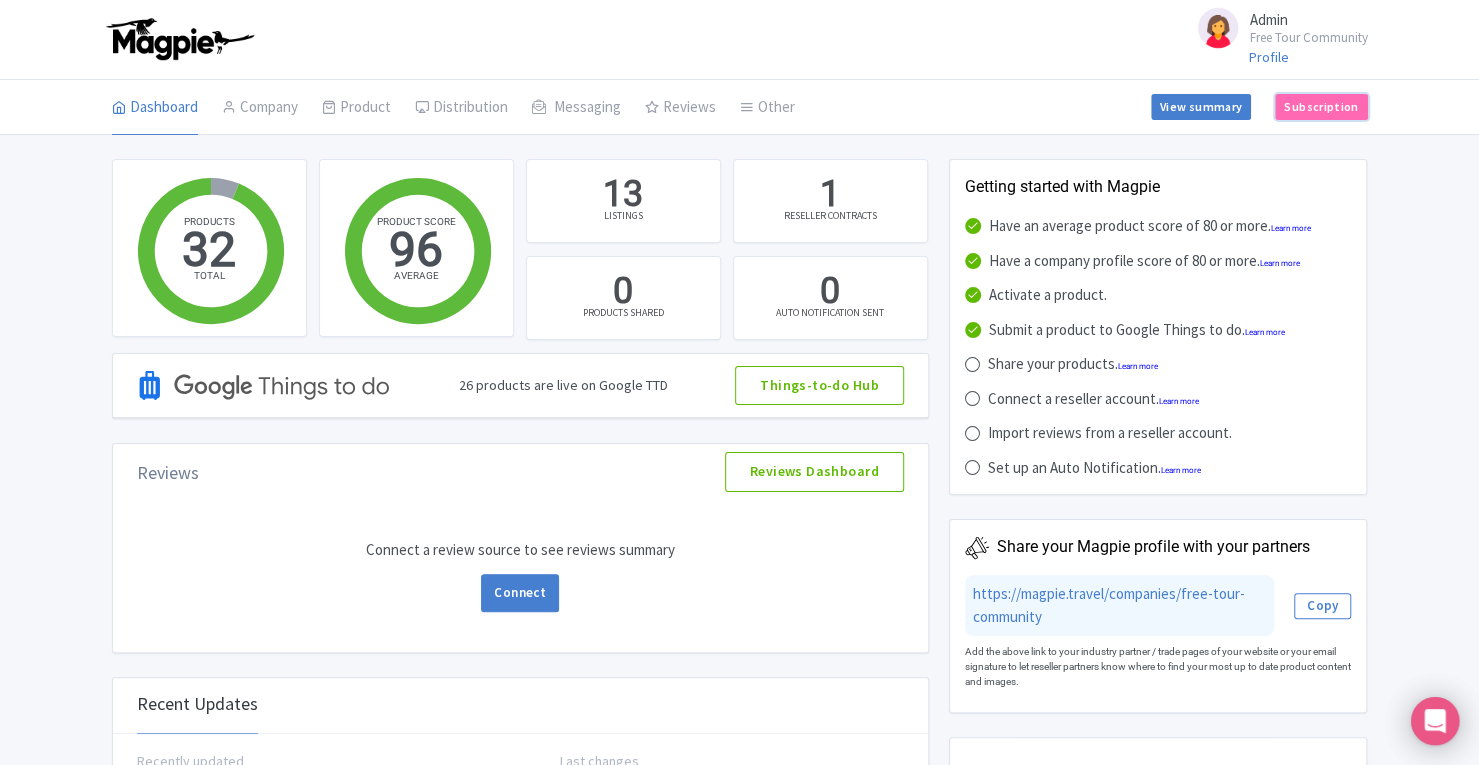 click on "Subscription" at bounding box center [1321, 107] 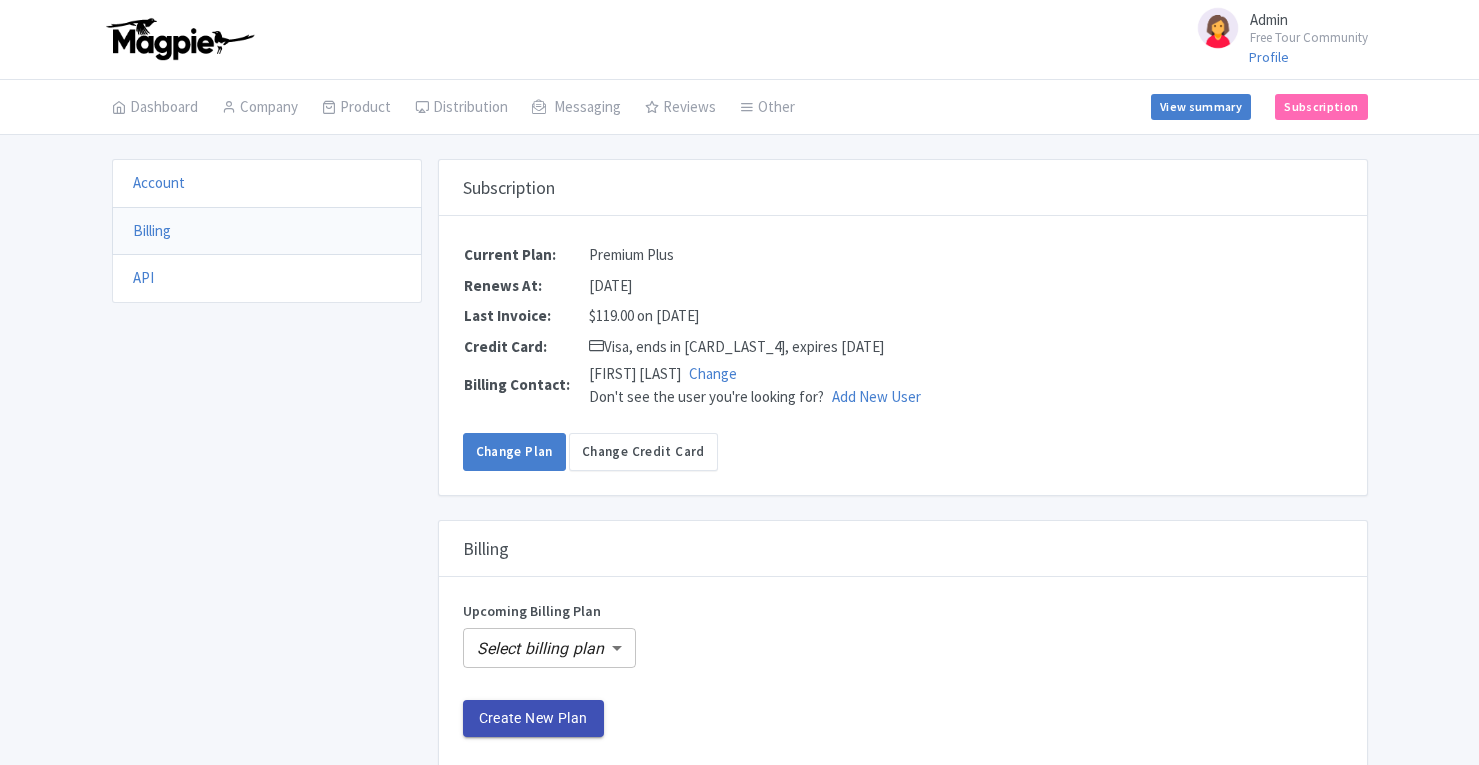 scroll, scrollTop: 0, scrollLeft: 0, axis: both 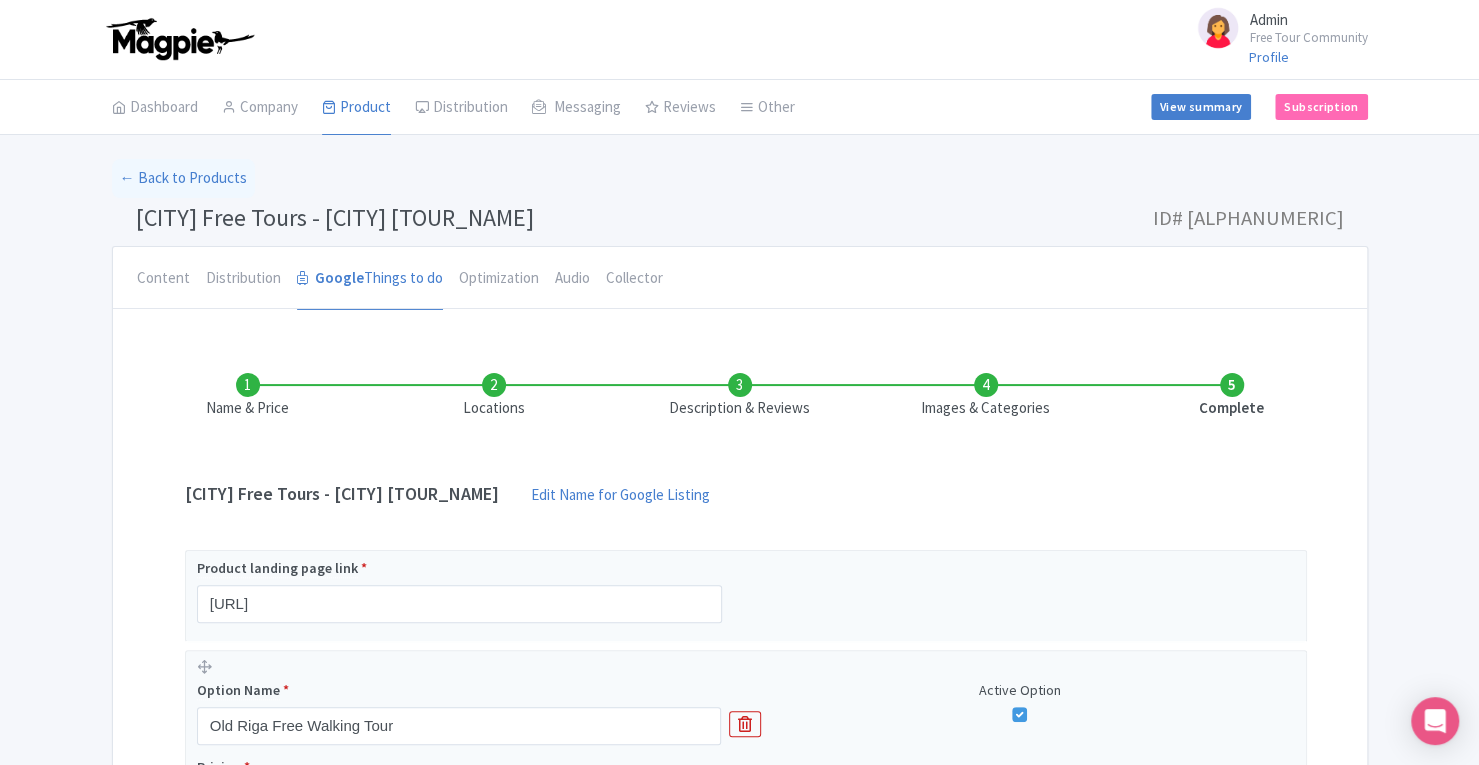 click on "Locations" at bounding box center [494, 396] 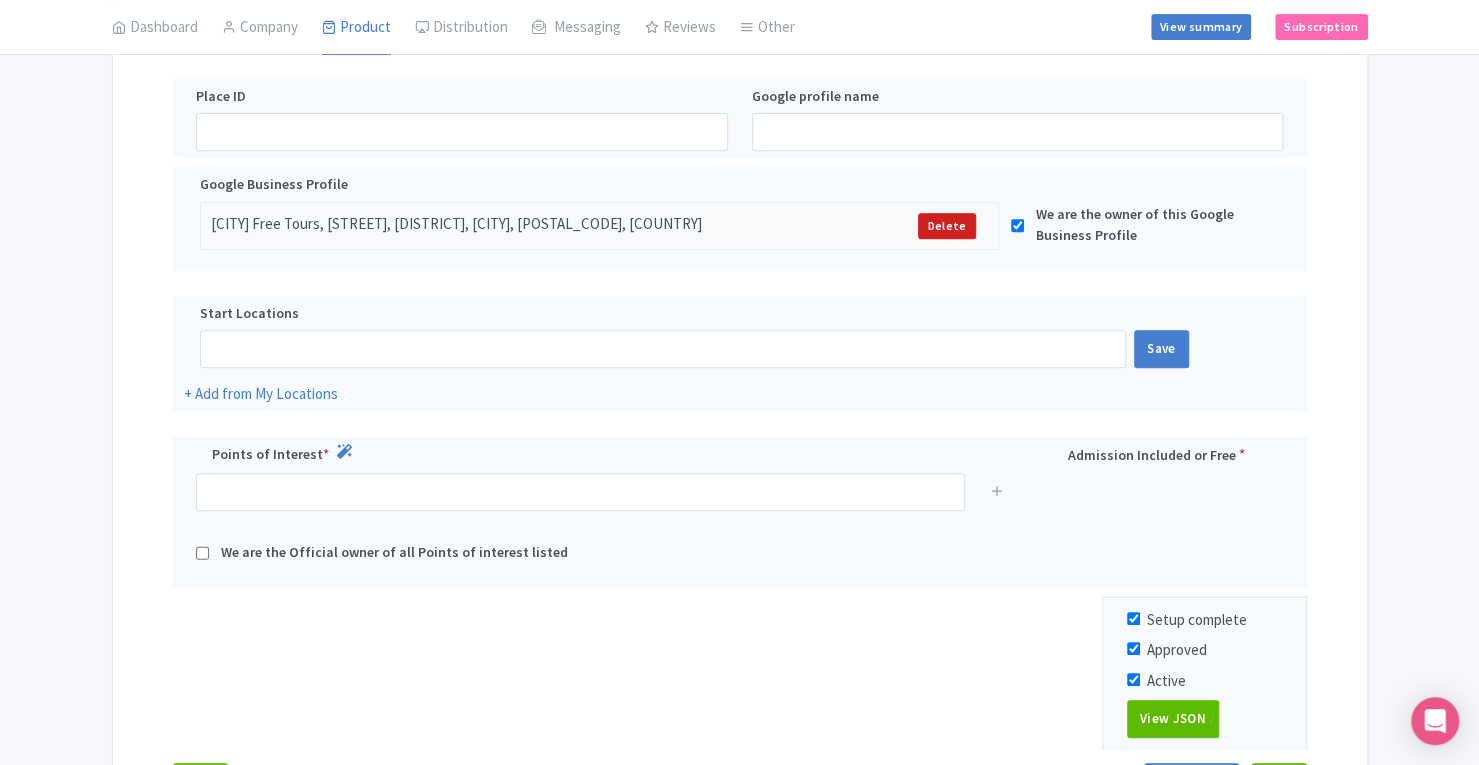 scroll, scrollTop: 438, scrollLeft: 0, axis: vertical 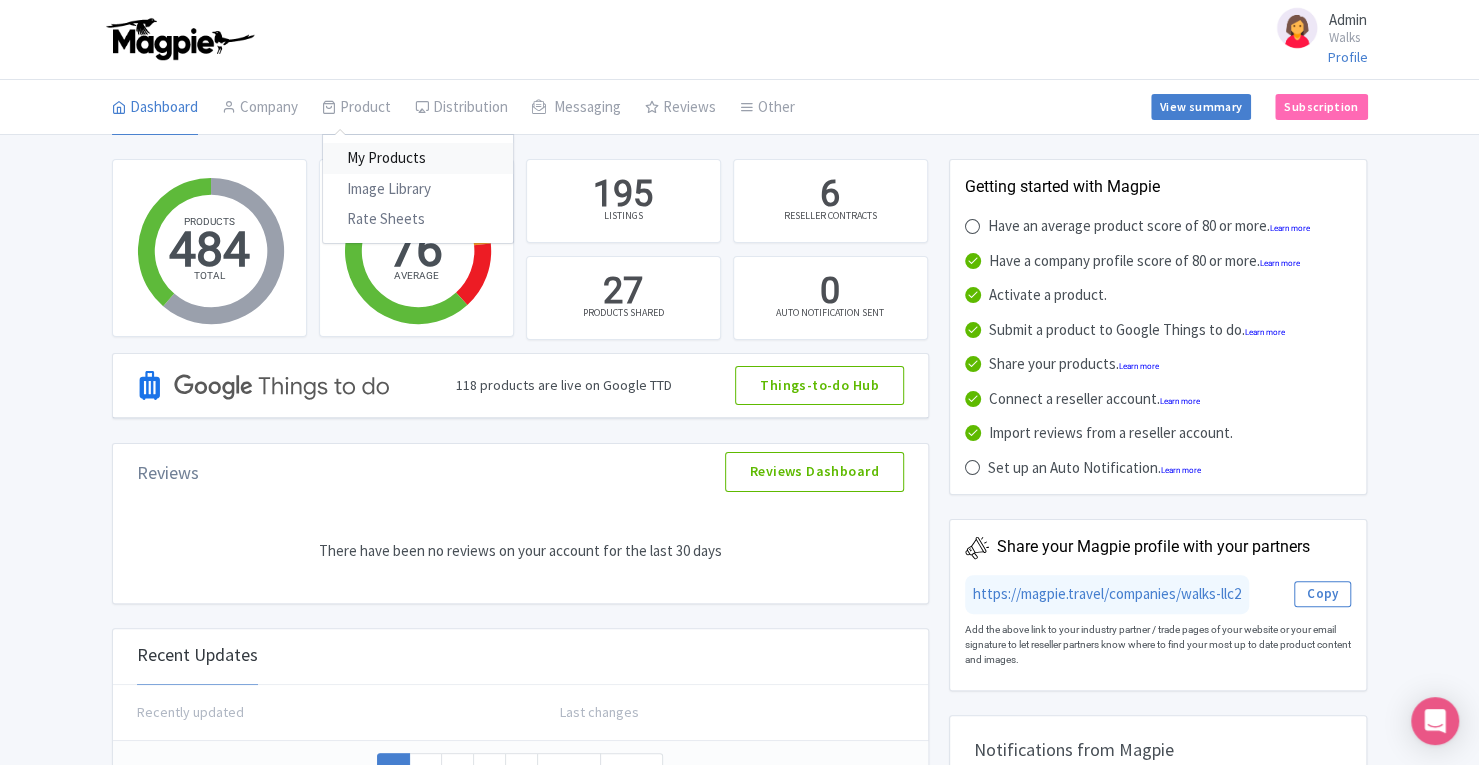 click on "My Products" at bounding box center [418, 158] 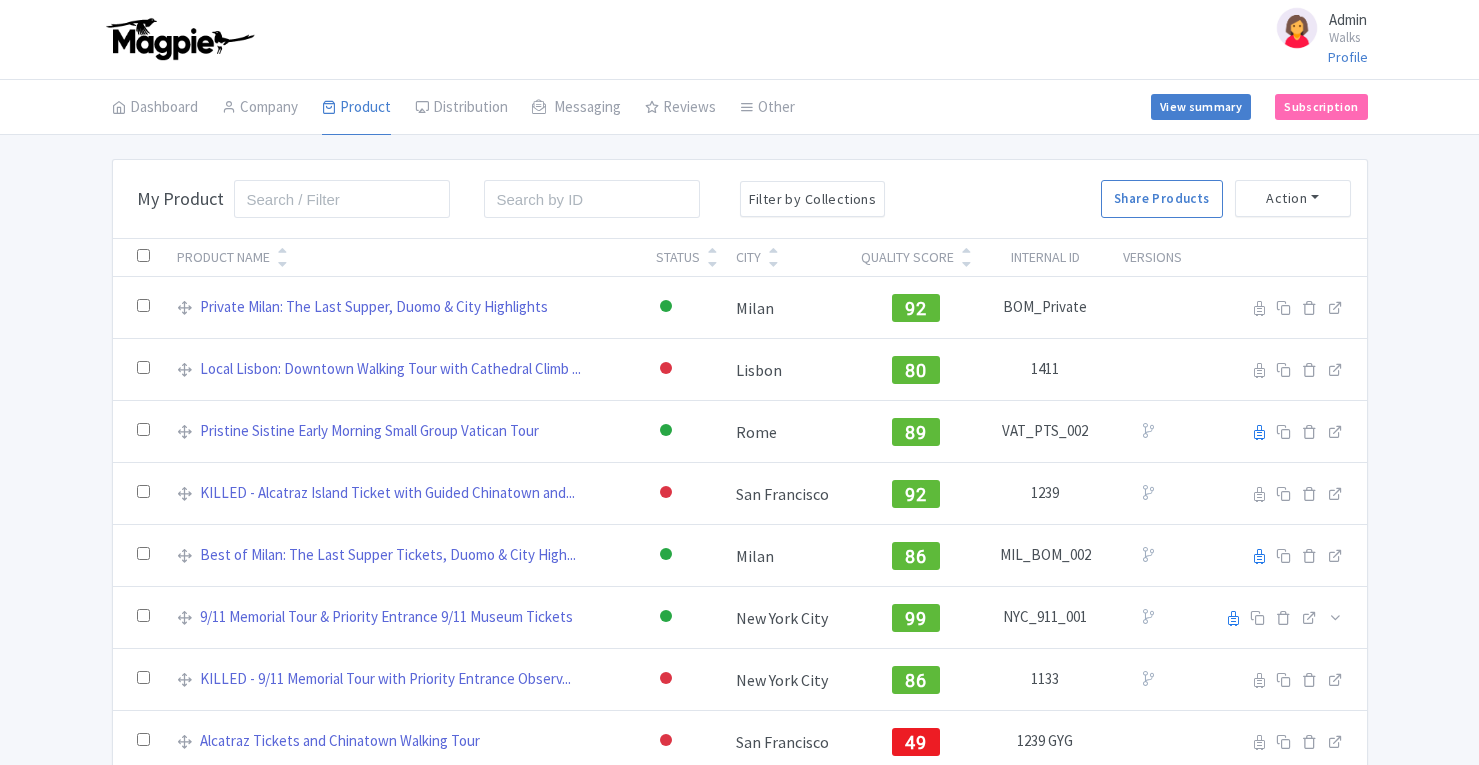 scroll, scrollTop: 0, scrollLeft: 0, axis: both 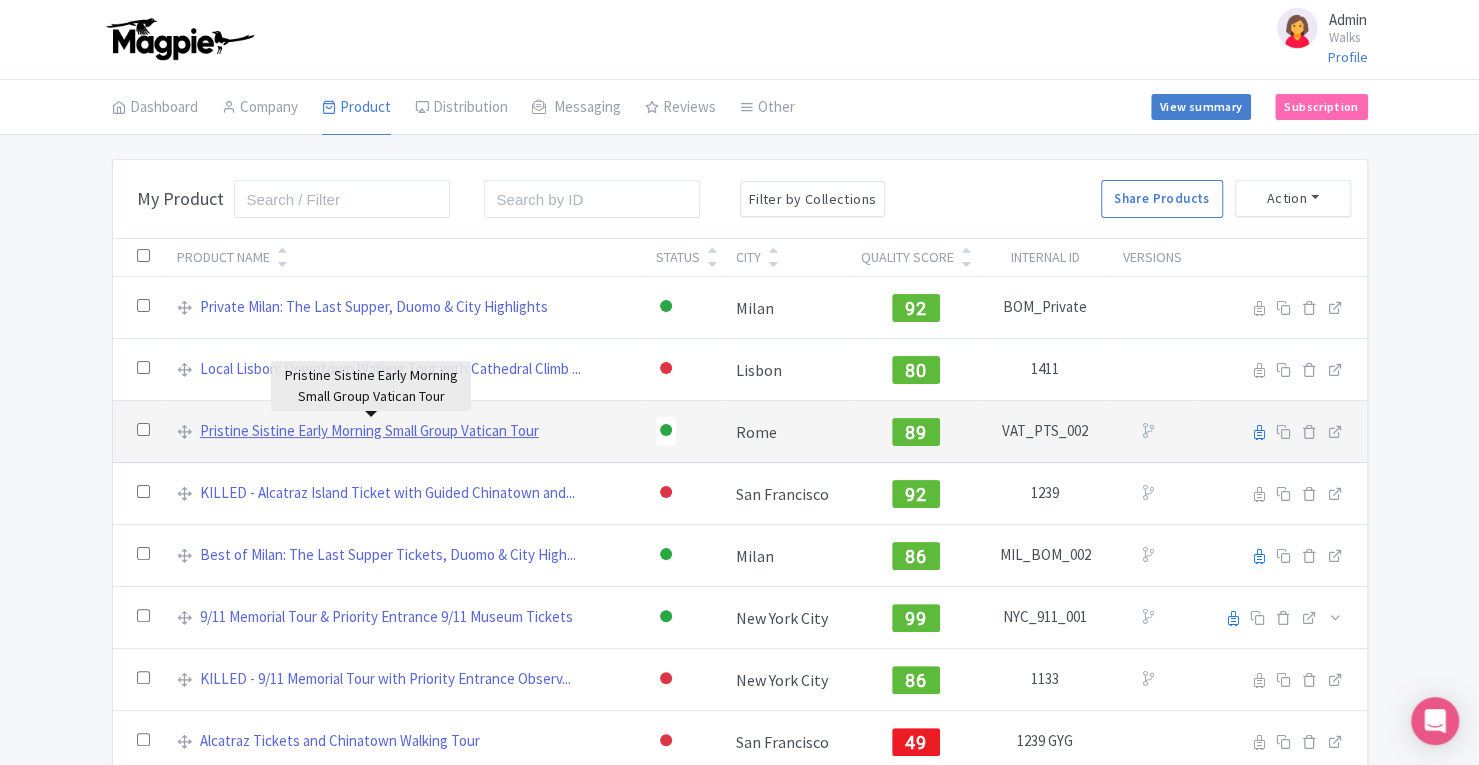 click on "Pristine Sistine Early Morning Small Group Vatican Tour" at bounding box center [369, 431] 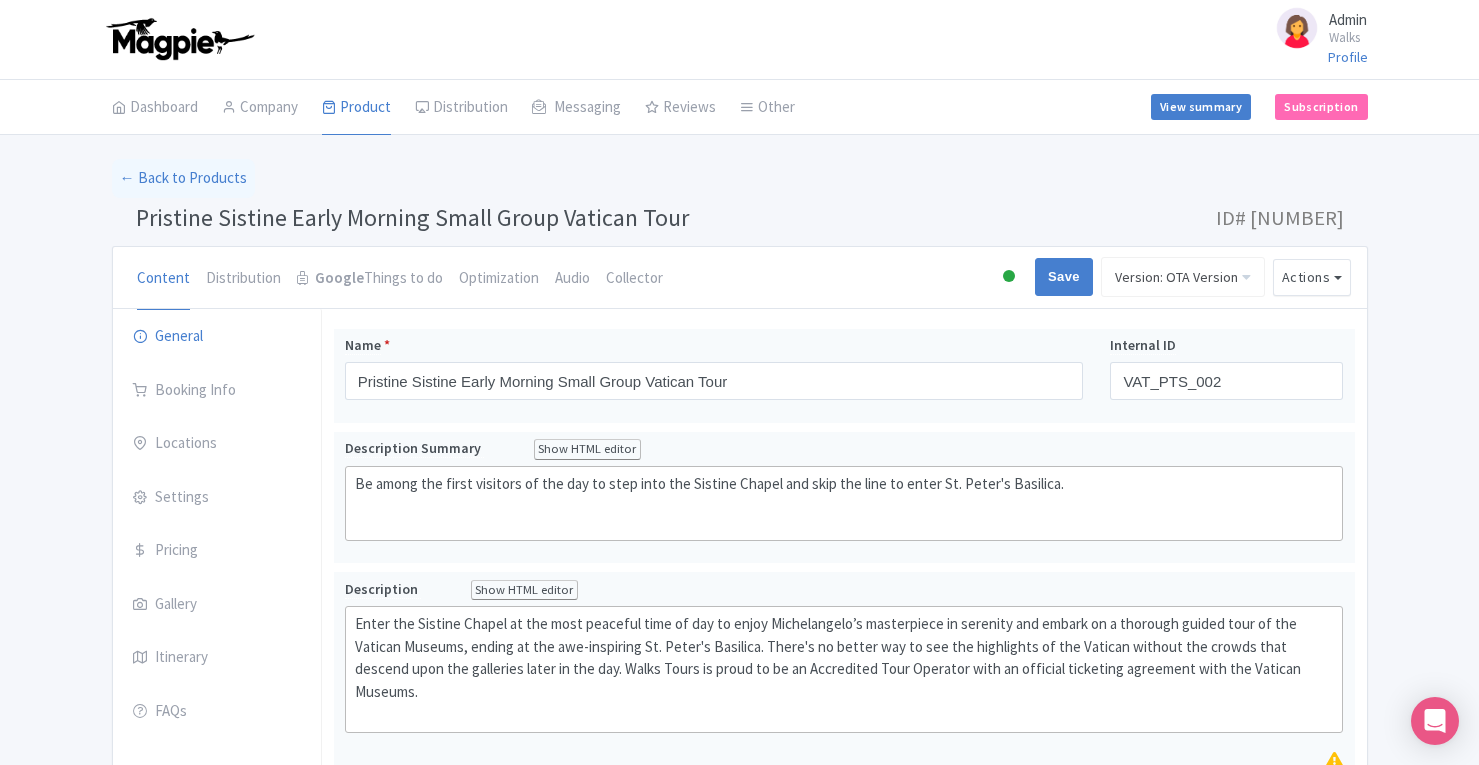 scroll, scrollTop: 0, scrollLeft: 0, axis: both 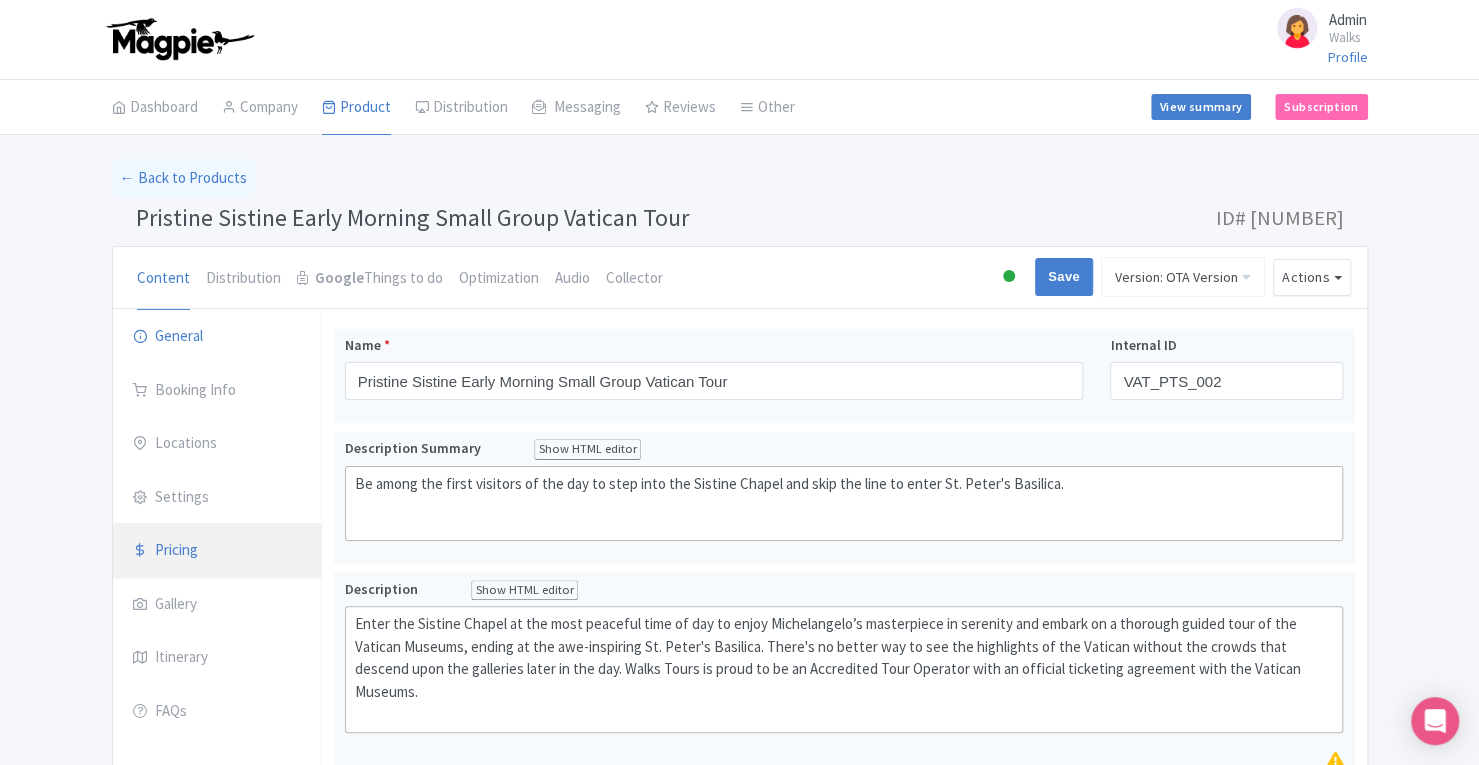 click on "Pricing" at bounding box center [217, 551] 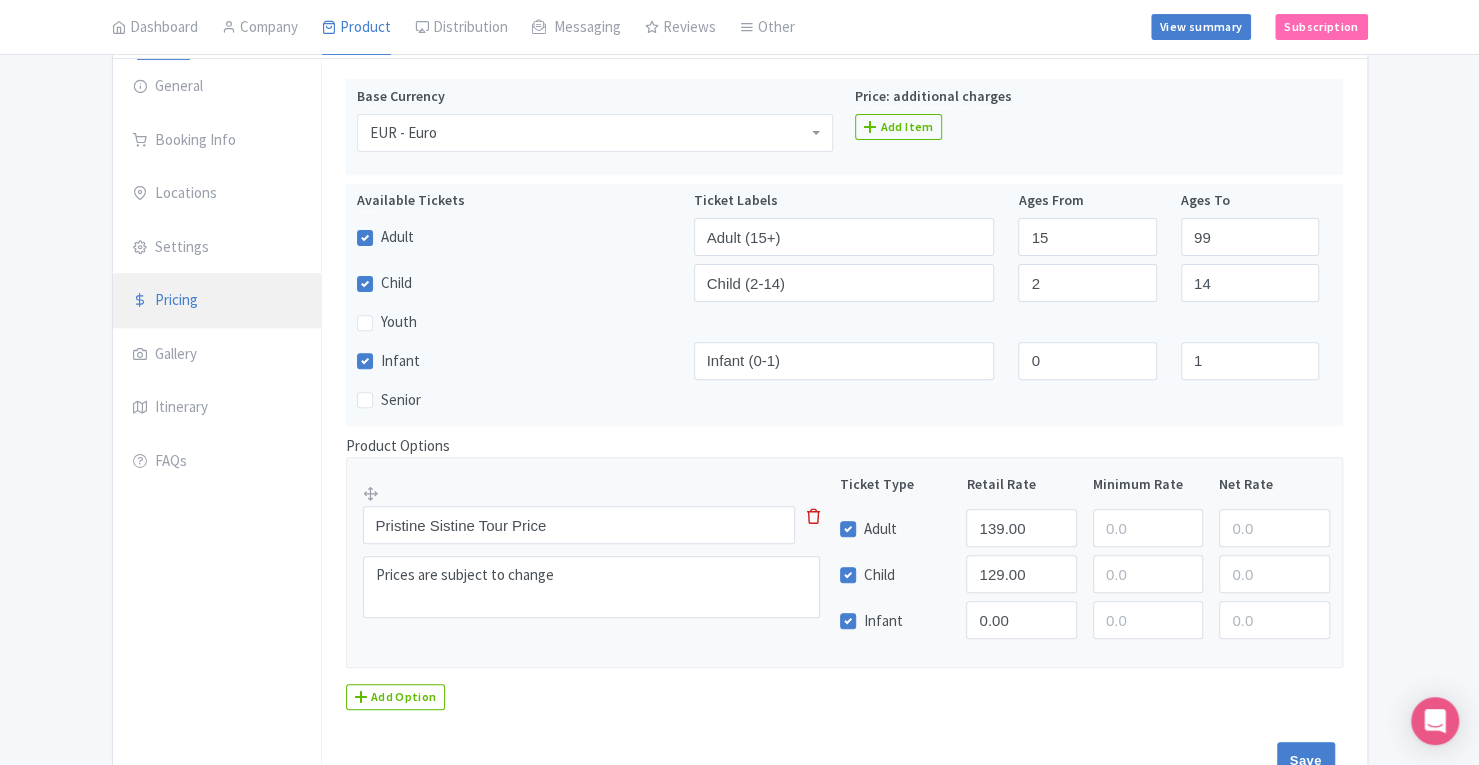 scroll, scrollTop: 248, scrollLeft: 0, axis: vertical 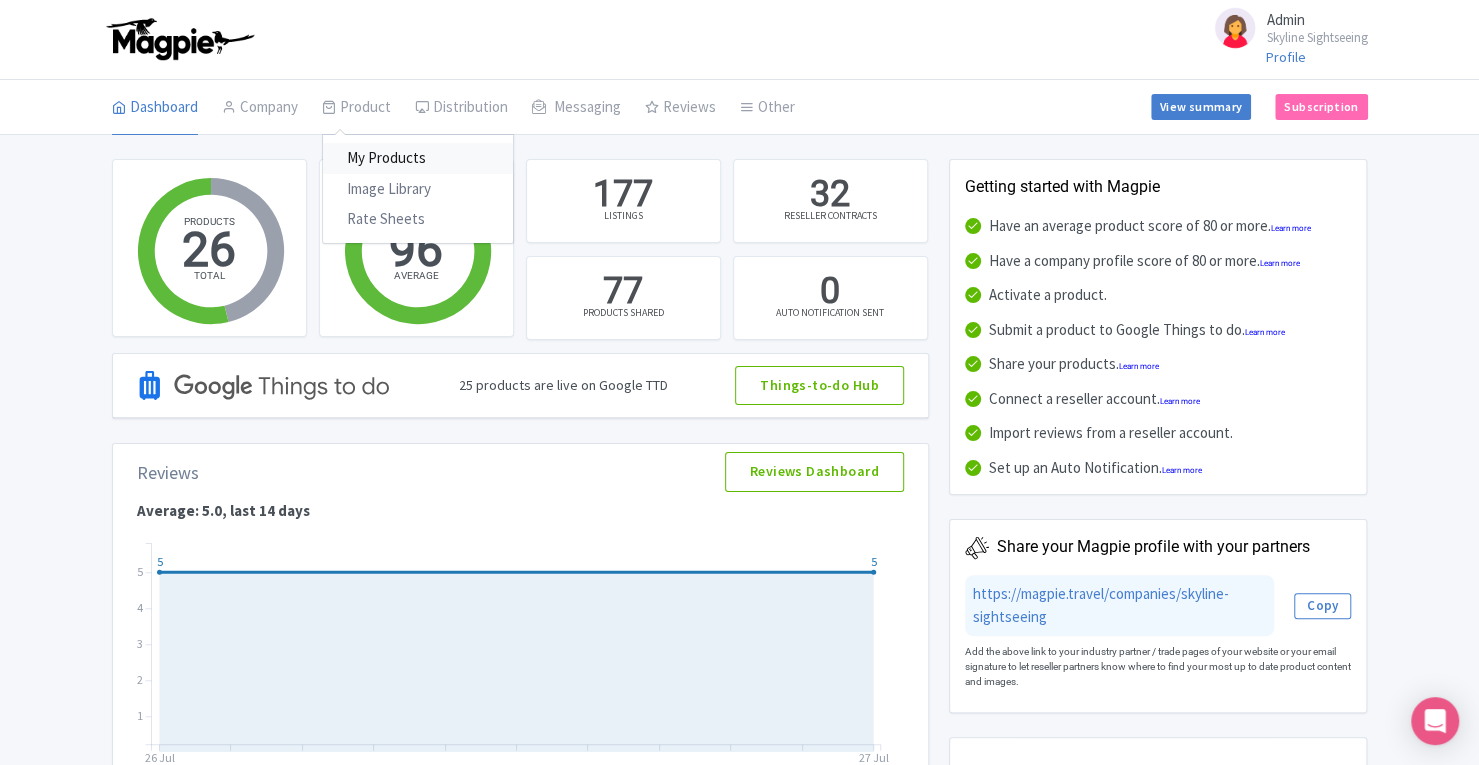 click on "My Products" at bounding box center [418, 158] 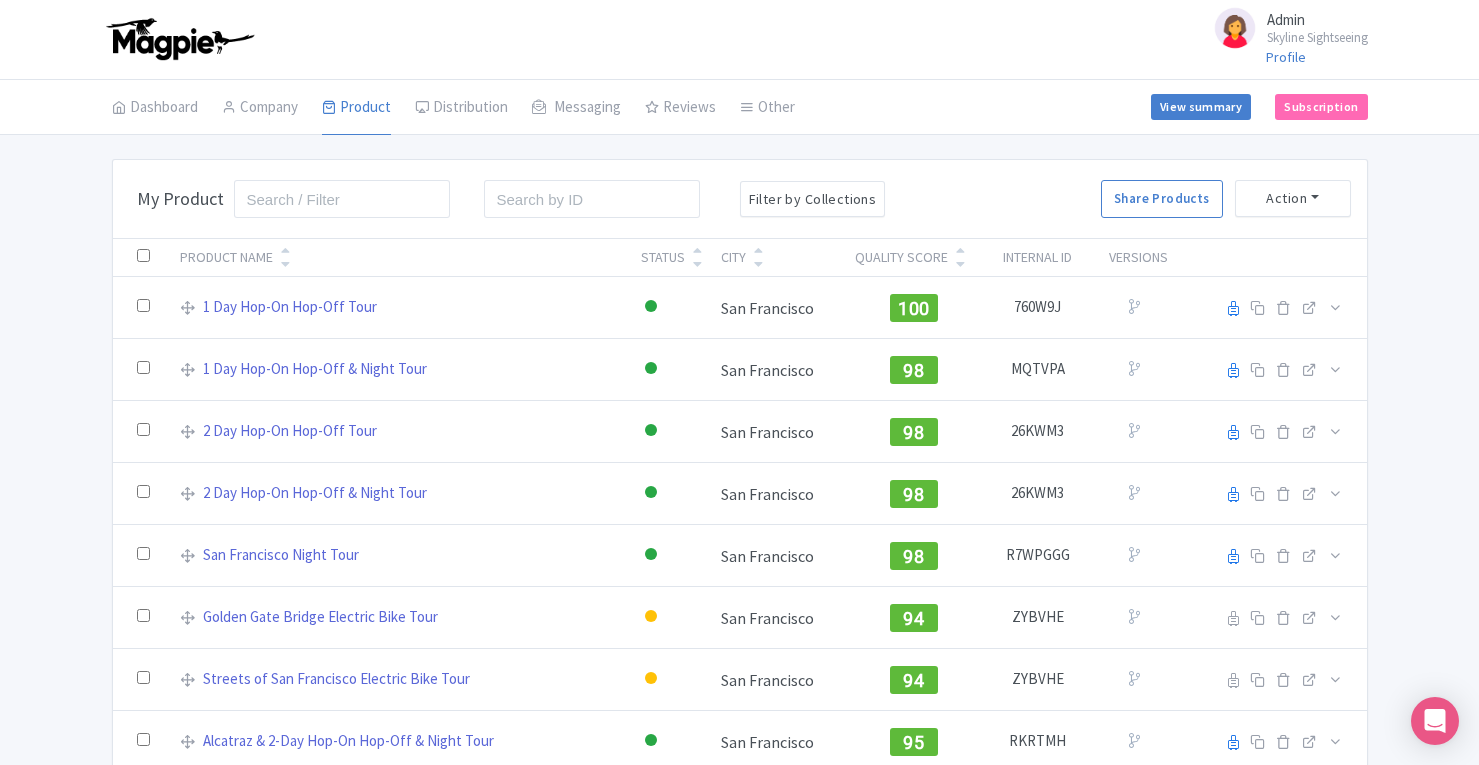 scroll, scrollTop: 0, scrollLeft: 0, axis: both 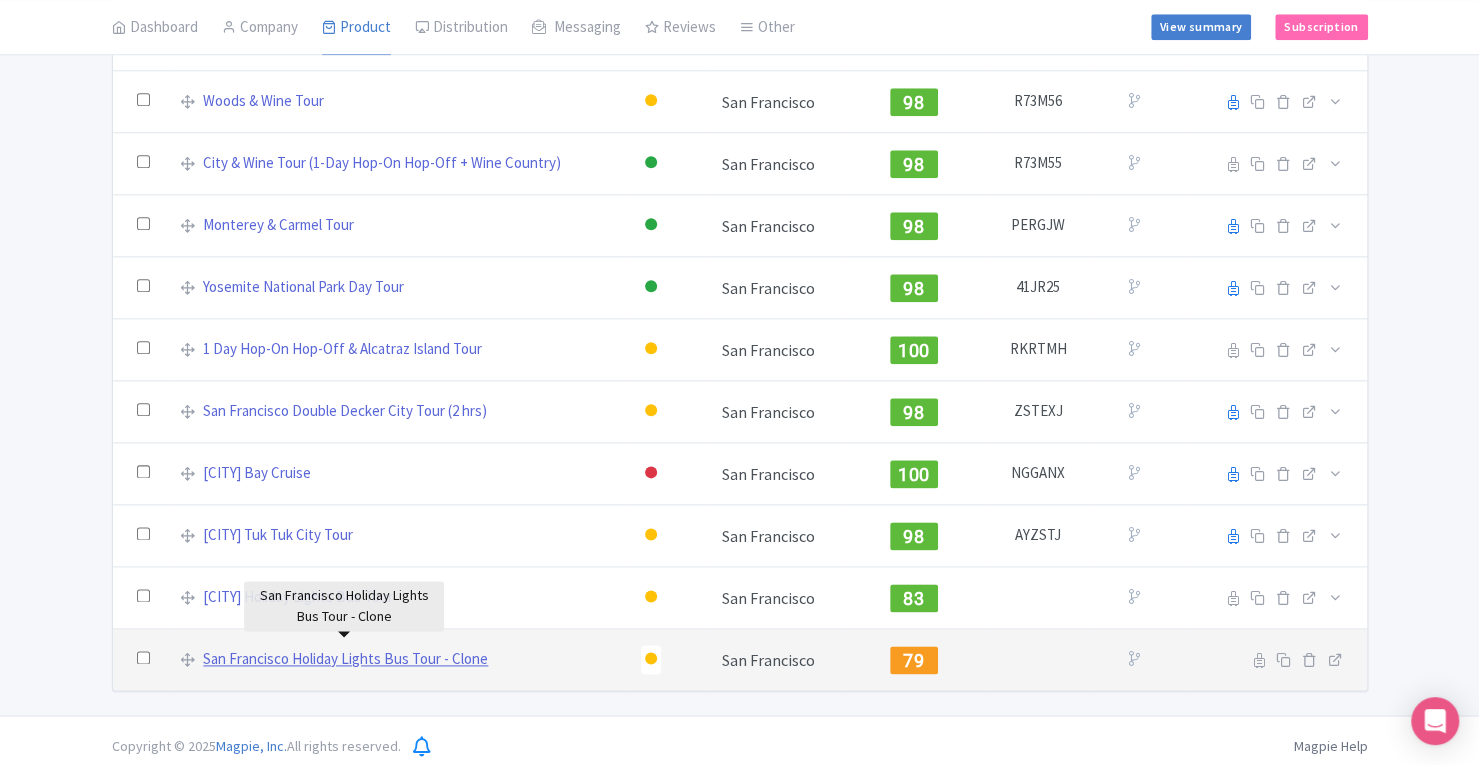 click on "San Francisco Holiday Lights Bus Tour - Clone" at bounding box center (345, 659) 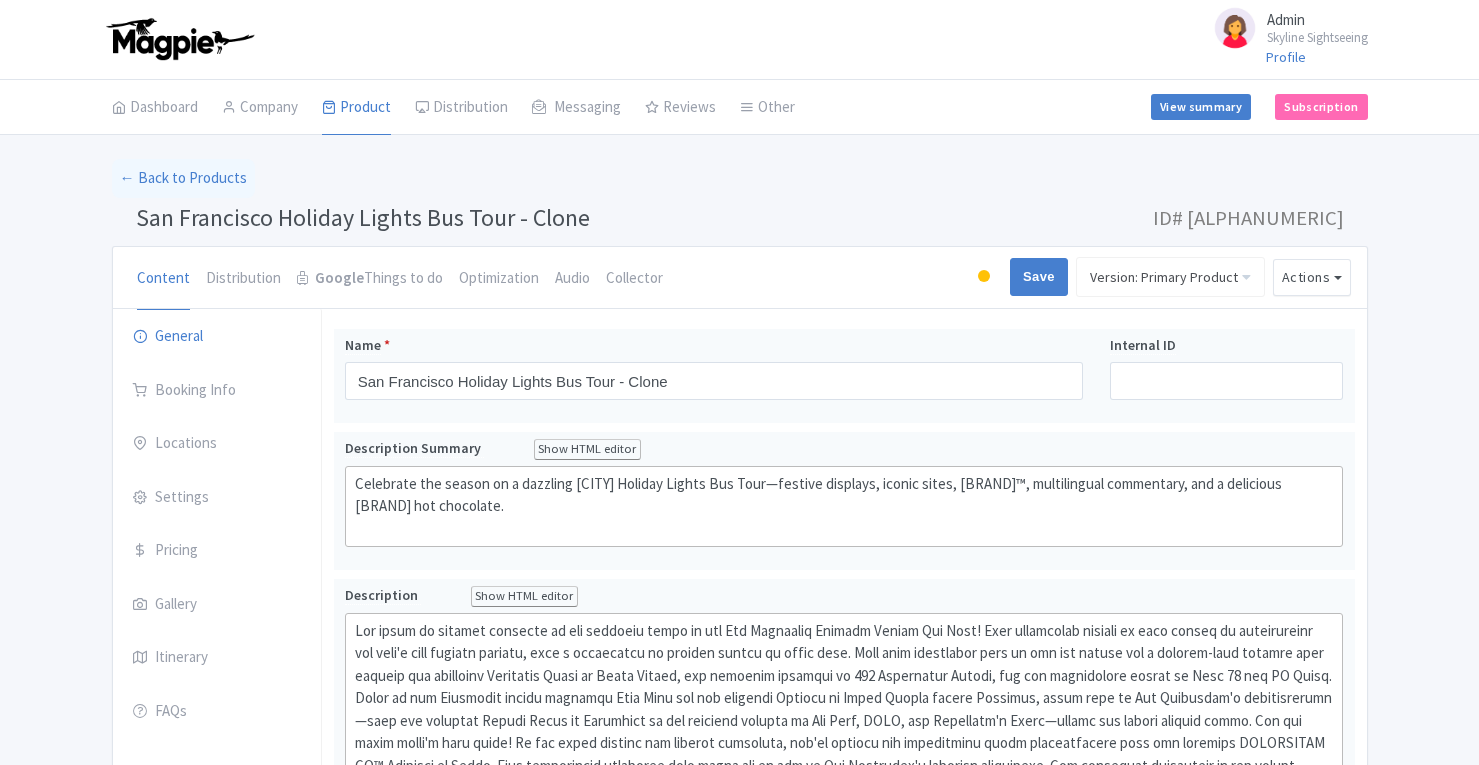 scroll, scrollTop: 0, scrollLeft: 0, axis: both 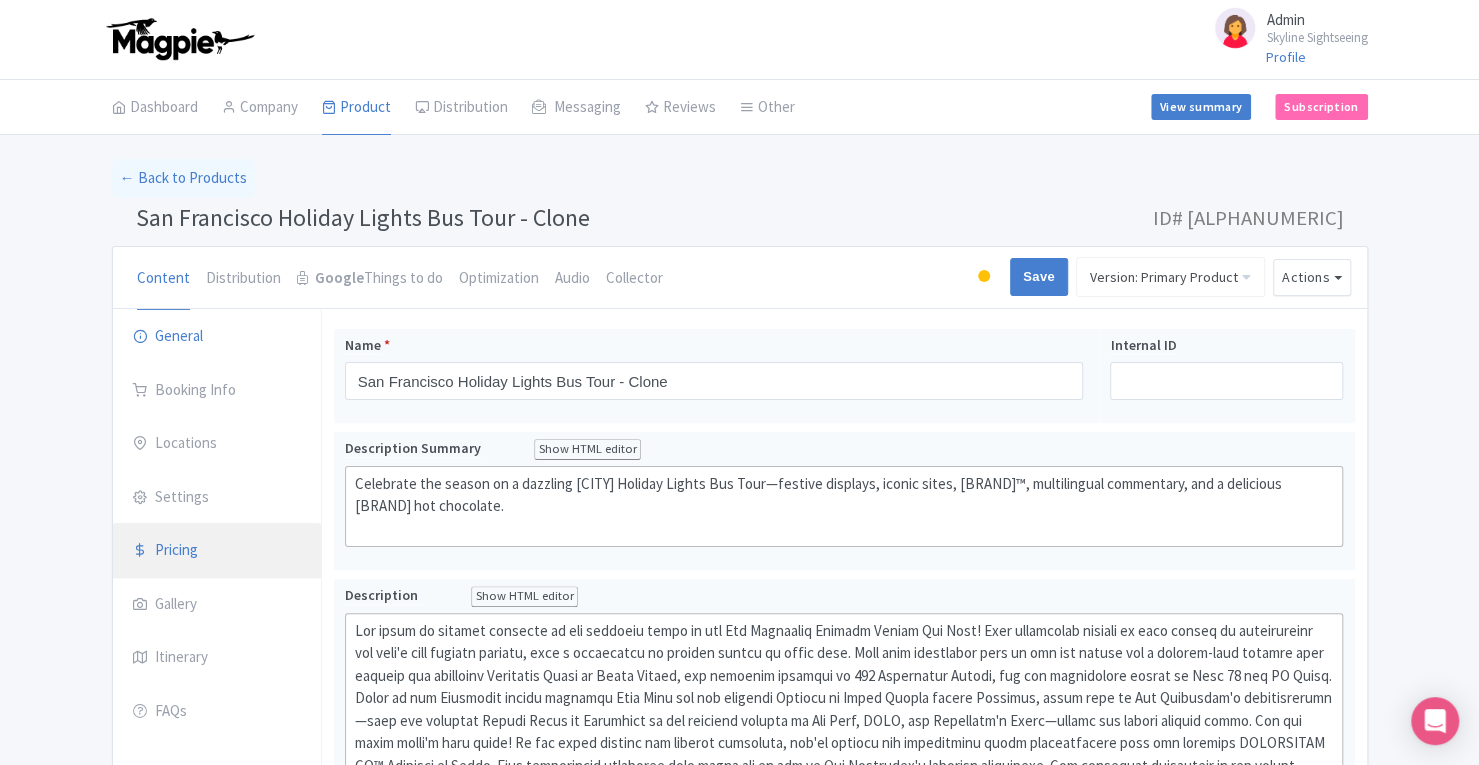 click on "Pricing" at bounding box center [217, 551] 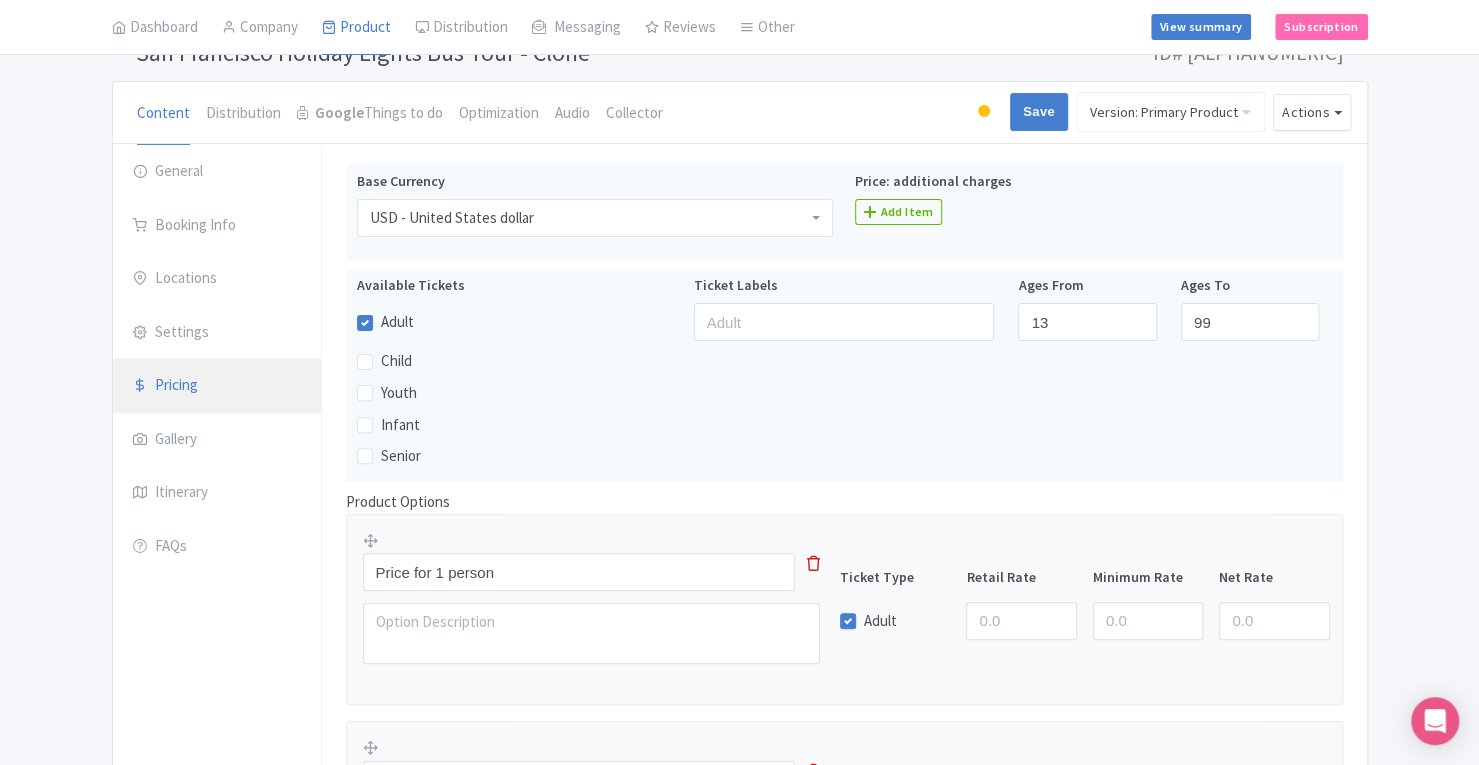 scroll, scrollTop: 524, scrollLeft: 0, axis: vertical 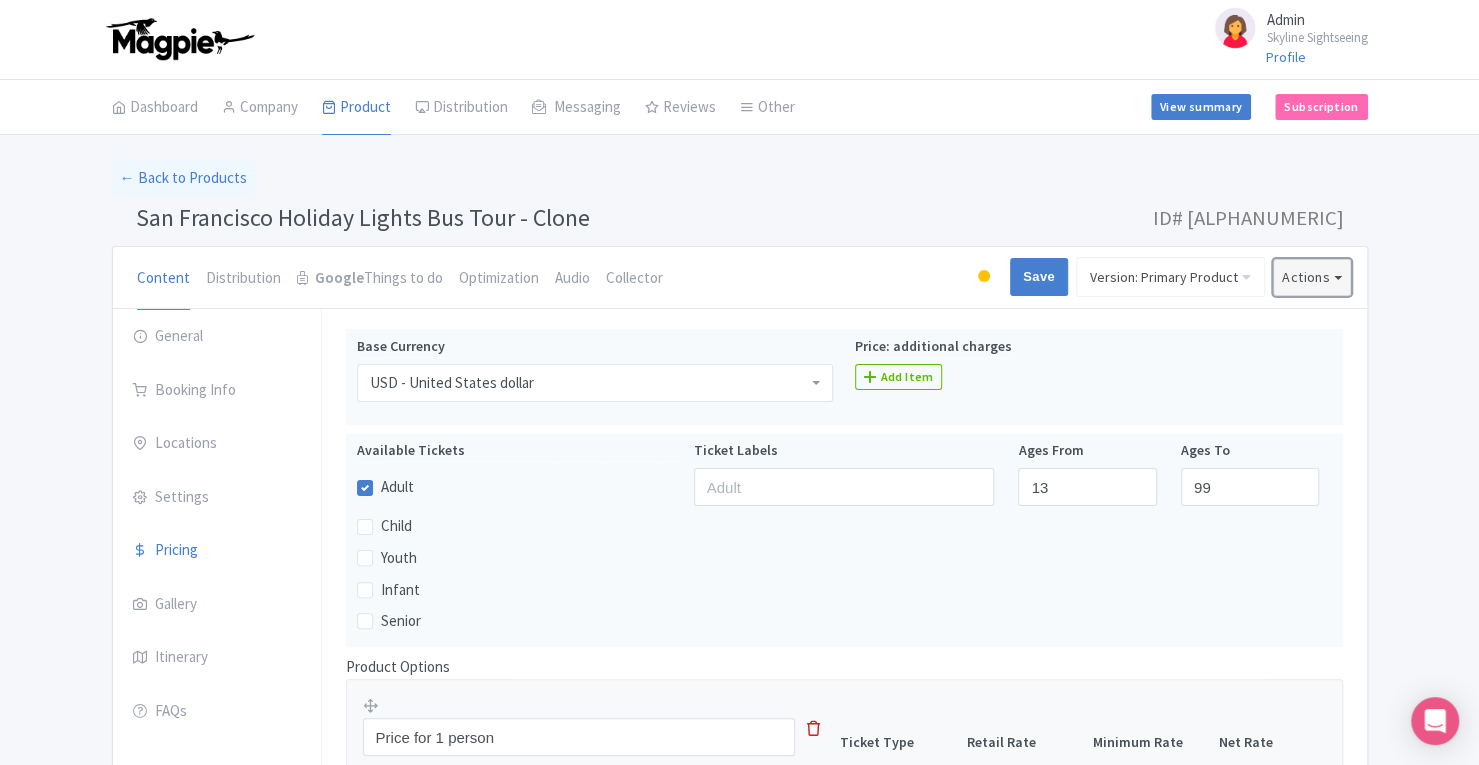 click on "Actions" at bounding box center (1312, 277) 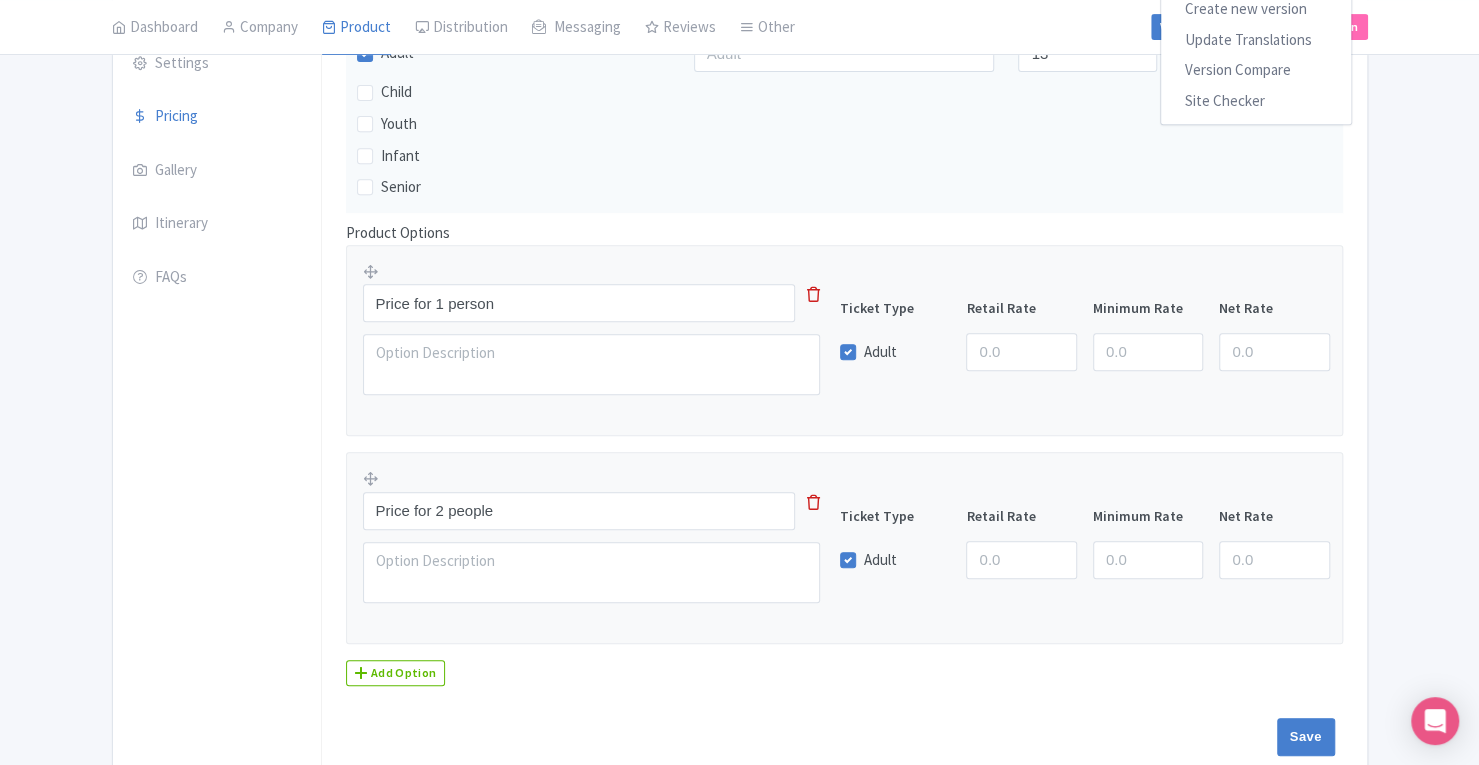 scroll, scrollTop: 454, scrollLeft: 0, axis: vertical 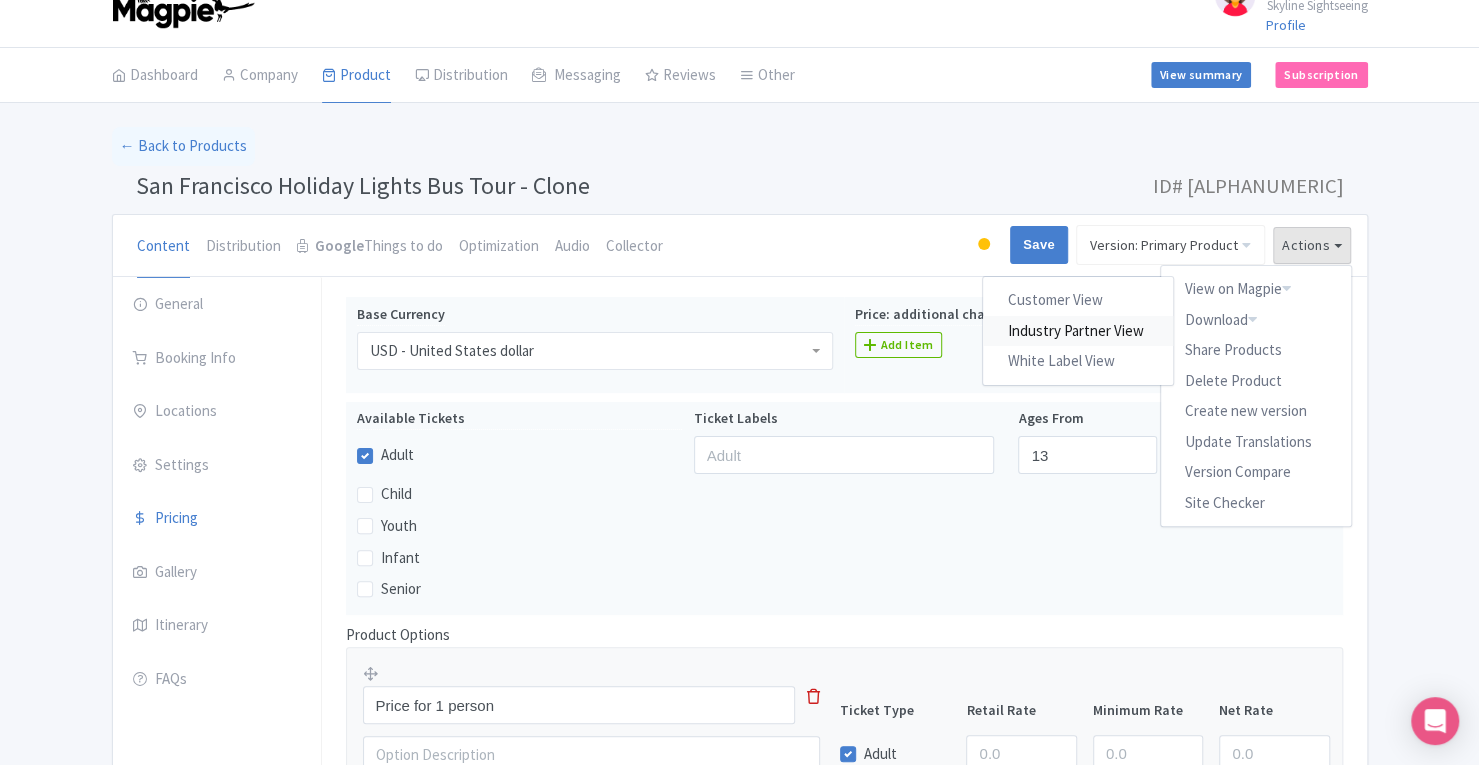 click on "Industry Partner View" at bounding box center (1078, 330) 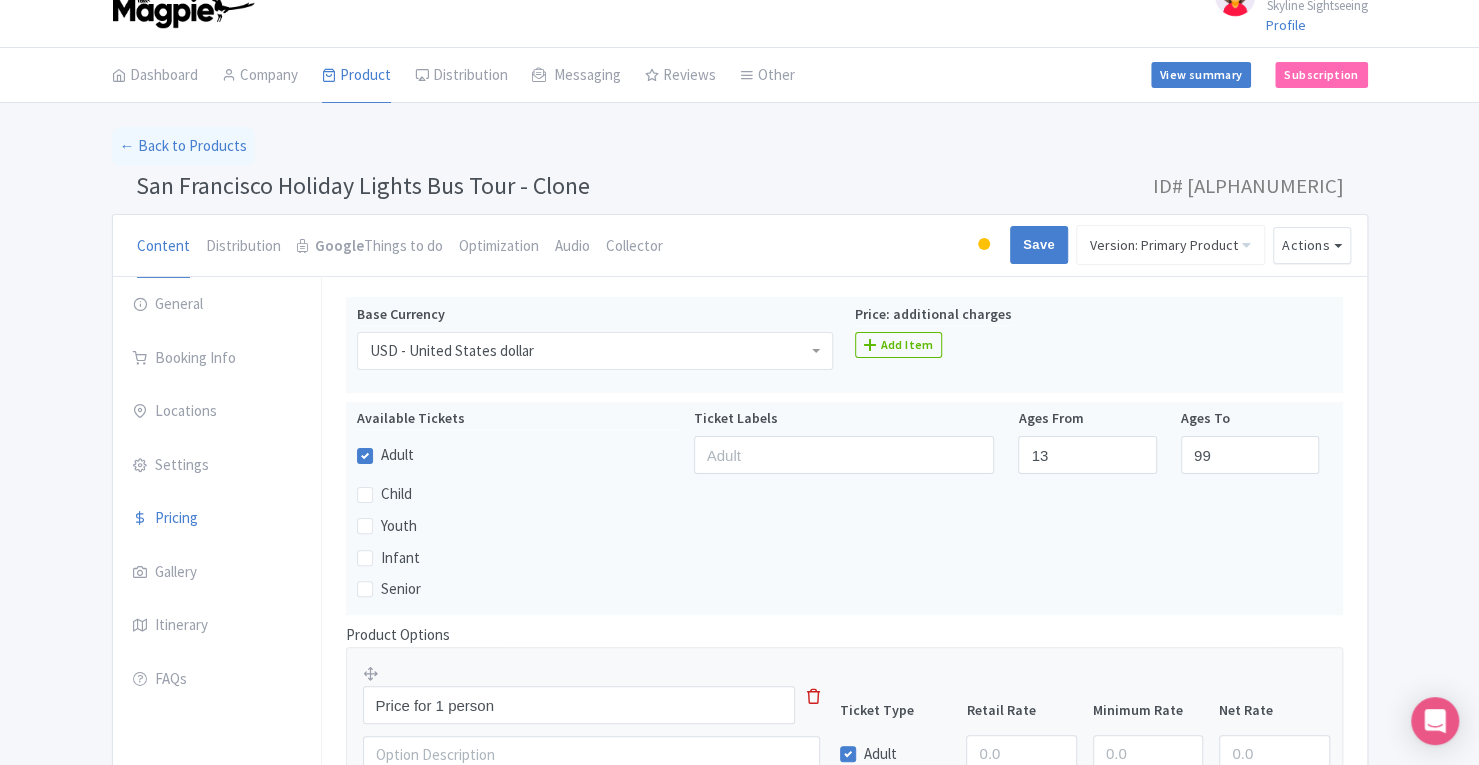 scroll, scrollTop: 422, scrollLeft: 0, axis: vertical 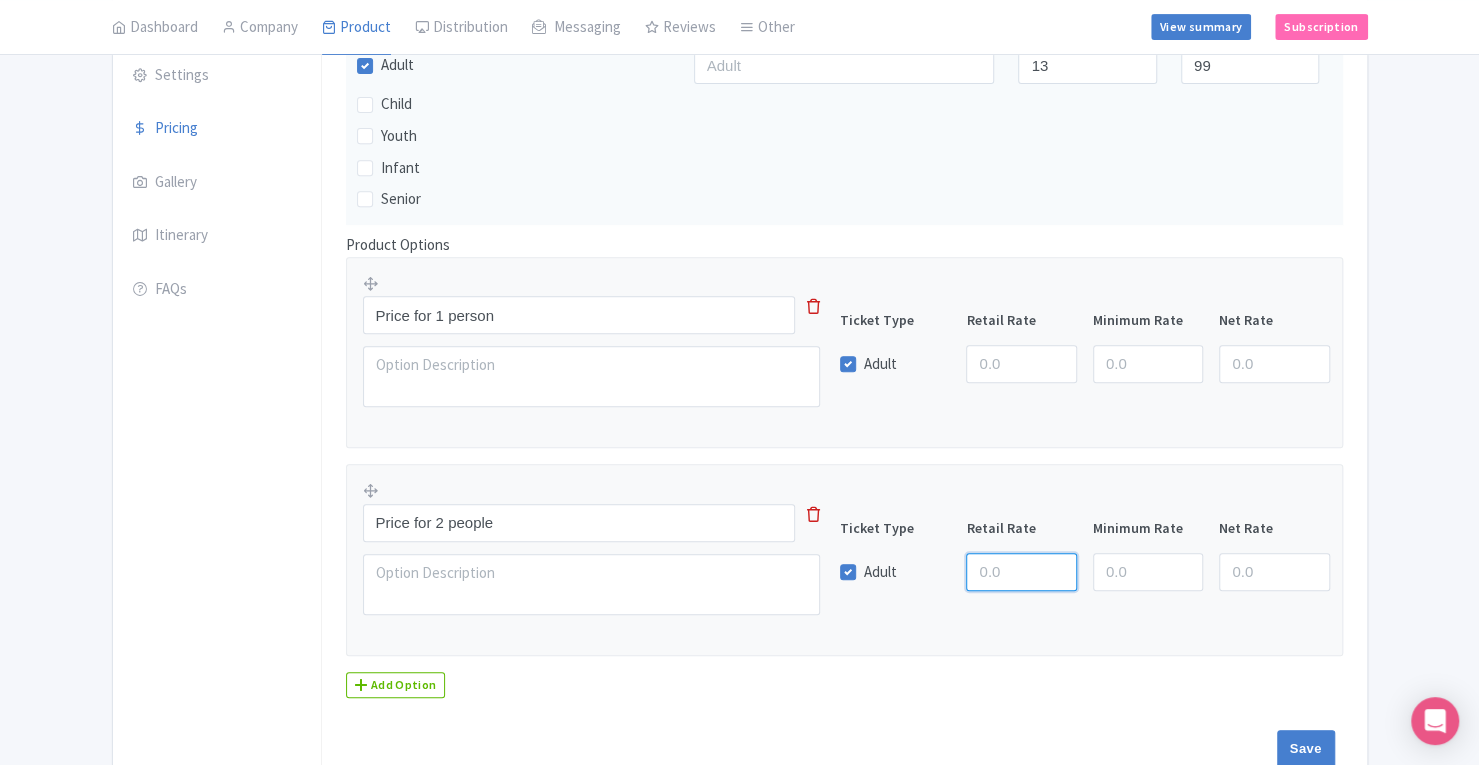 click at bounding box center (1021, 572) 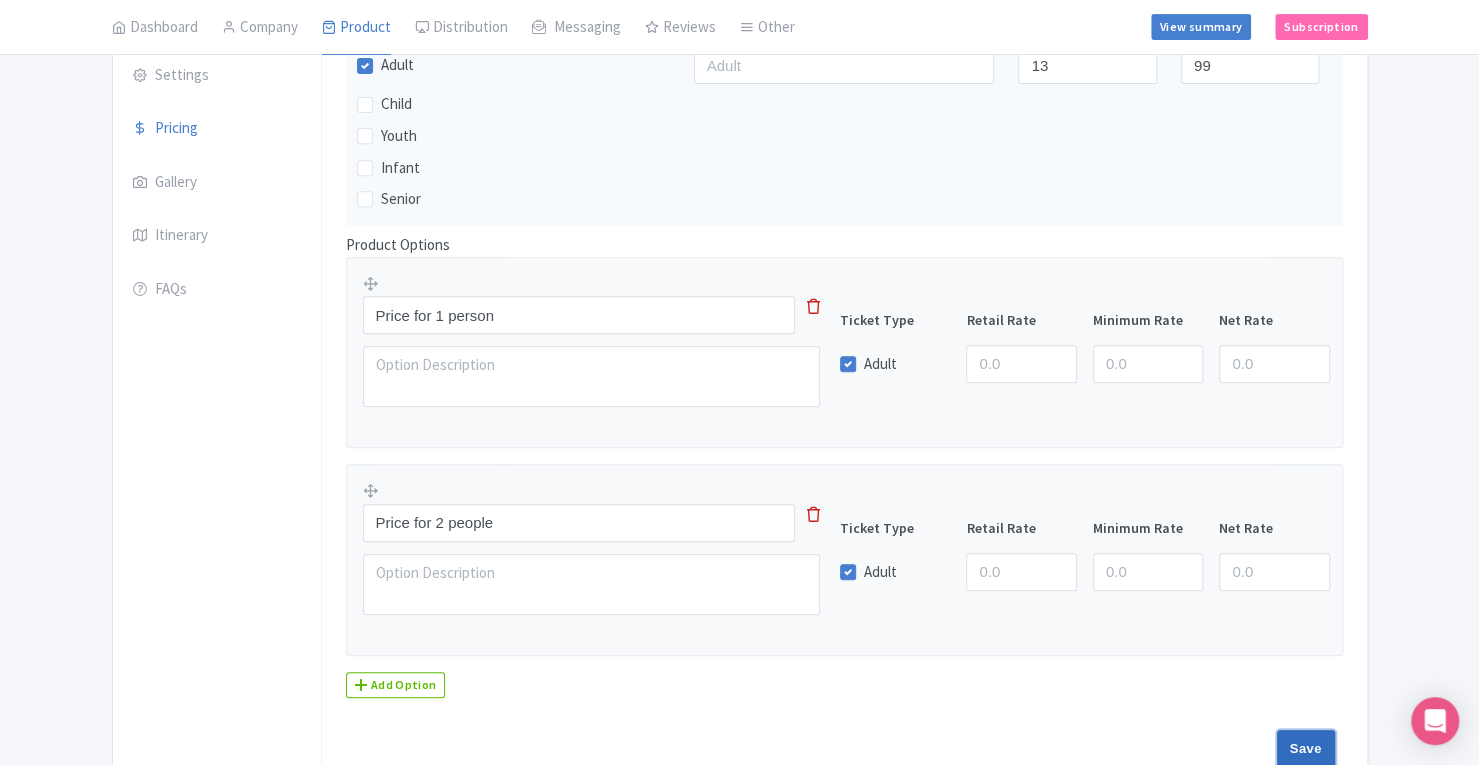 click on "Save" at bounding box center [1306, 749] 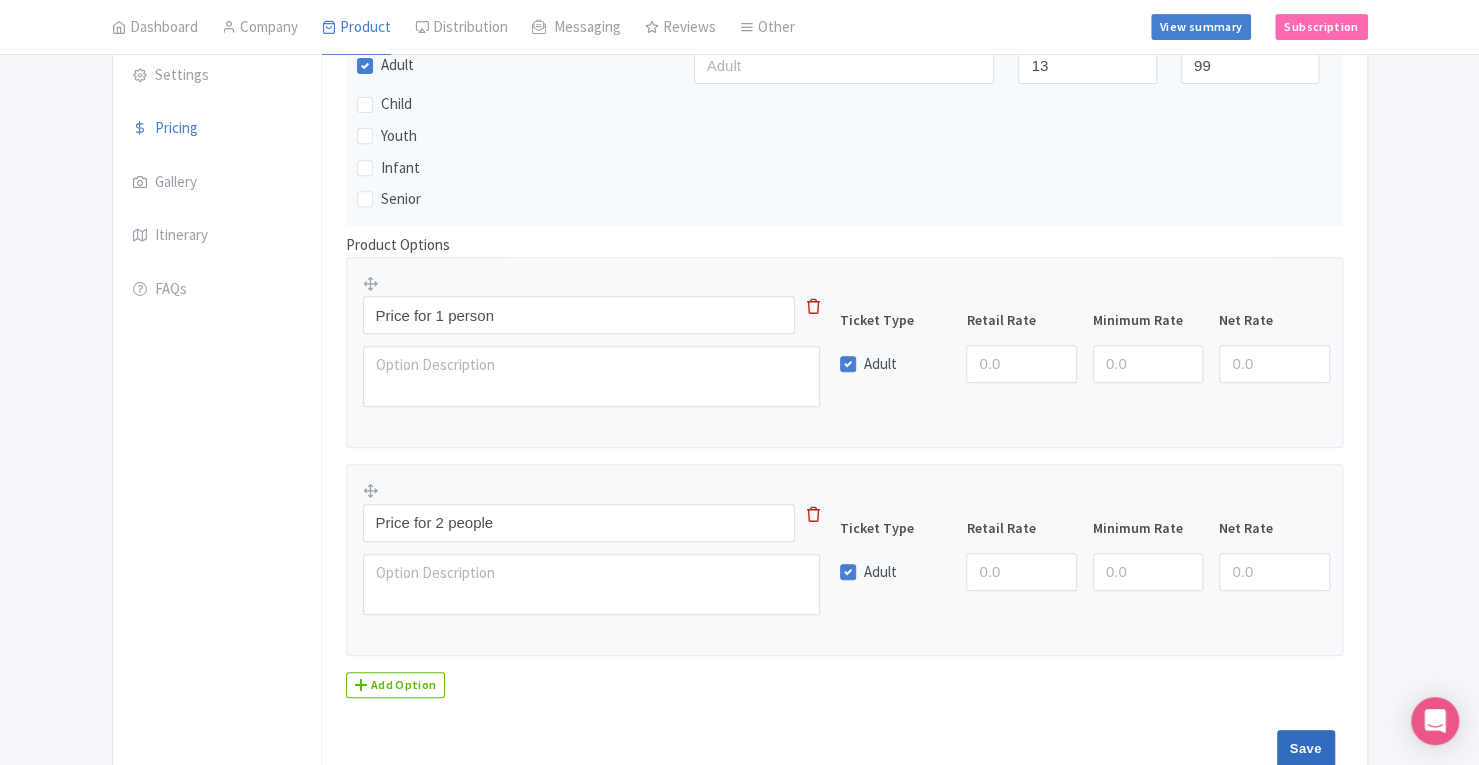 type on "Saving..." 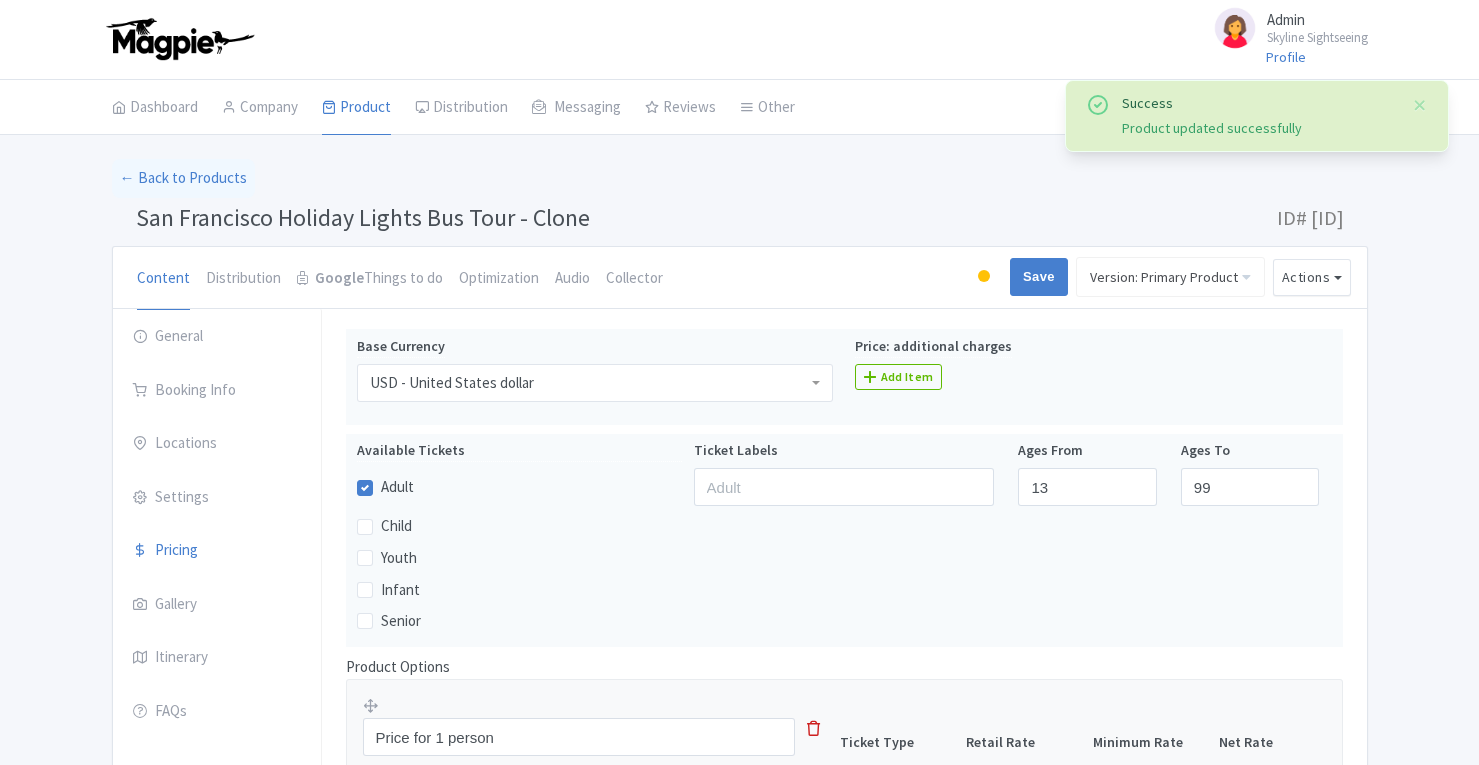 scroll, scrollTop: 327, scrollLeft: 0, axis: vertical 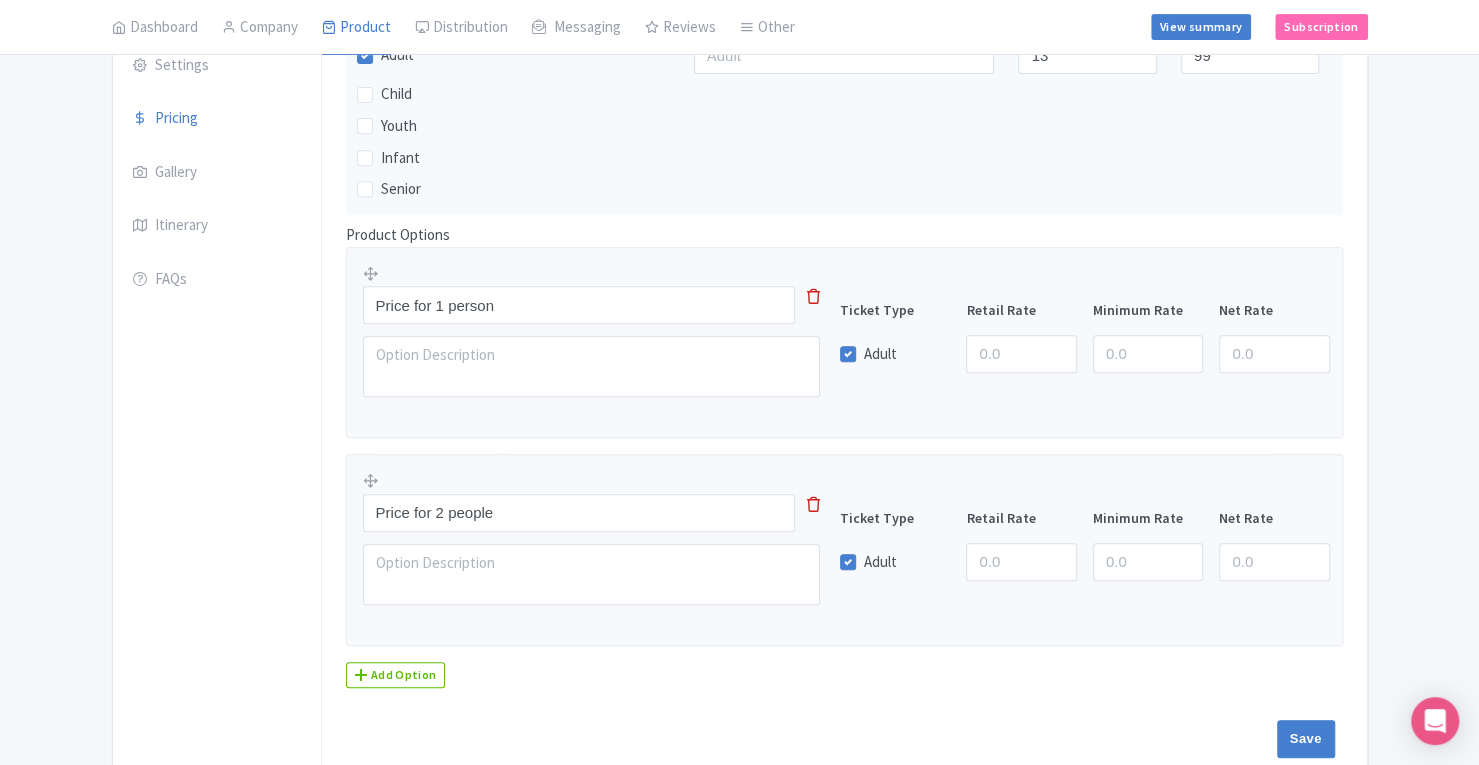 click on "Success
Product updated successfully
← Back to Products
San Francisco Holiday Lights Bus Tour - Clone
ID# MEDXJB
Content
Distribution
Google  Things to do
Optimization
Audio
Collector
Active
Inactive
Building
Archived
Save
Version: Primary Product
Manage Versions
Primary Product
Arabic
Version: Primary Product
Version type   * Primary
Version name   * Primary Product
Version description
Date from
Date to
Select all resellers for version
Share with Resellers:
Done
Actions
View on Magpie
Customer View
Industry Partner View
White Label View
Download
Excel
Word
All Images ZIP
Share Products
Delete Product
Create new version
Update Translations
Version Compare
Site Checker" at bounding box center [739, 253] 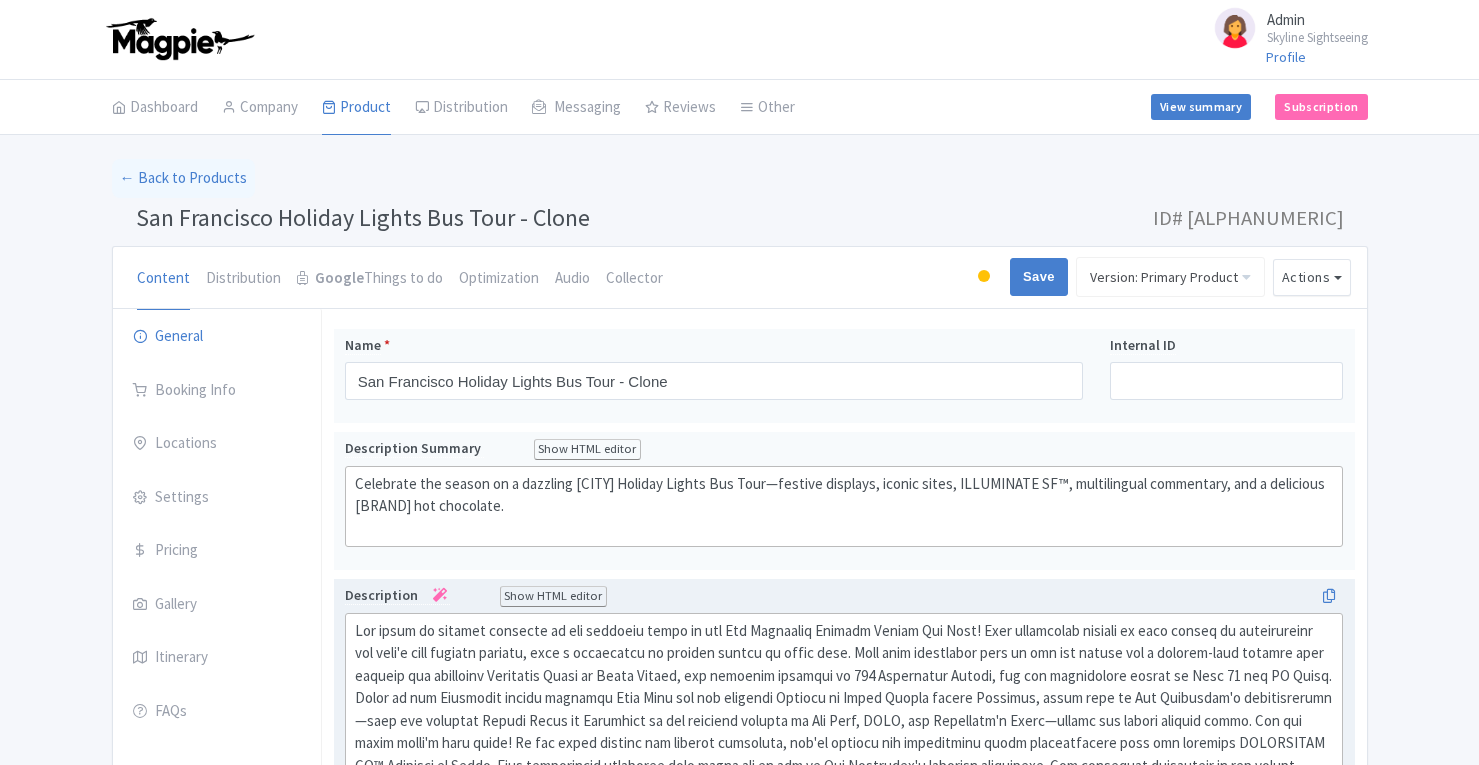 scroll, scrollTop: 422, scrollLeft: 0, axis: vertical 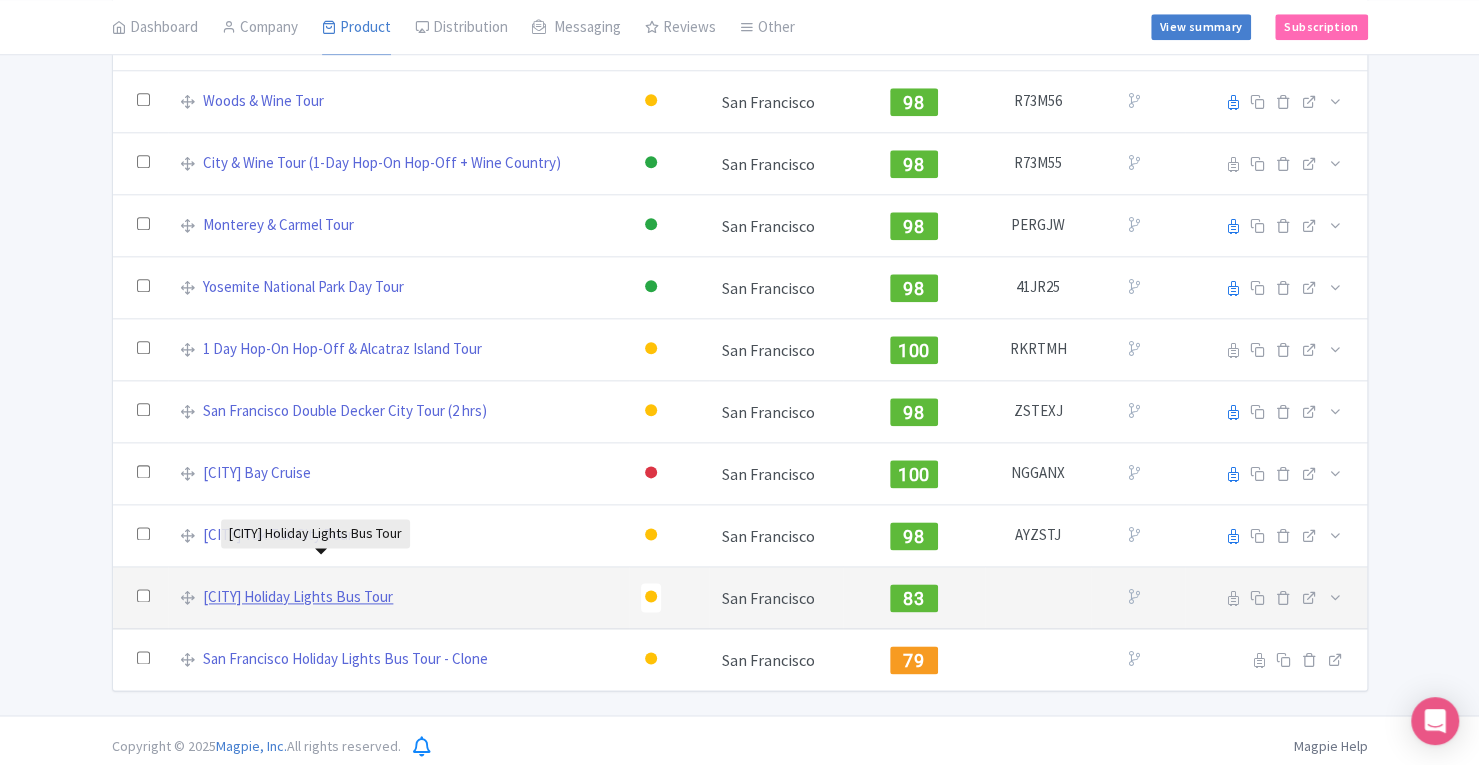 click on "[CITY] Holiday Lights Bus Tour" at bounding box center [298, 597] 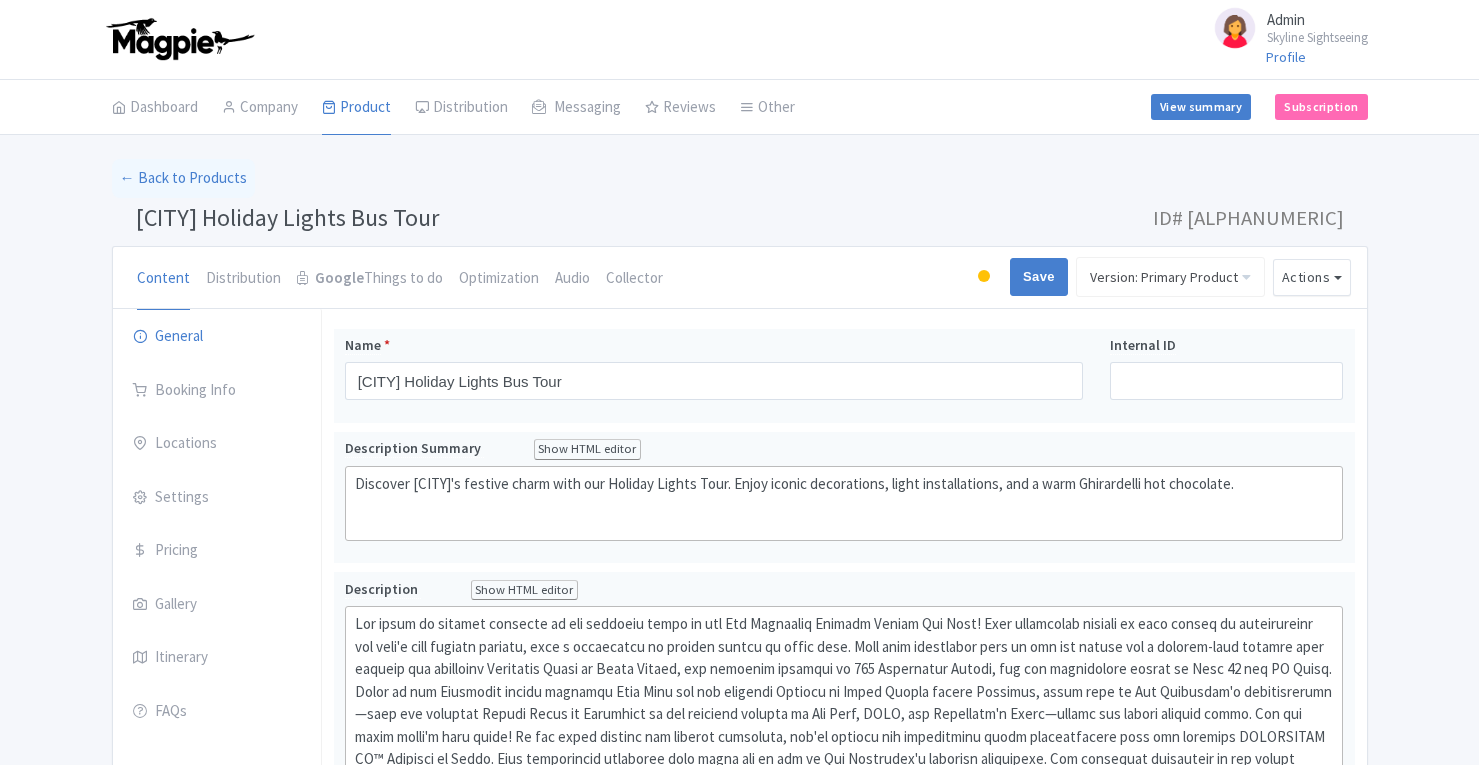 scroll, scrollTop: 0, scrollLeft: 0, axis: both 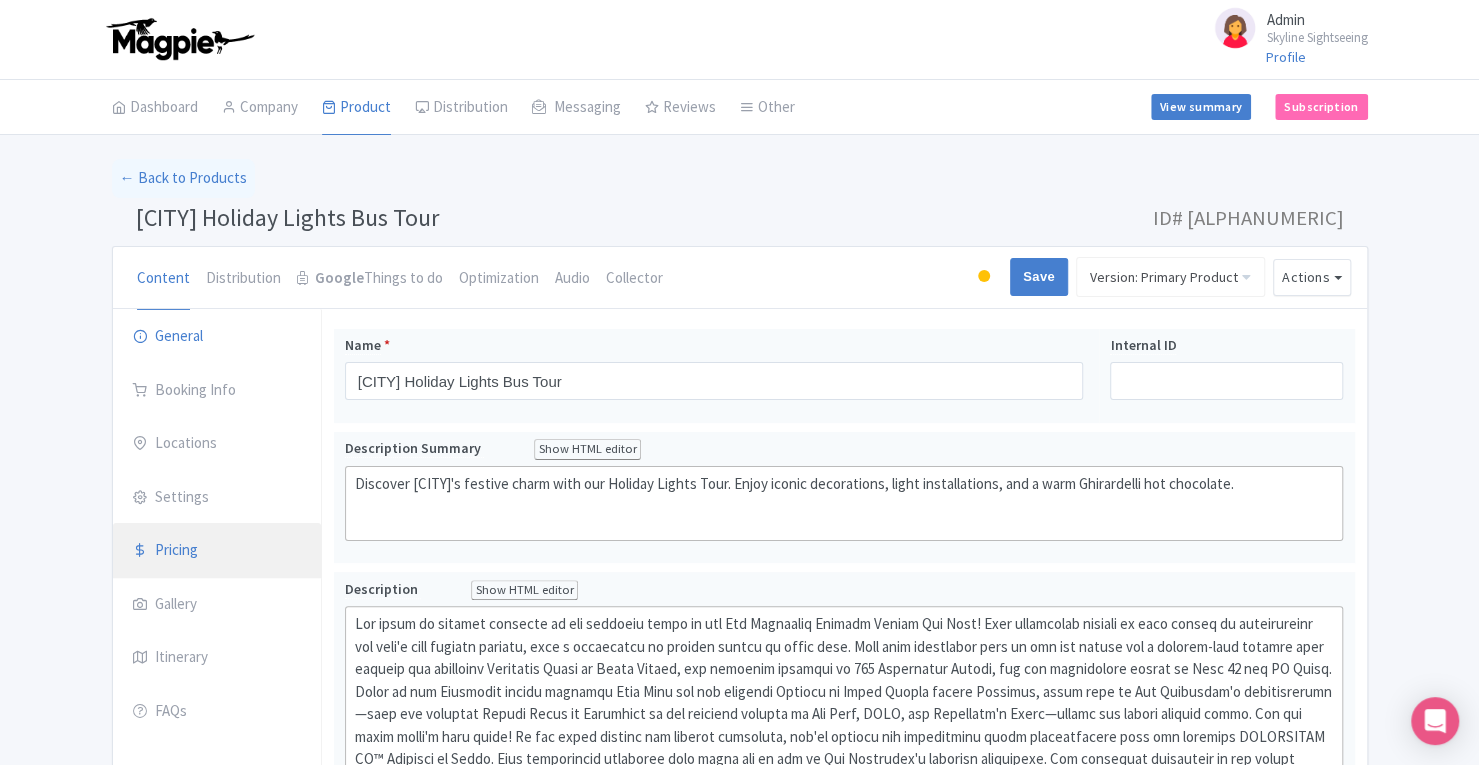 click on "Pricing" at bounding box center (217, 551) 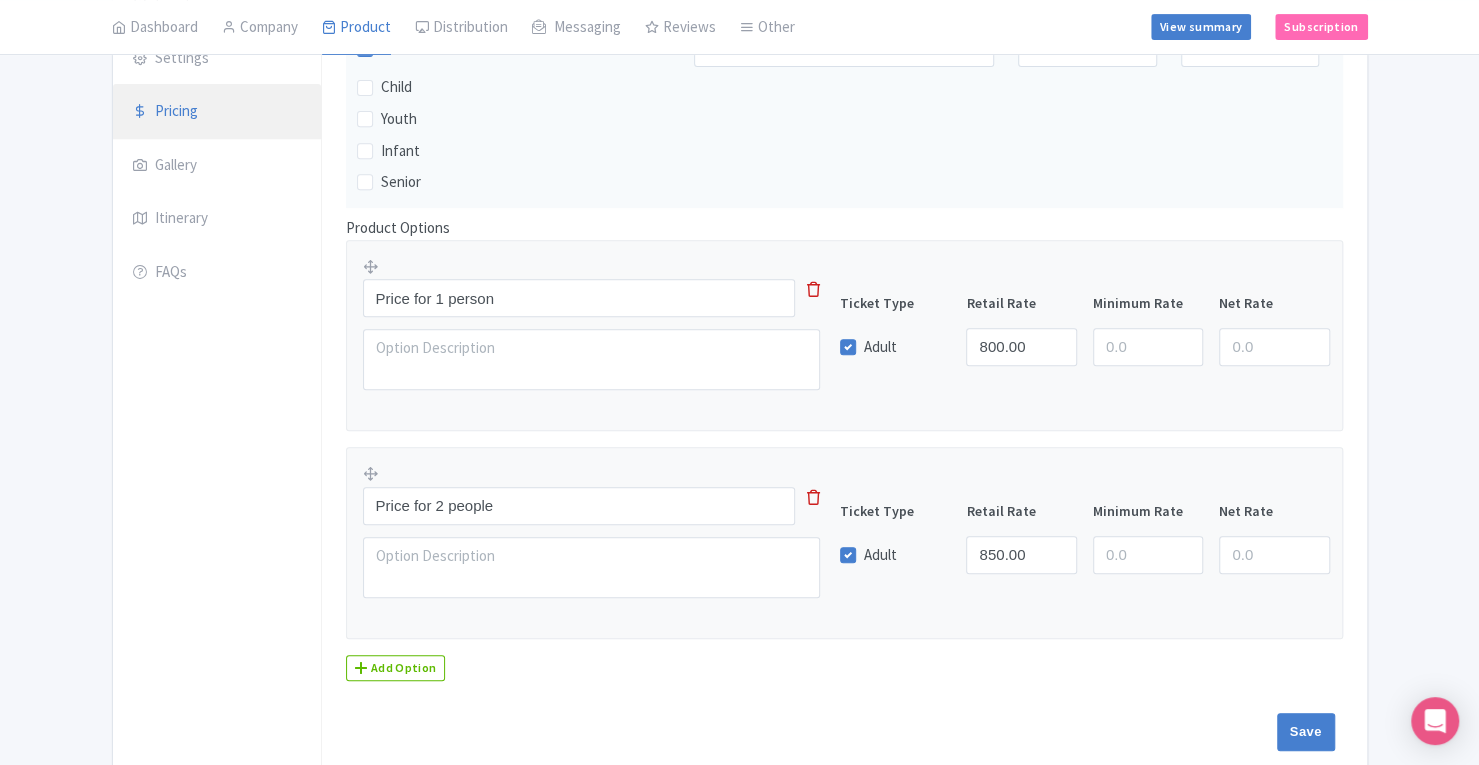 scroll, scrollTop: 481, scrollLeft: 0, axis: vertical 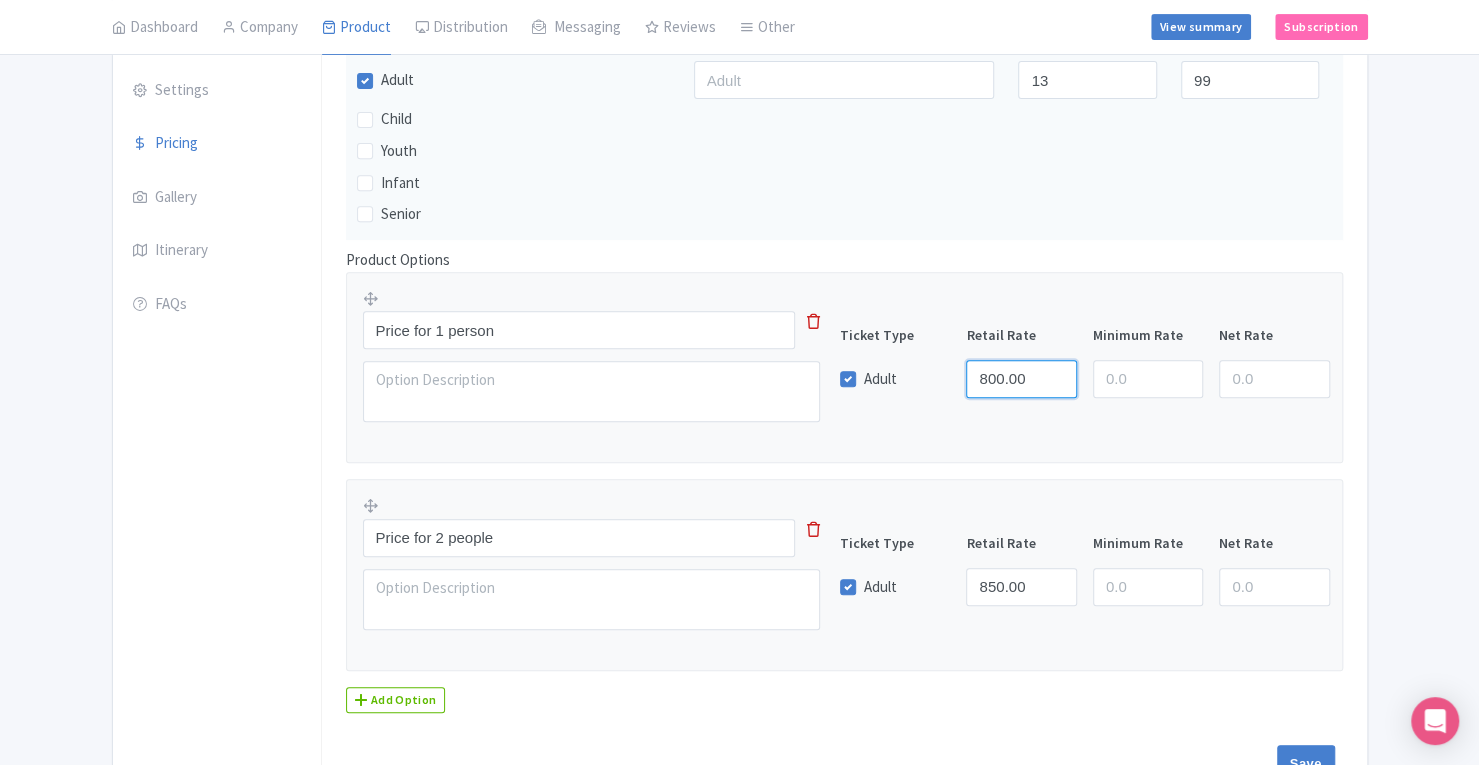 drag, startPoint x: 1031, startPoint y: 369, endPoint x: 884, endPoint y: 377, distance: 147.21753 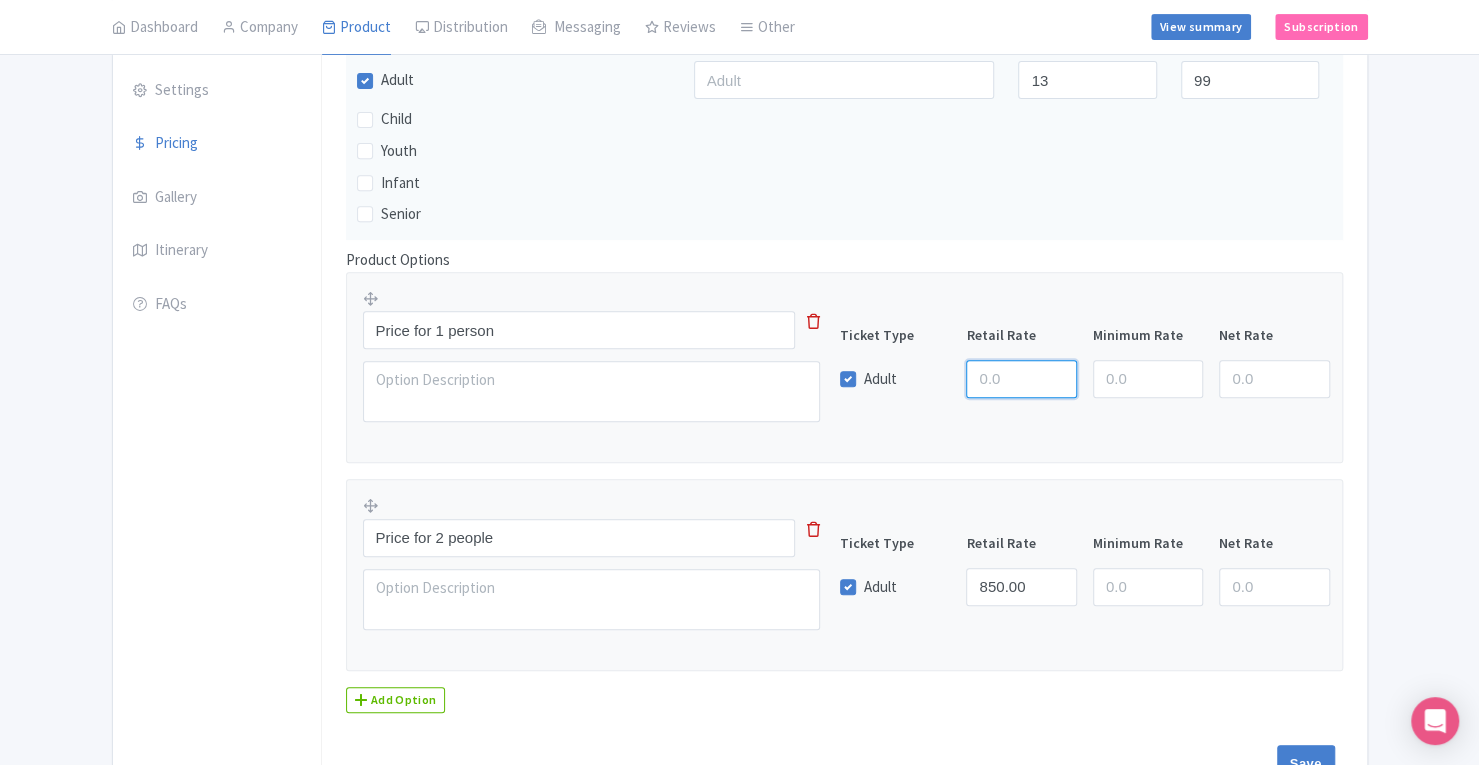 type 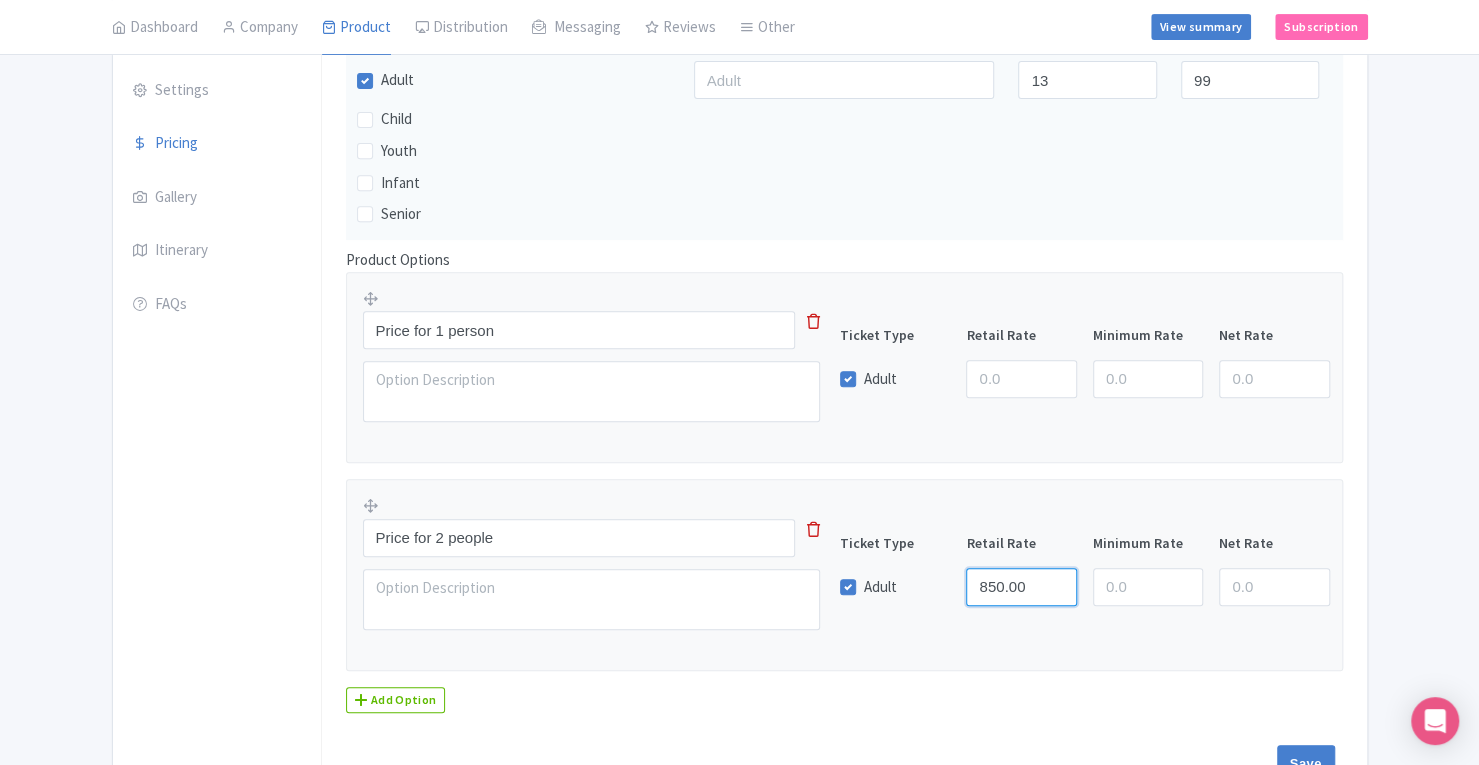 drag, startPoint x: 1034, startPoint y: 576, endPoint x: 828, endPoint y: 548, distance: 207.89421 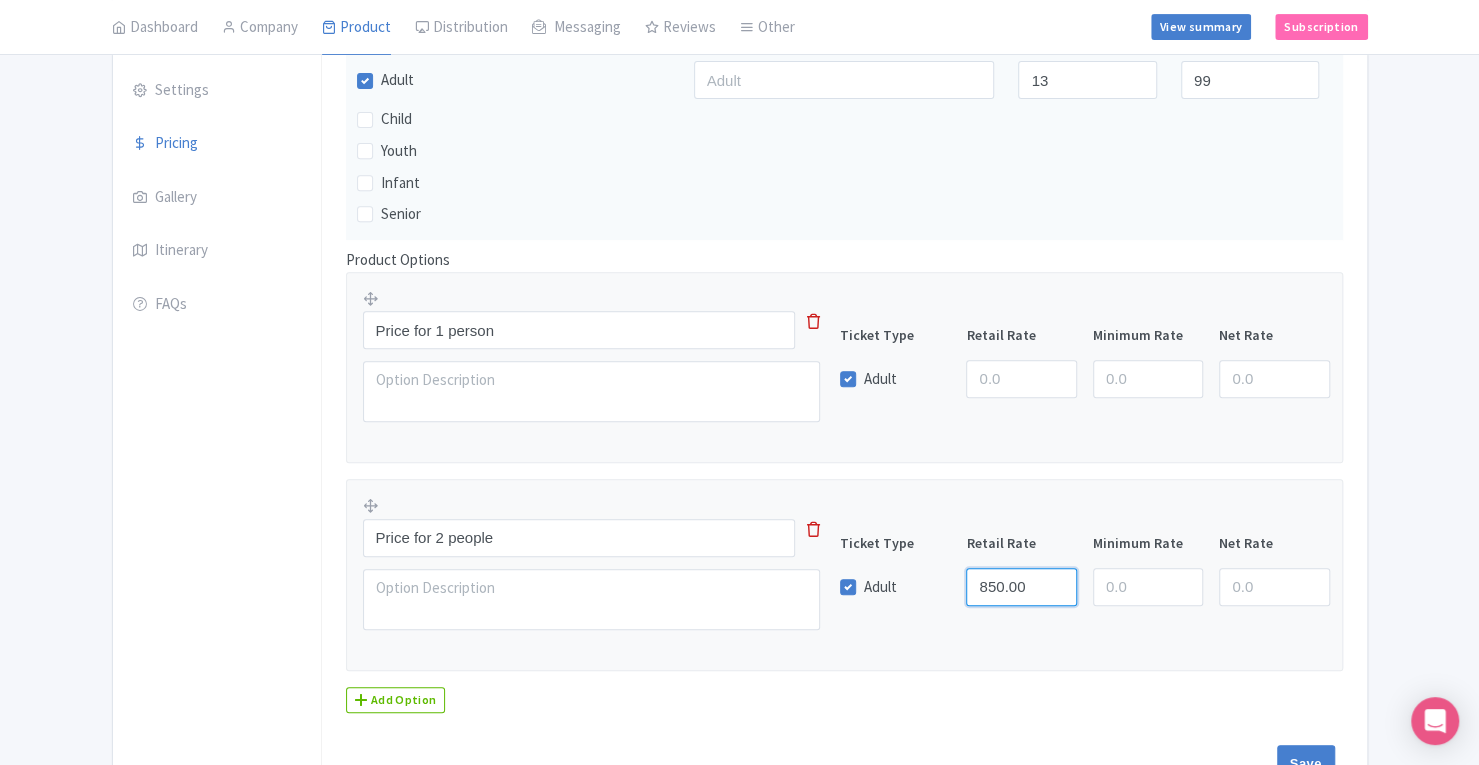 click on "Price for 2 people
This tip has not data. Code: tip_option_name
Ticket Type
Retail Rate
Minimum Rate
Net Rate
Adult
850.00
This tip has not data. Code: tip_pricing_table" at bounding box center (844, 569) 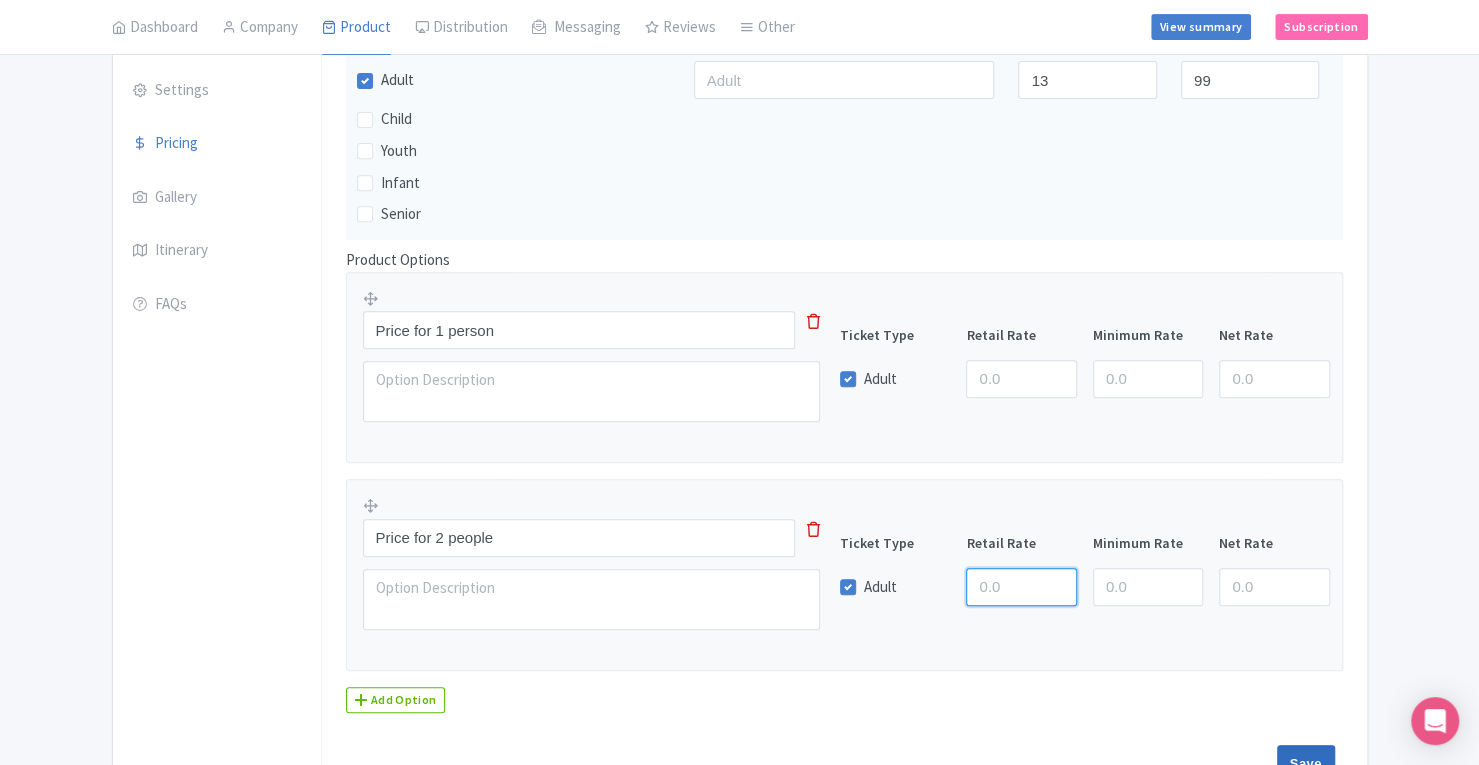 type 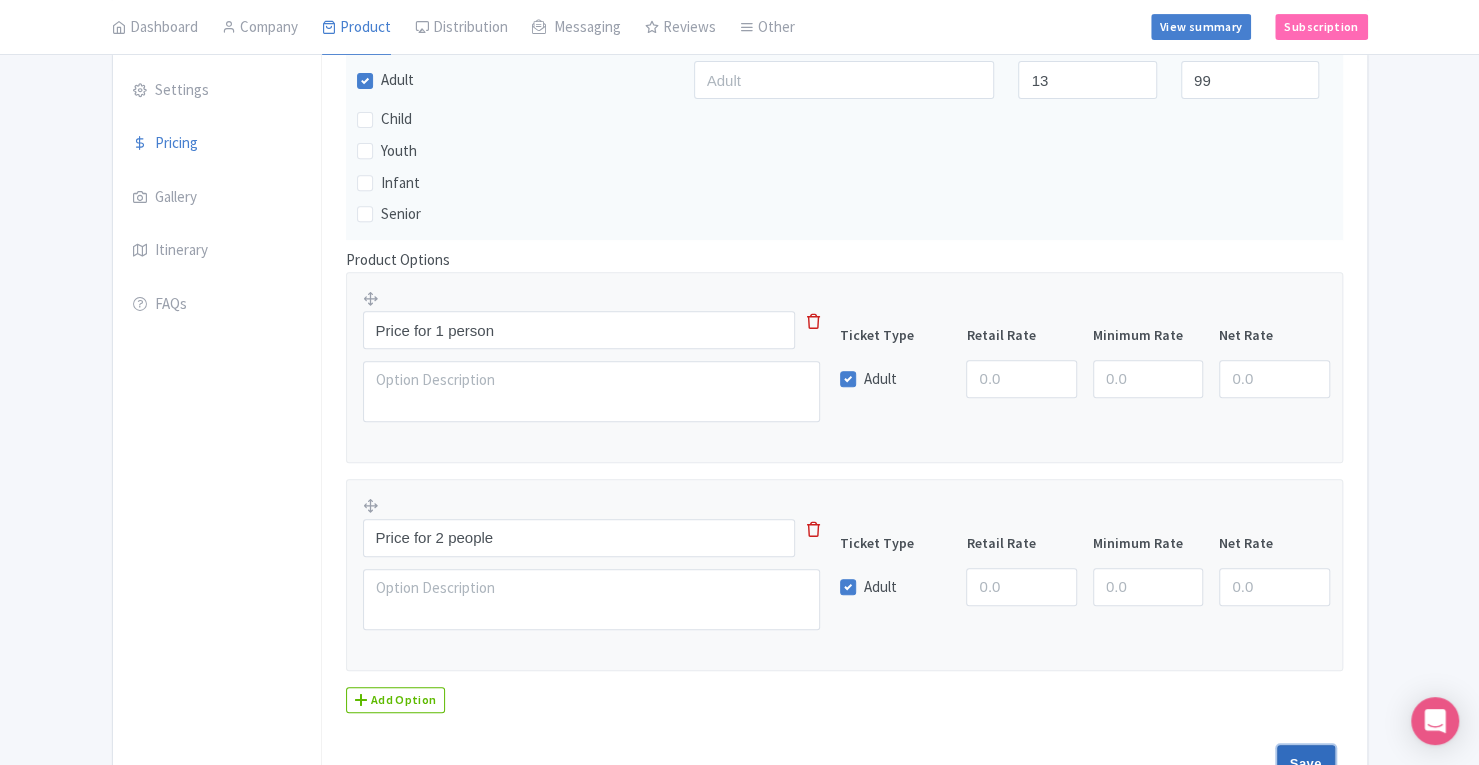 click on "Save" at bounding box center (1306, 764) 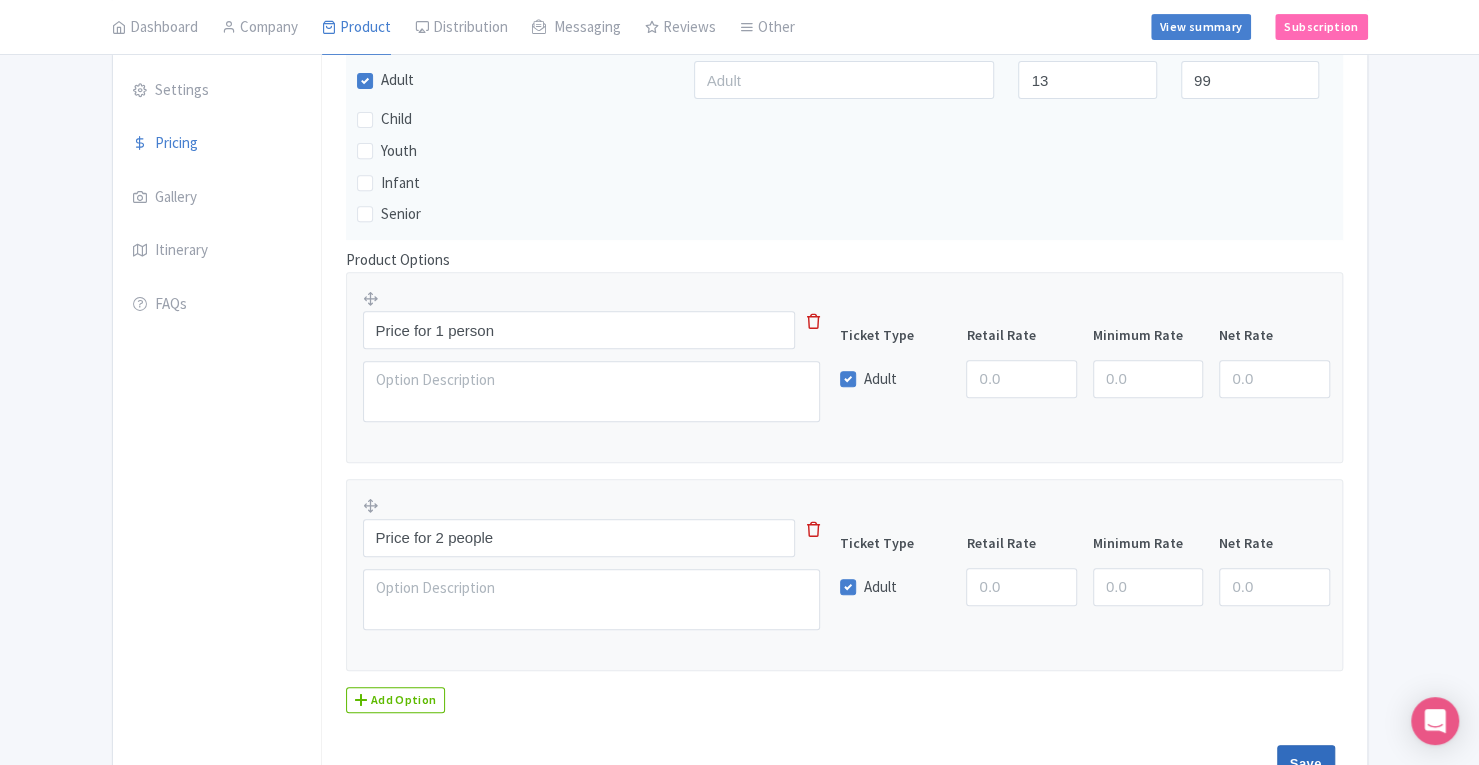 type on "Saving..." 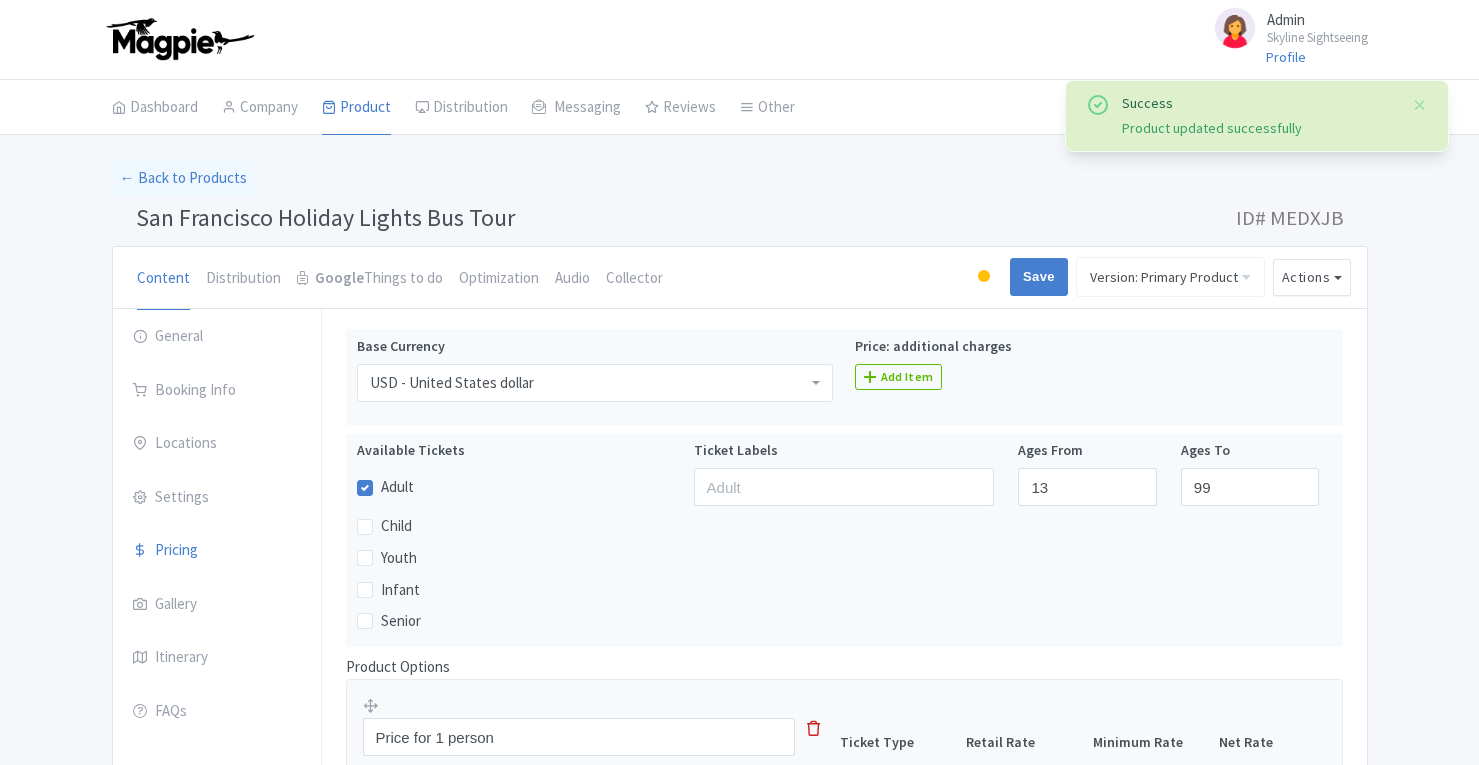 scroll, scrollTop: 327, scrollLeft: 0, axis: vertical 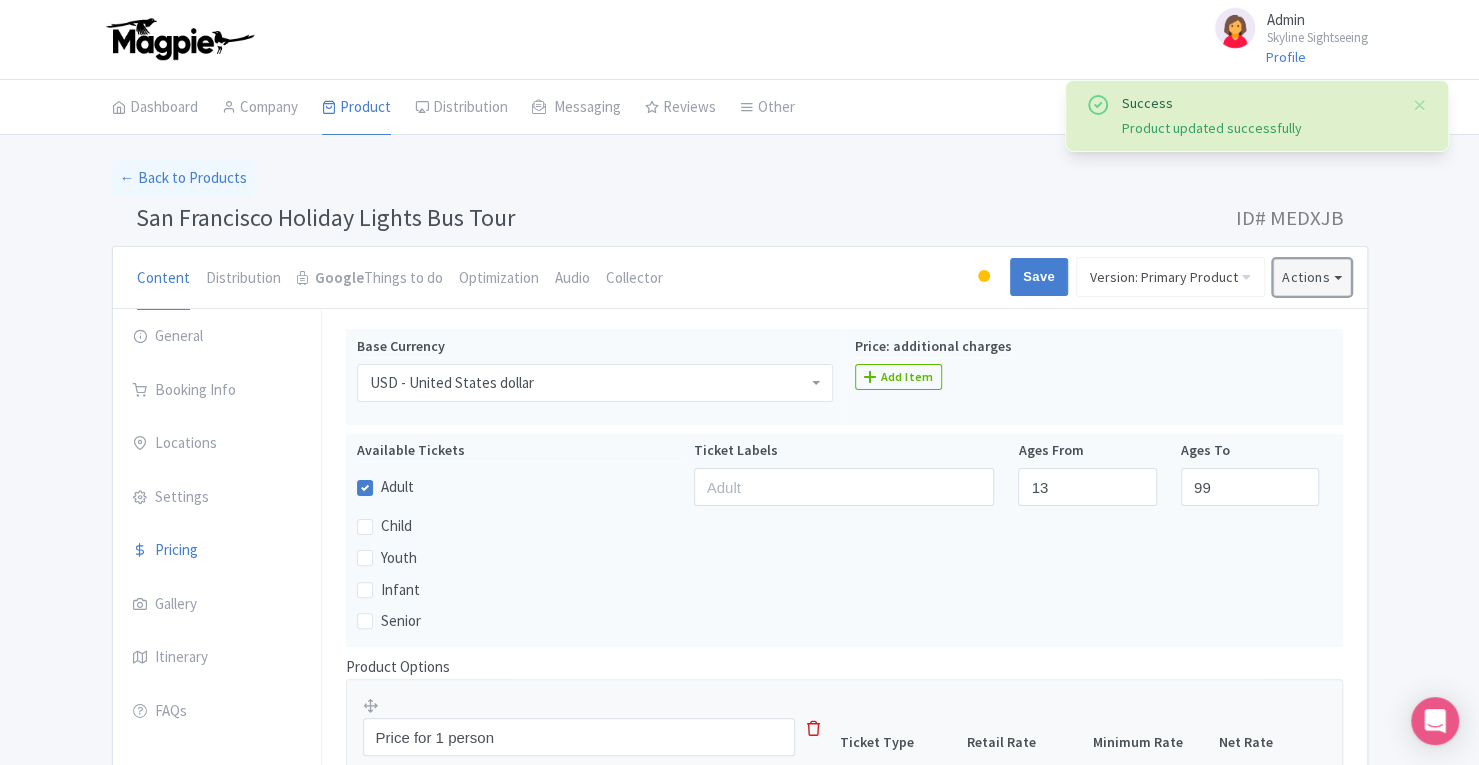 click on "Actions" at bounding box center (1312, 277) 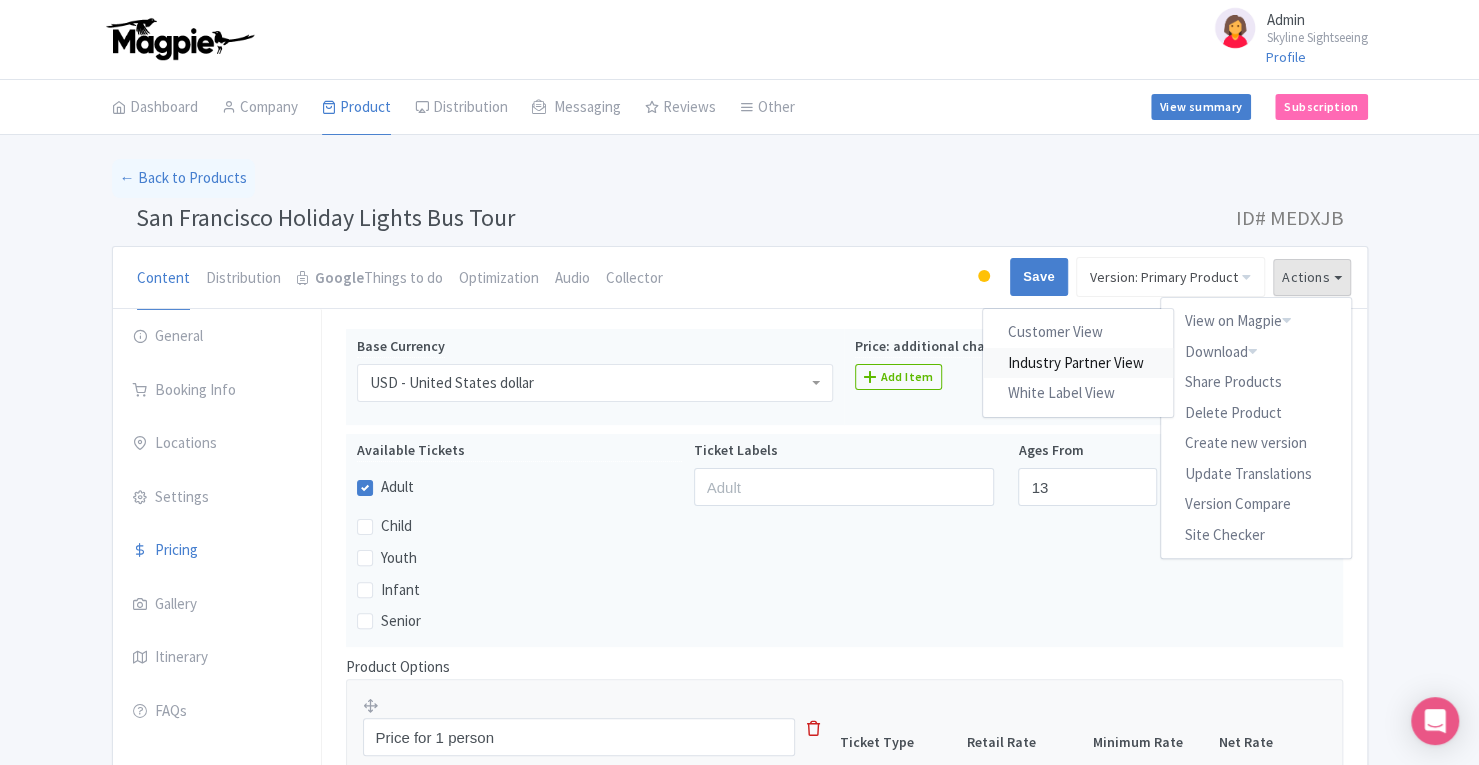 click on "Industry Partner View" at bounding box center (1078, 362) 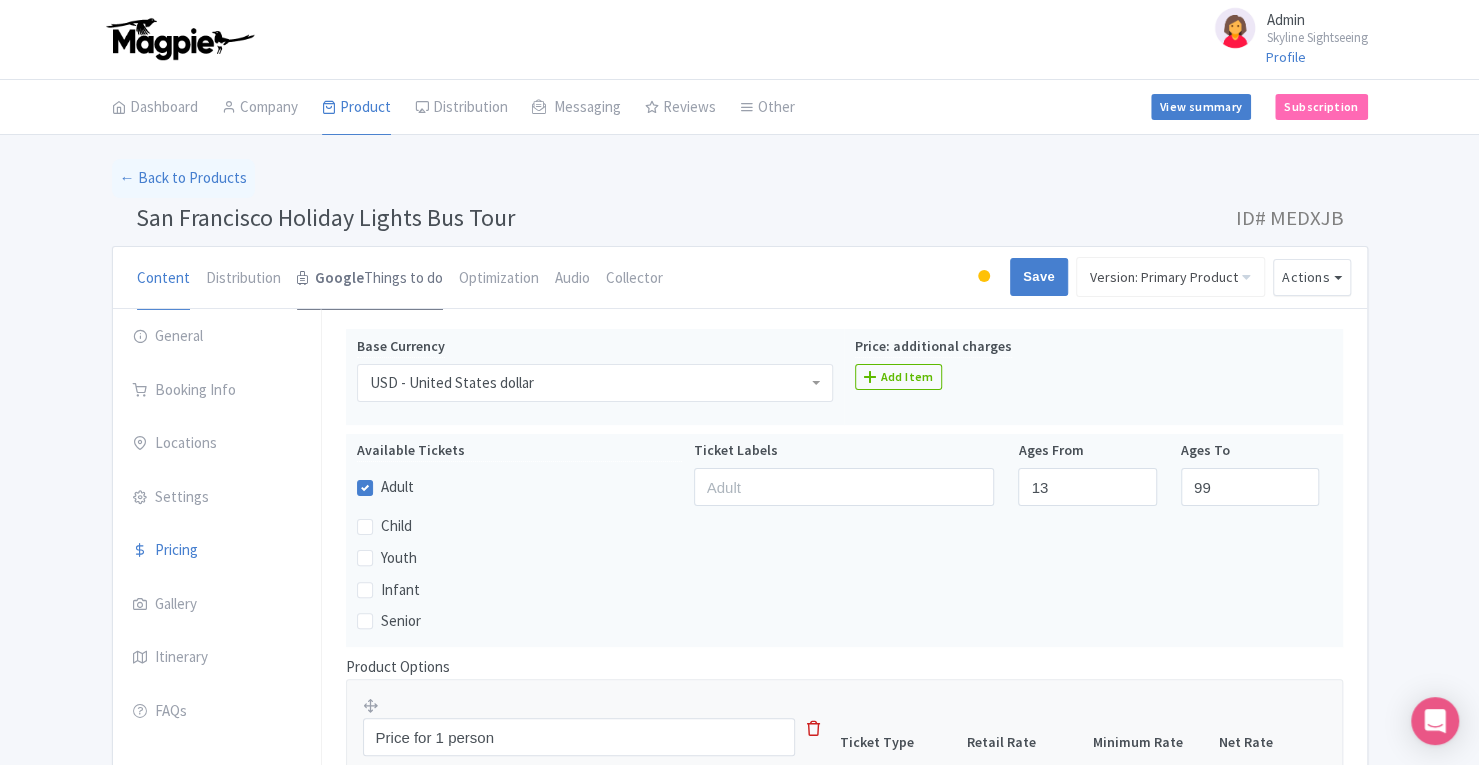 click on "Google" at bounding box center [339, 278] 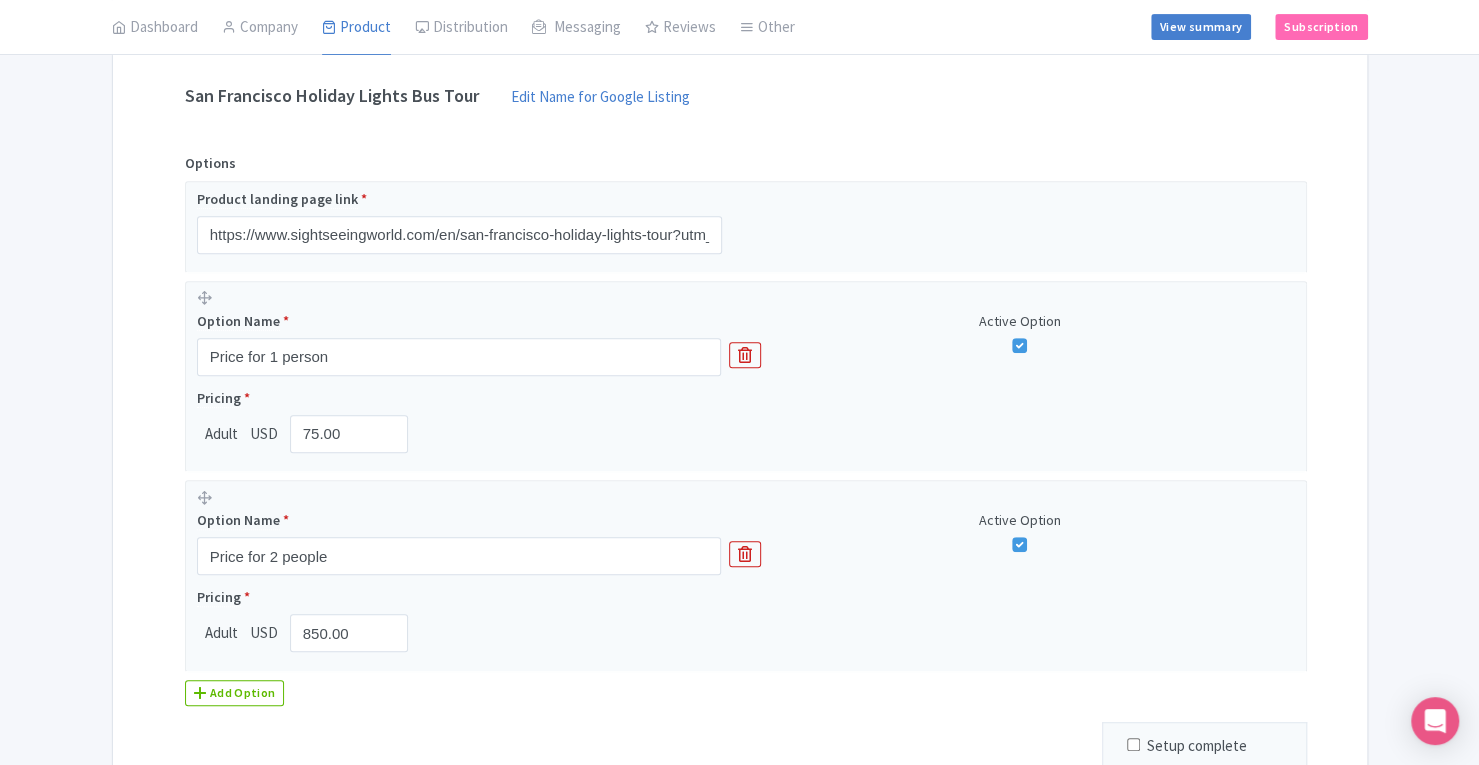 scroll, scrollTop: 404, scrollLeft: 0, axis: vertical 